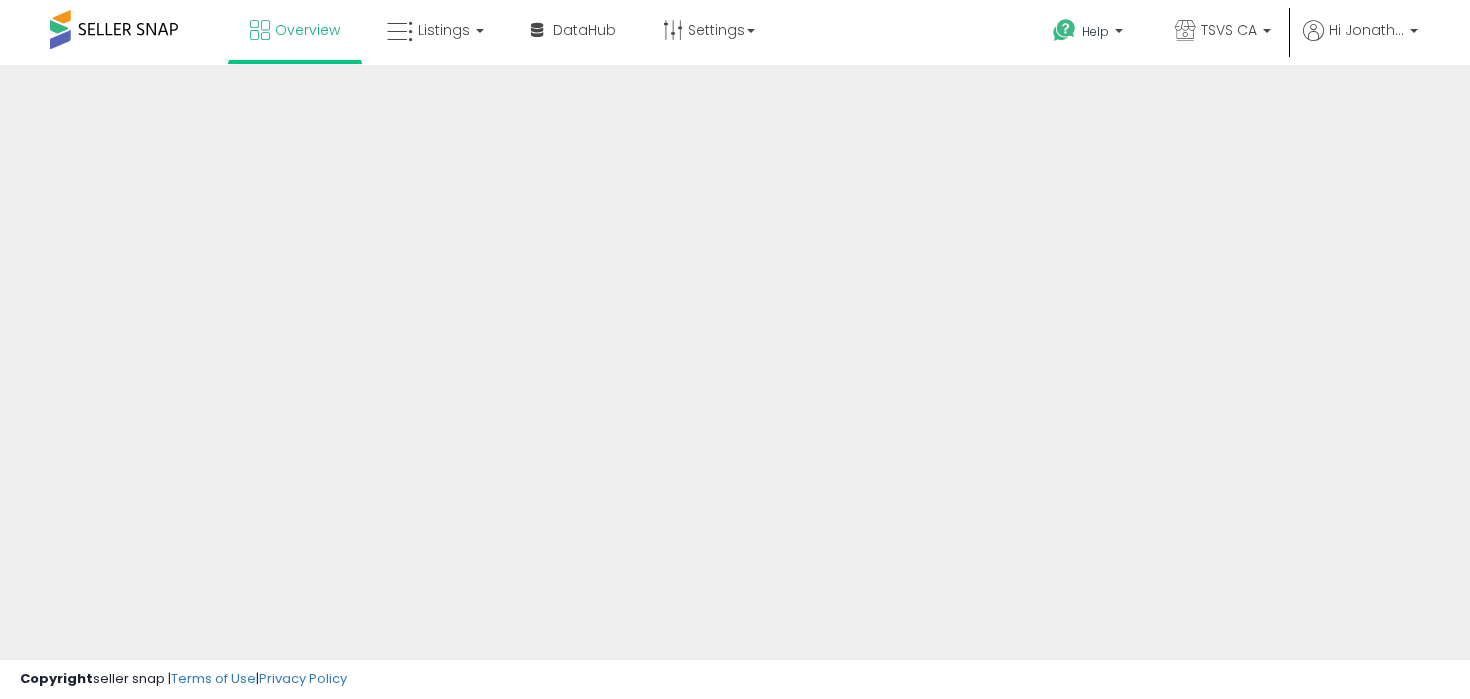 scroll, scrollTop: 0, scrollLeft: 0, axis: both 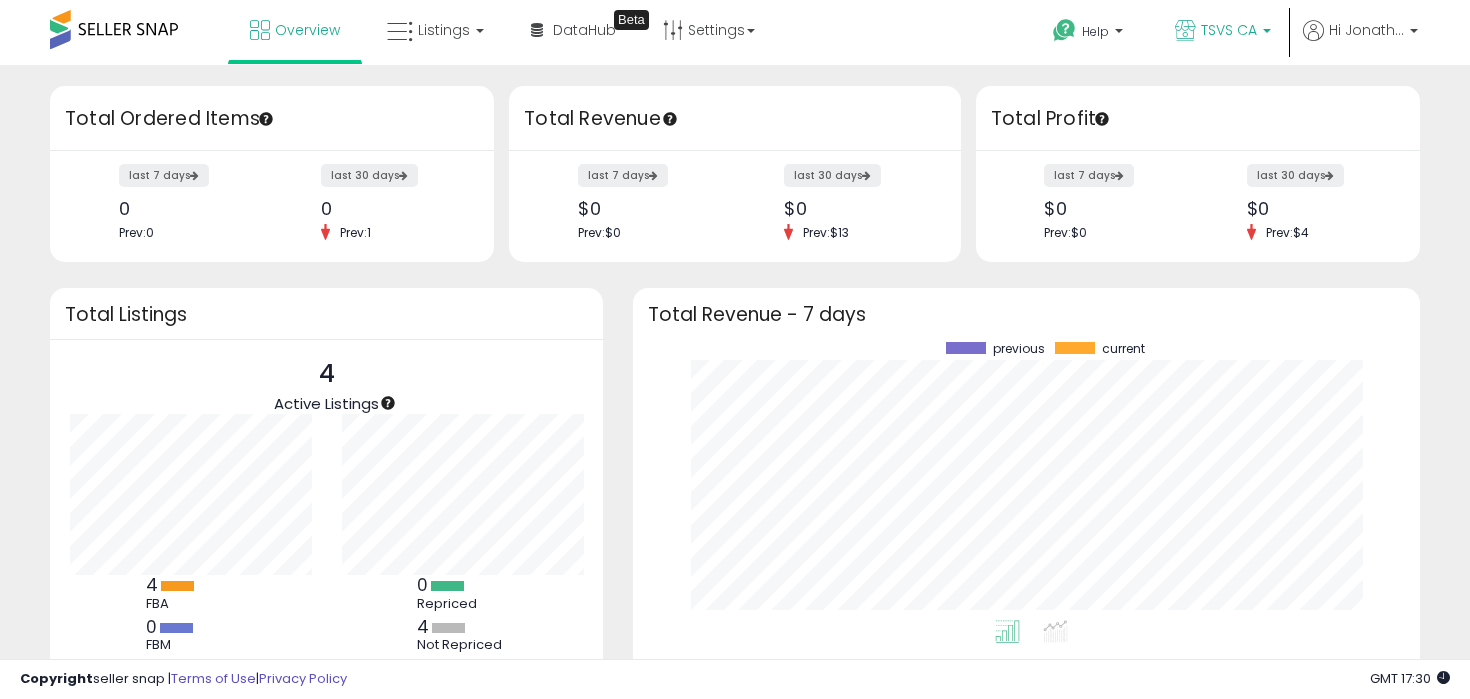 click on "TSVS CA" at bounding box center (1229, 30) 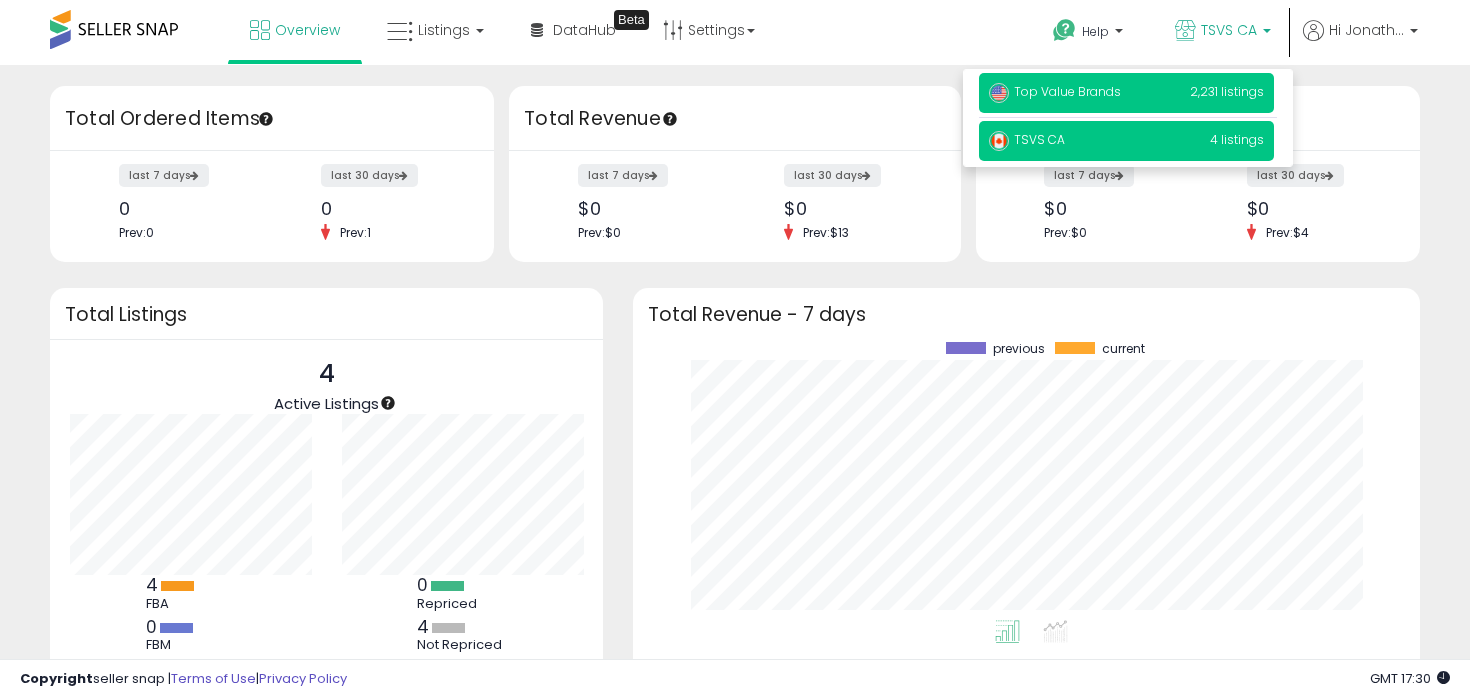 click on "Top Value Brands" at bounding box center [1055, 91] 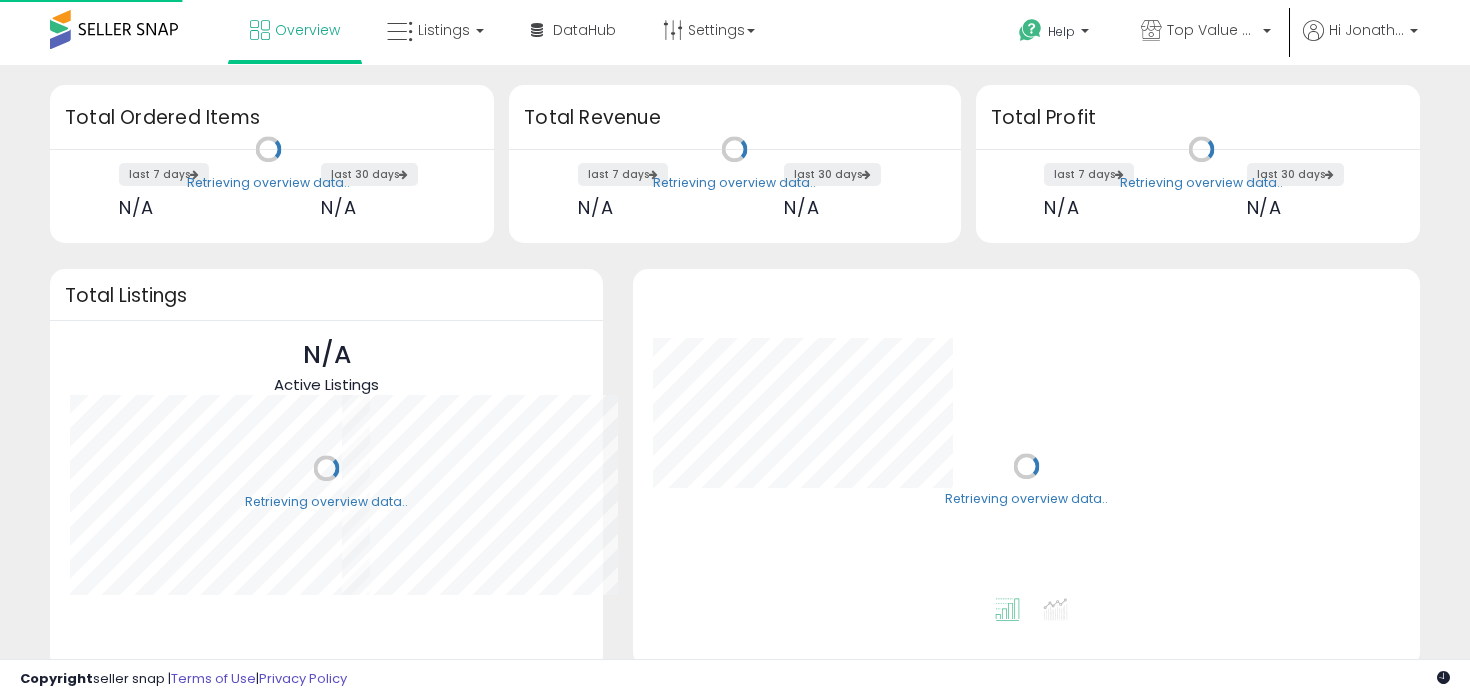 scroll, scrollTop: 0, scrollLeft: 0, axis: both 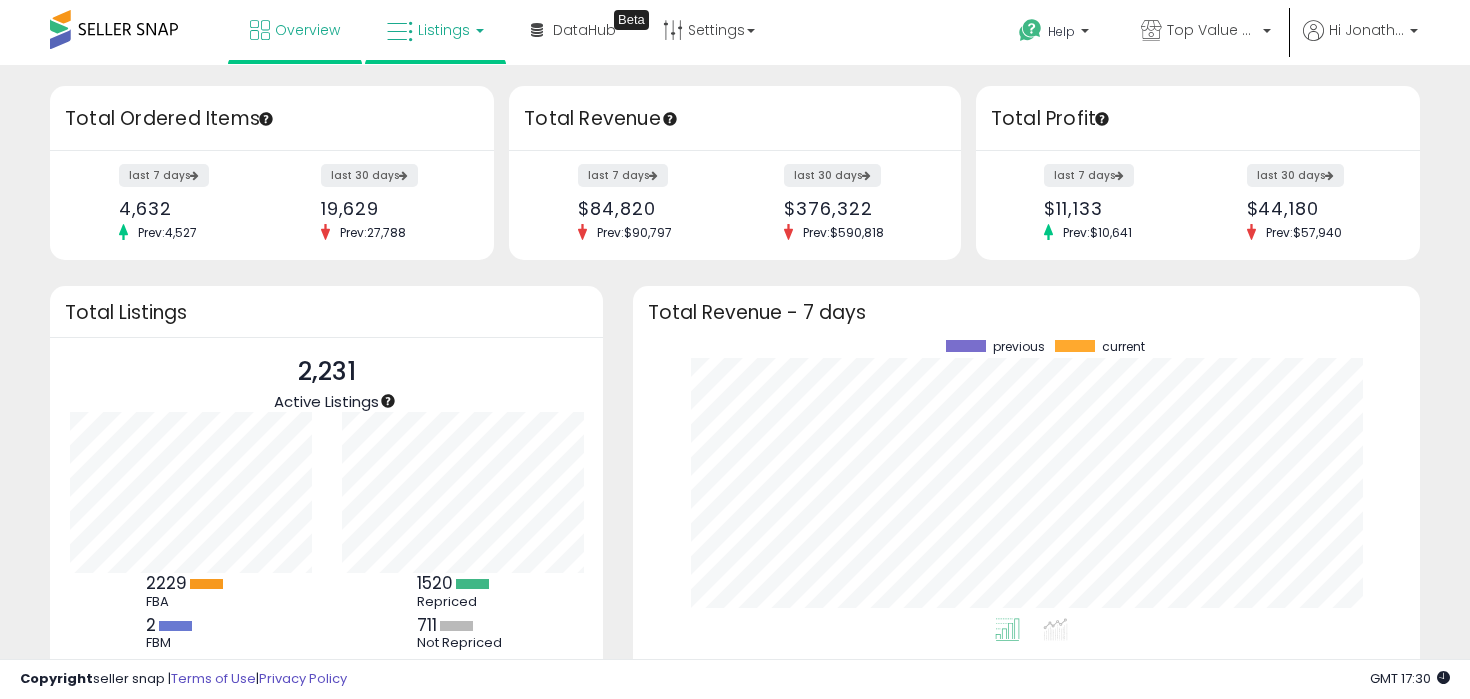 click on "Listings" at bounding box center [444, 30] 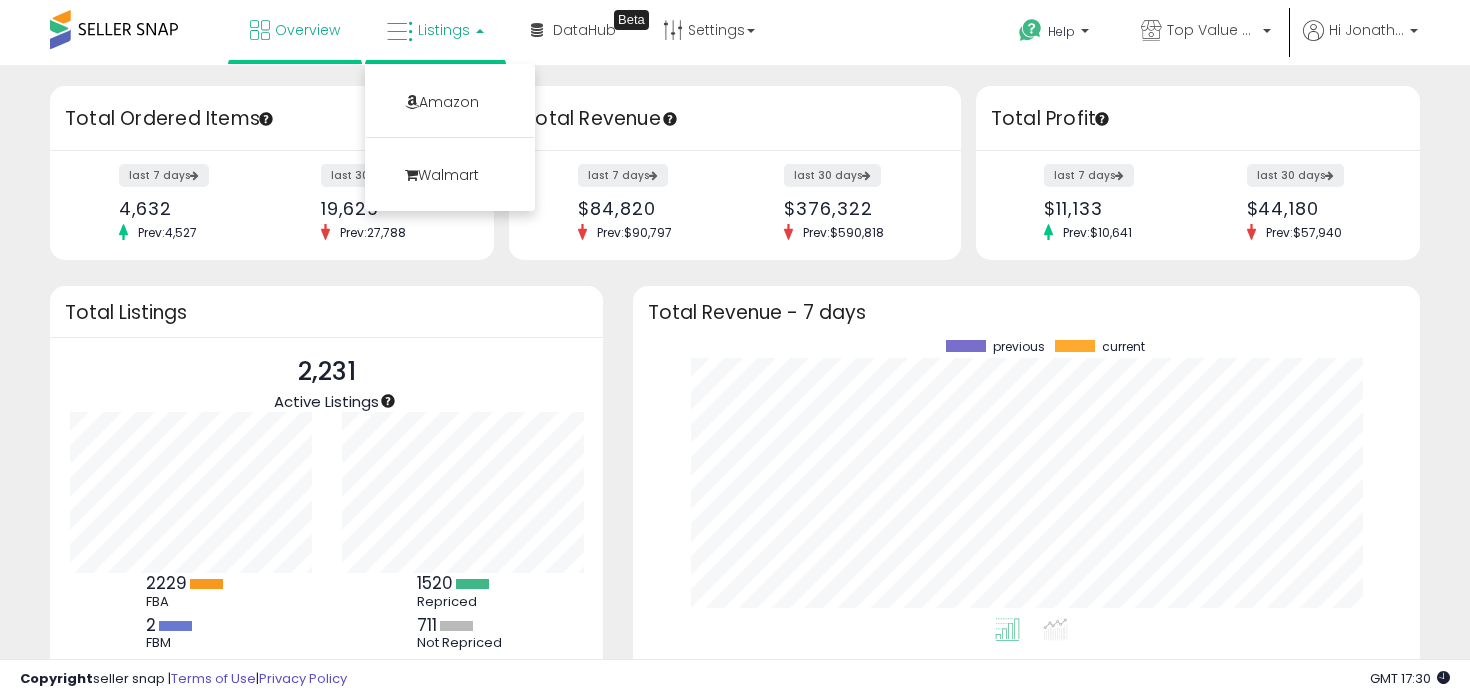click on "Listings" at bounding box center [444, 30] 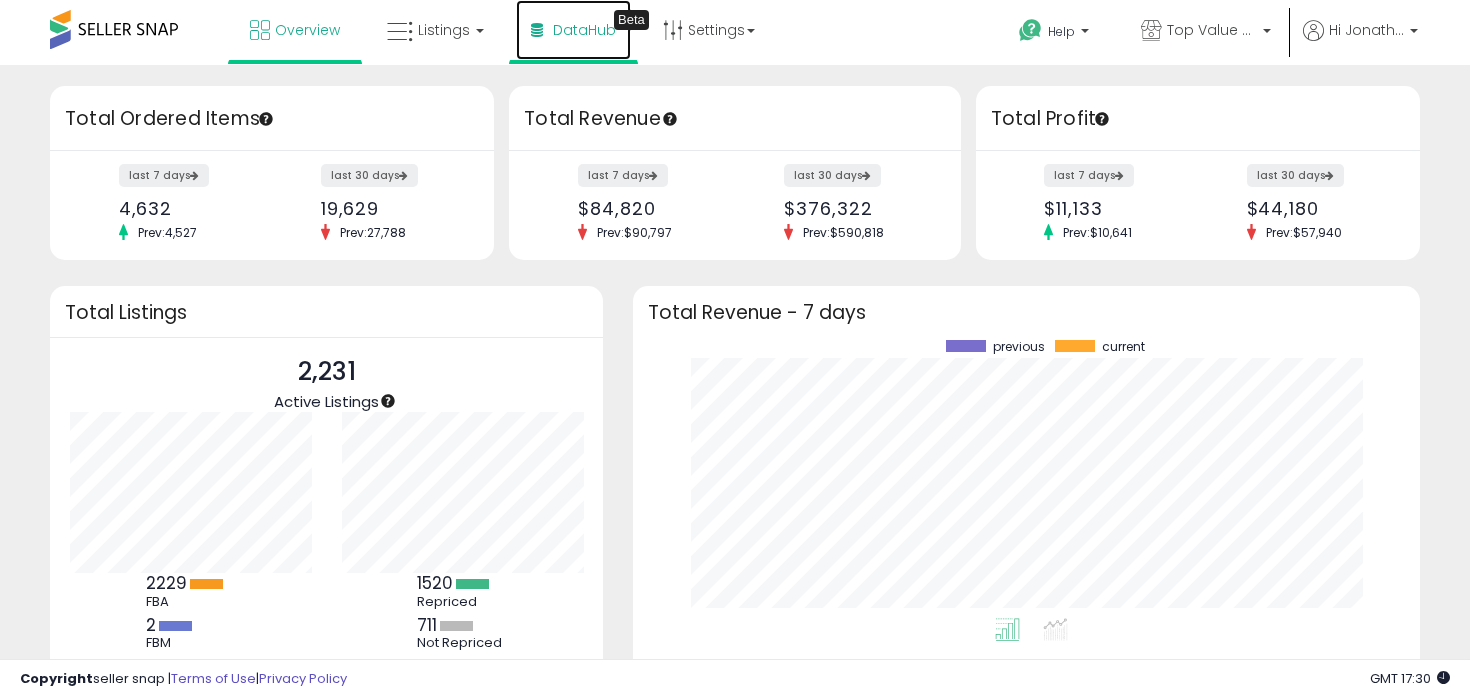 click on "DataHub" at bounding box center (584, 30) 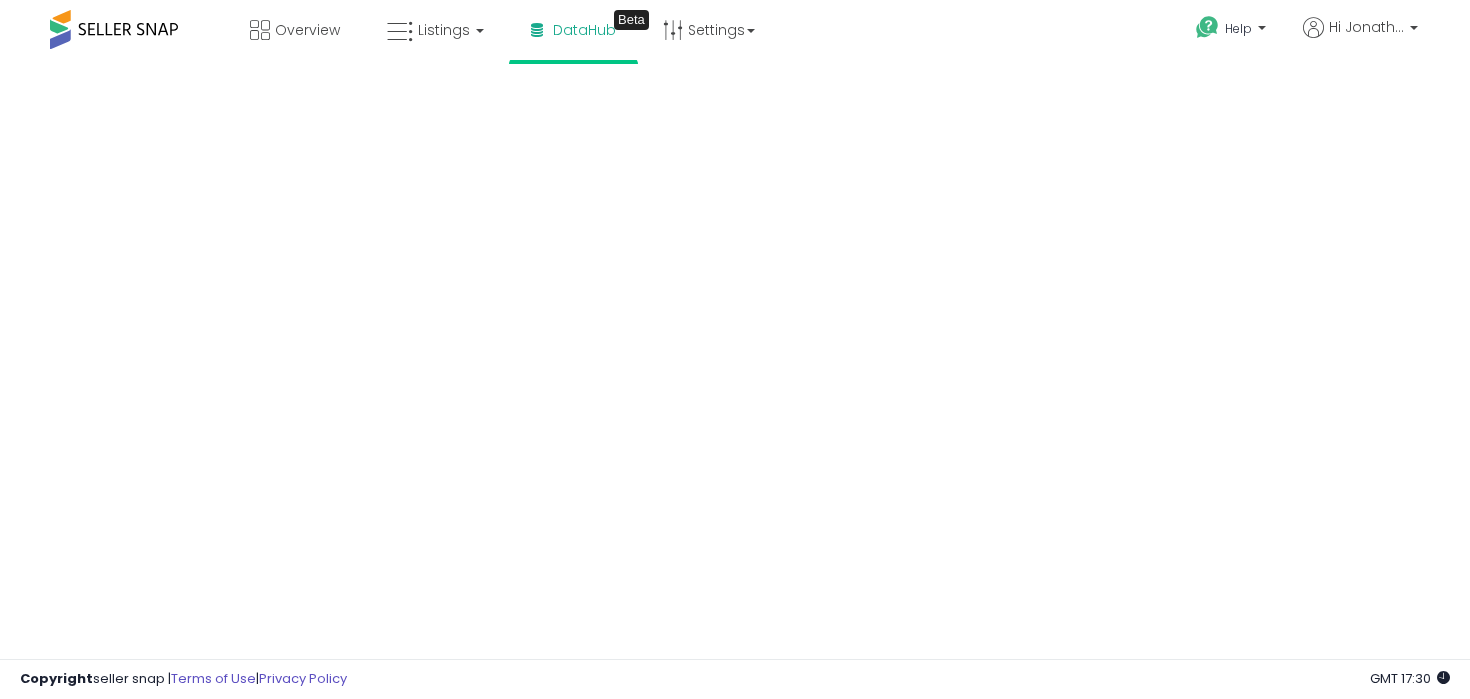 scroll, scrollTop: 0, scrollLeft: 0, axis: both 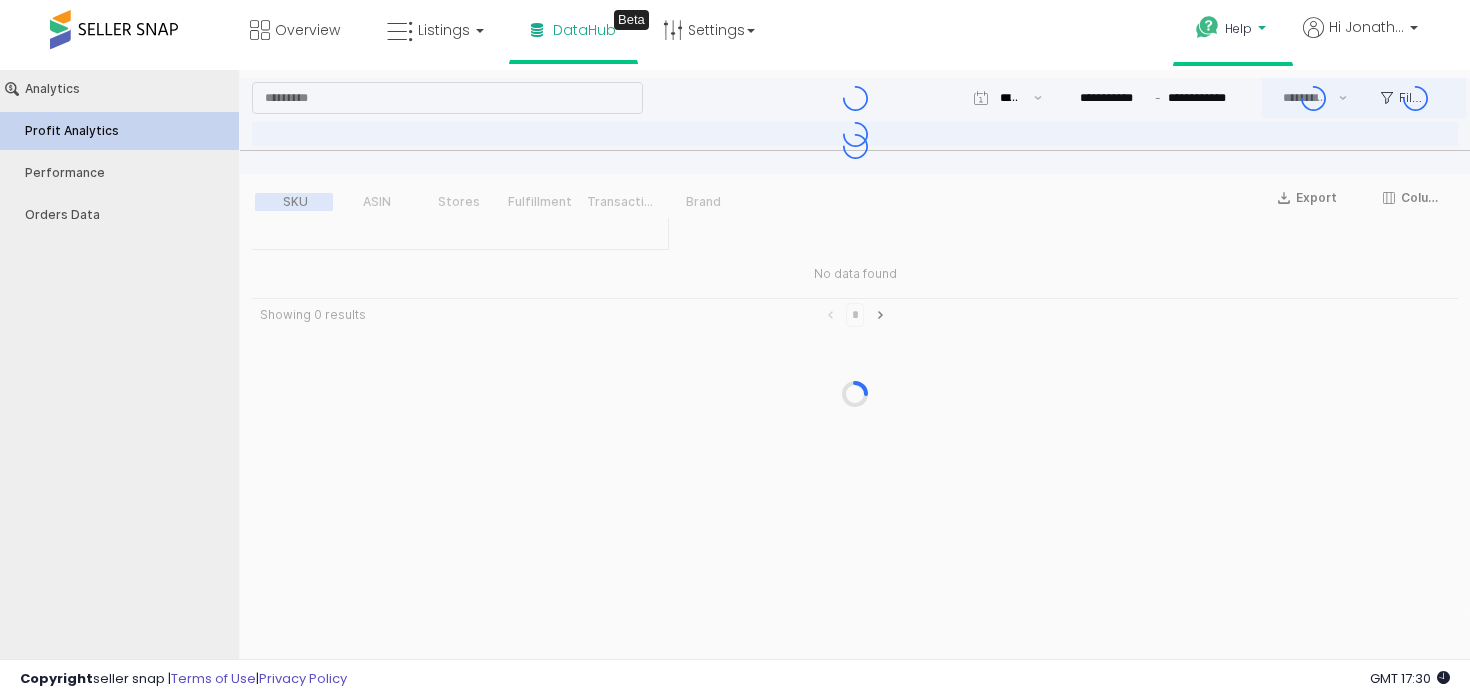 type on "***" 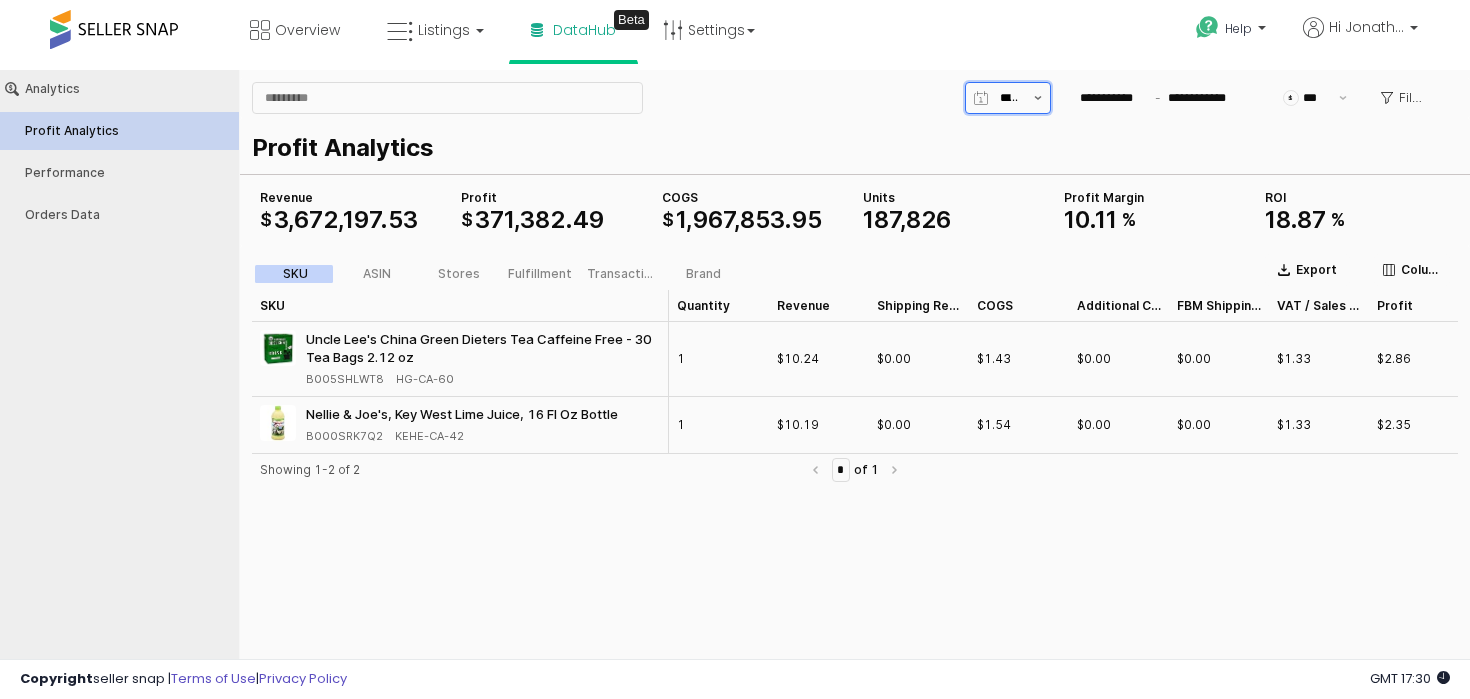 click at bounding box center (1008, 98) 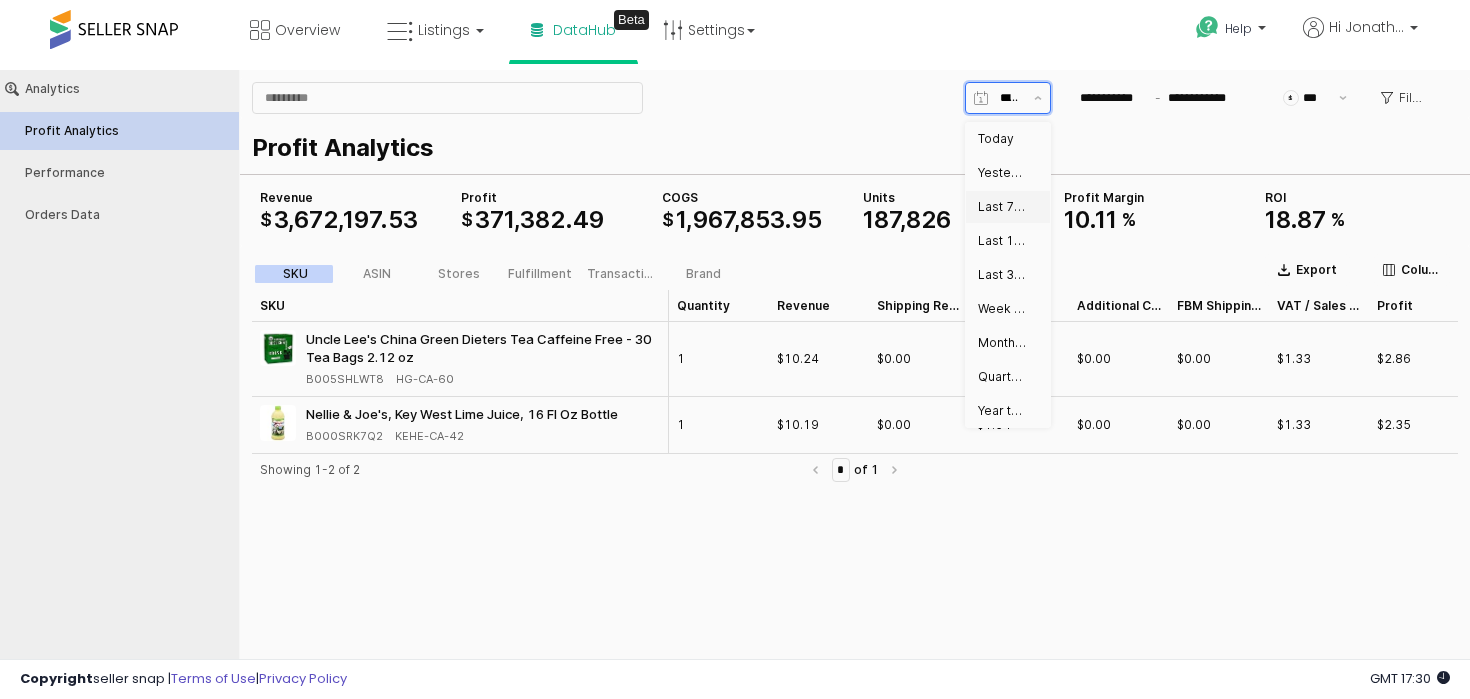 click on "Last 7 days" at bounding box center (1002, 207) 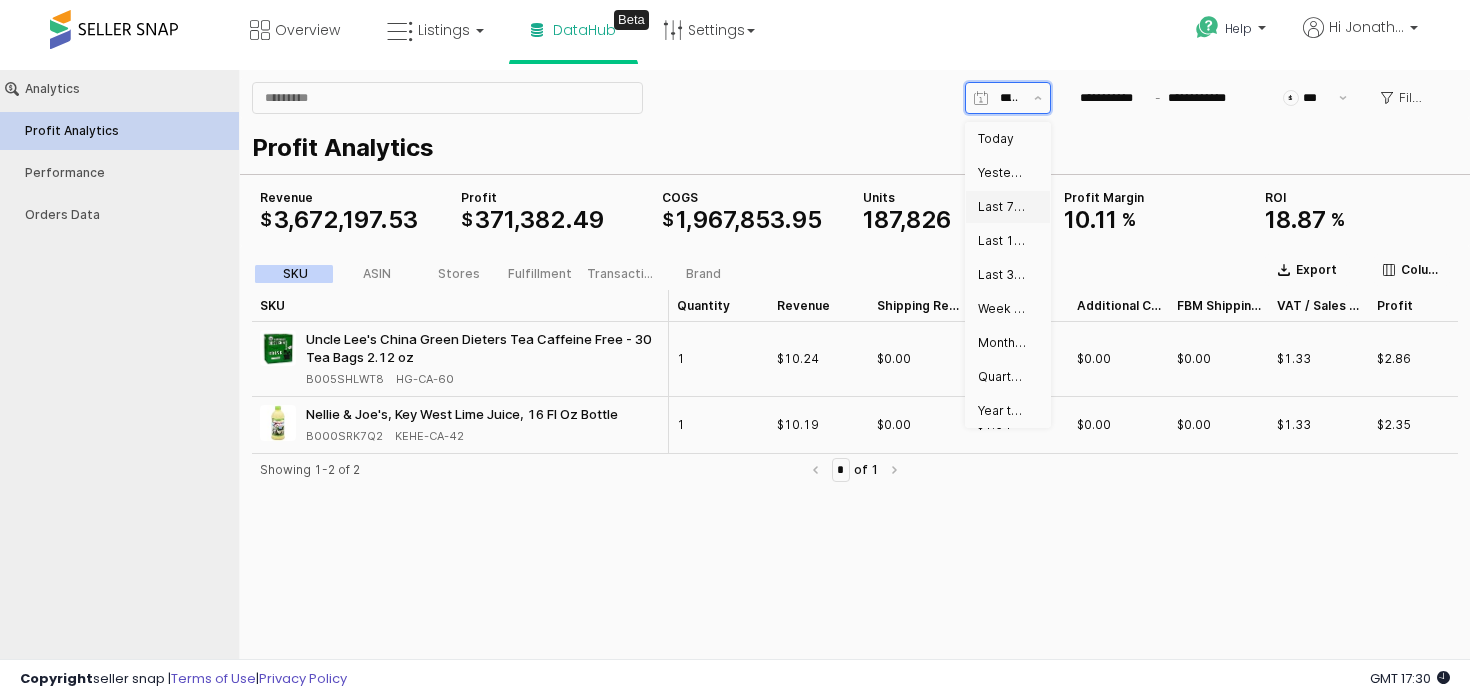 type on "**********" 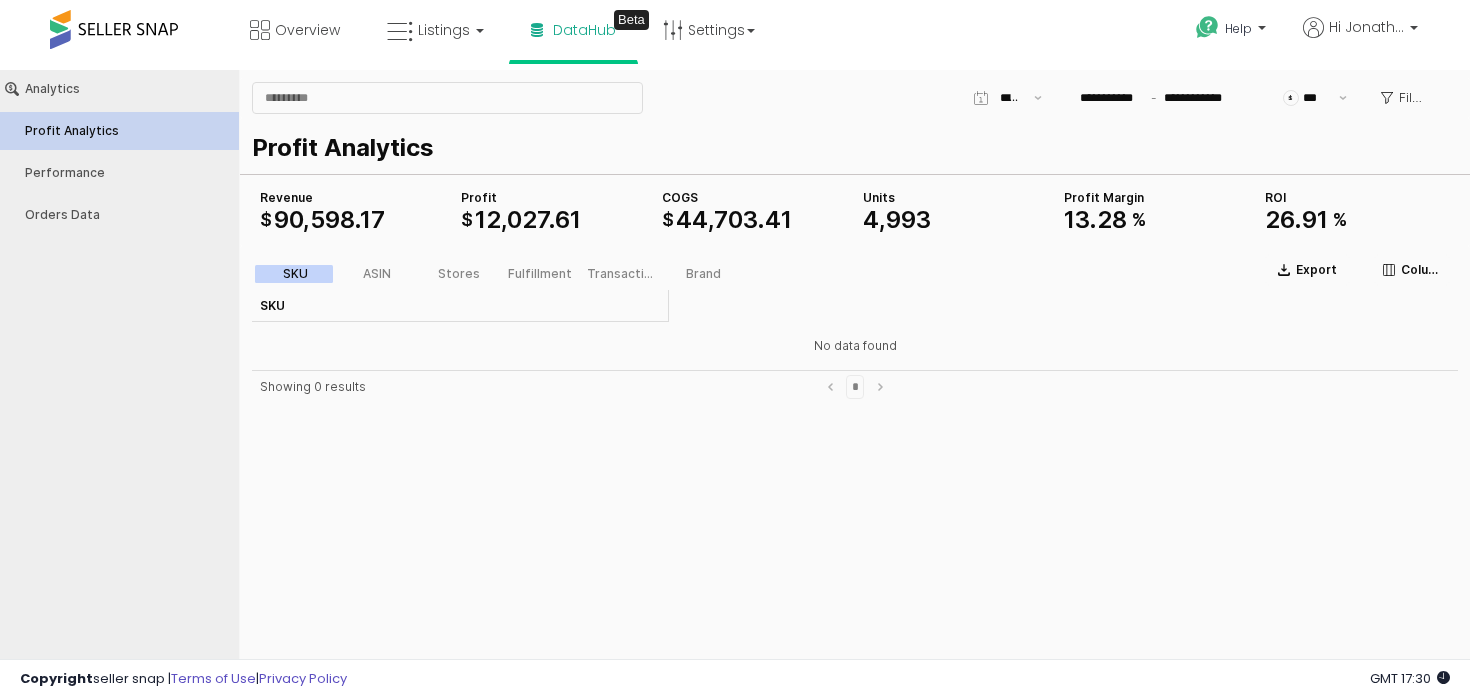 click on "**********" at bounding box center [855, 98] 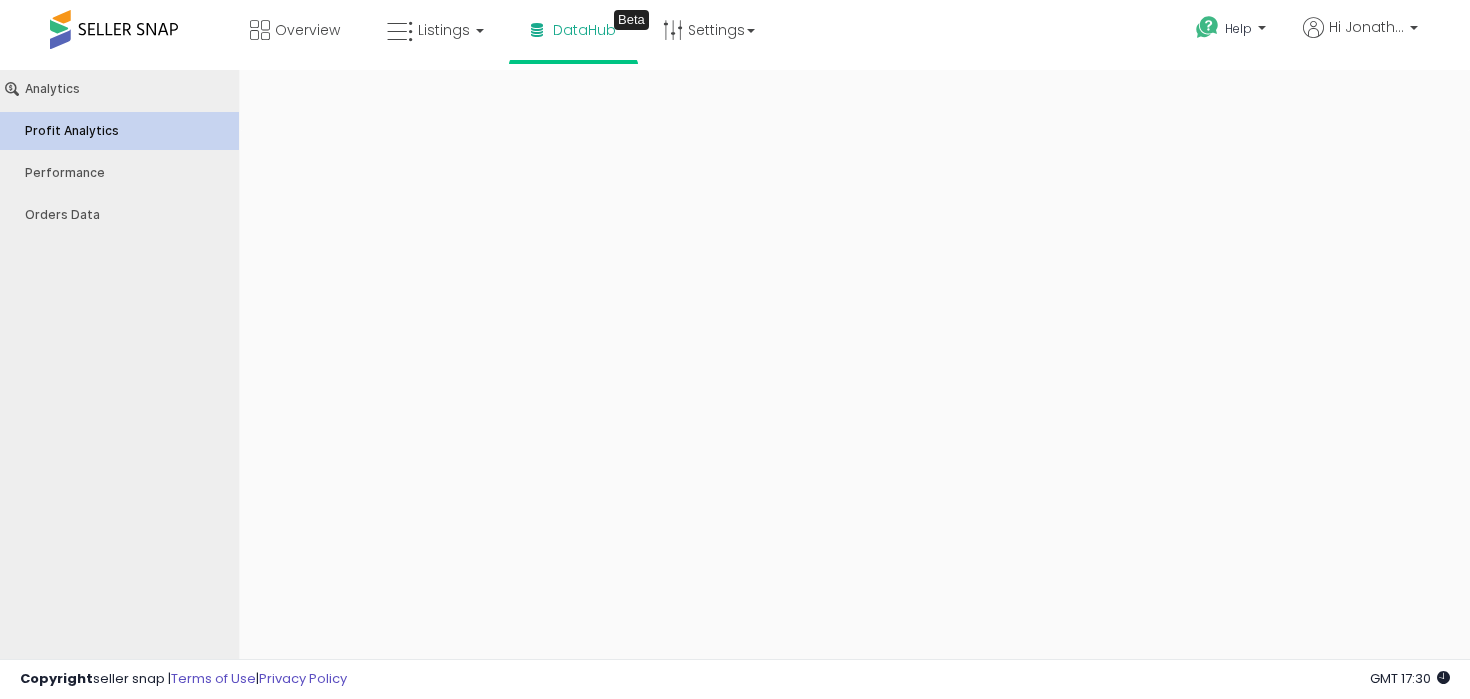 scroll, scrollTop: 0, scrollLeft: 0, axis: both 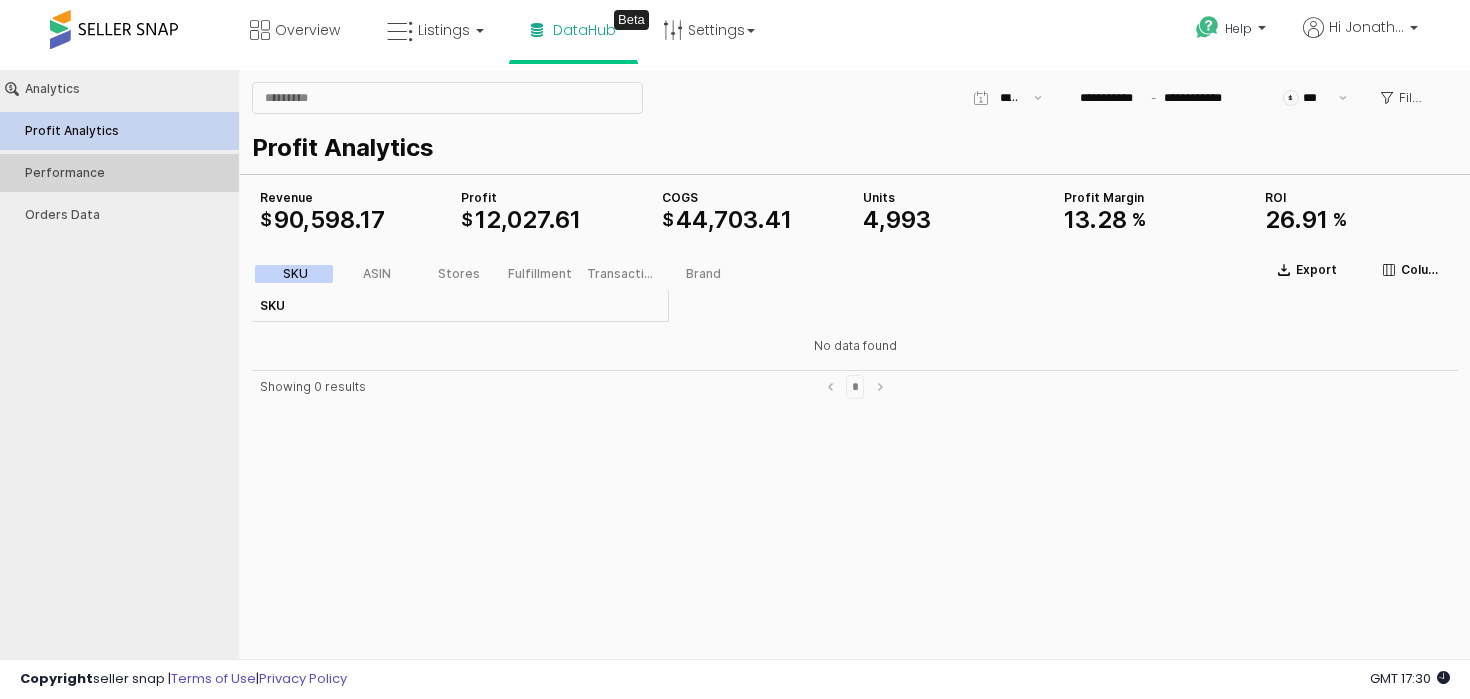 click on "Performance" at bounding box center [119, 173] 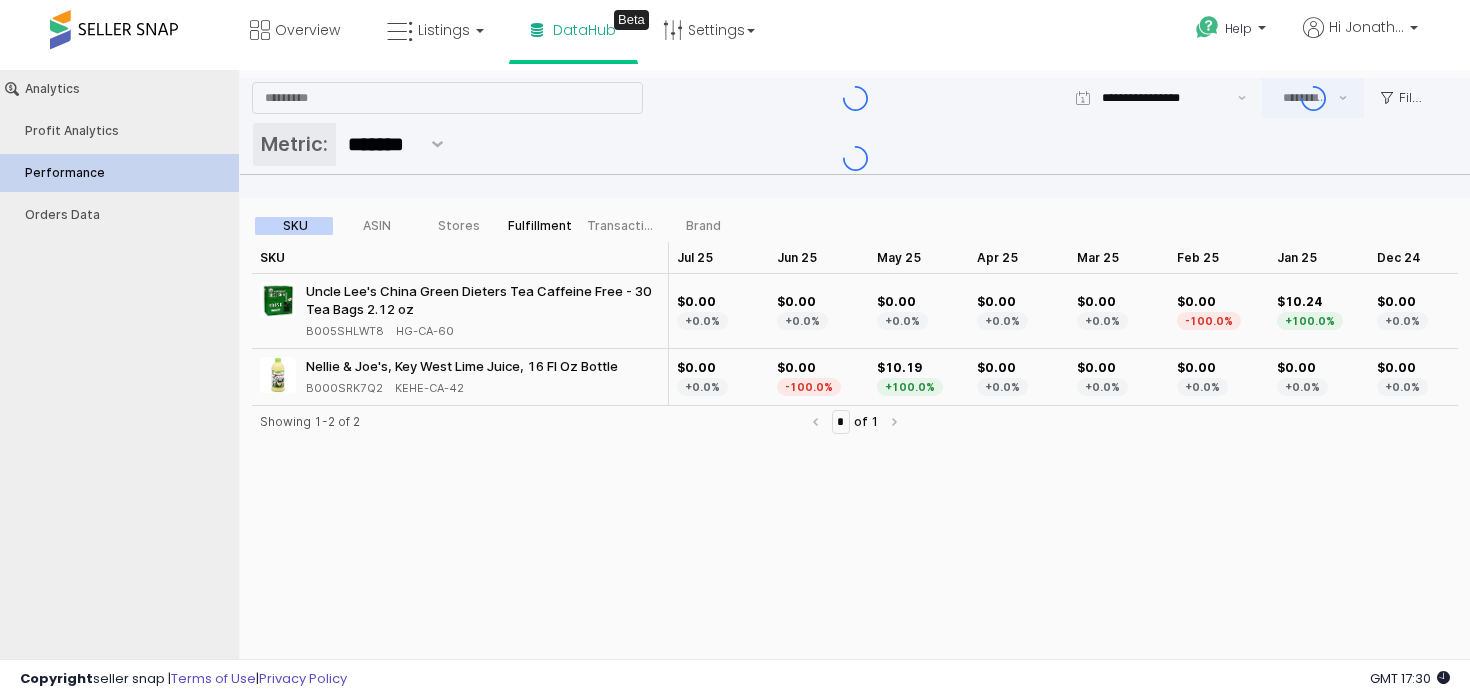 type on "***" 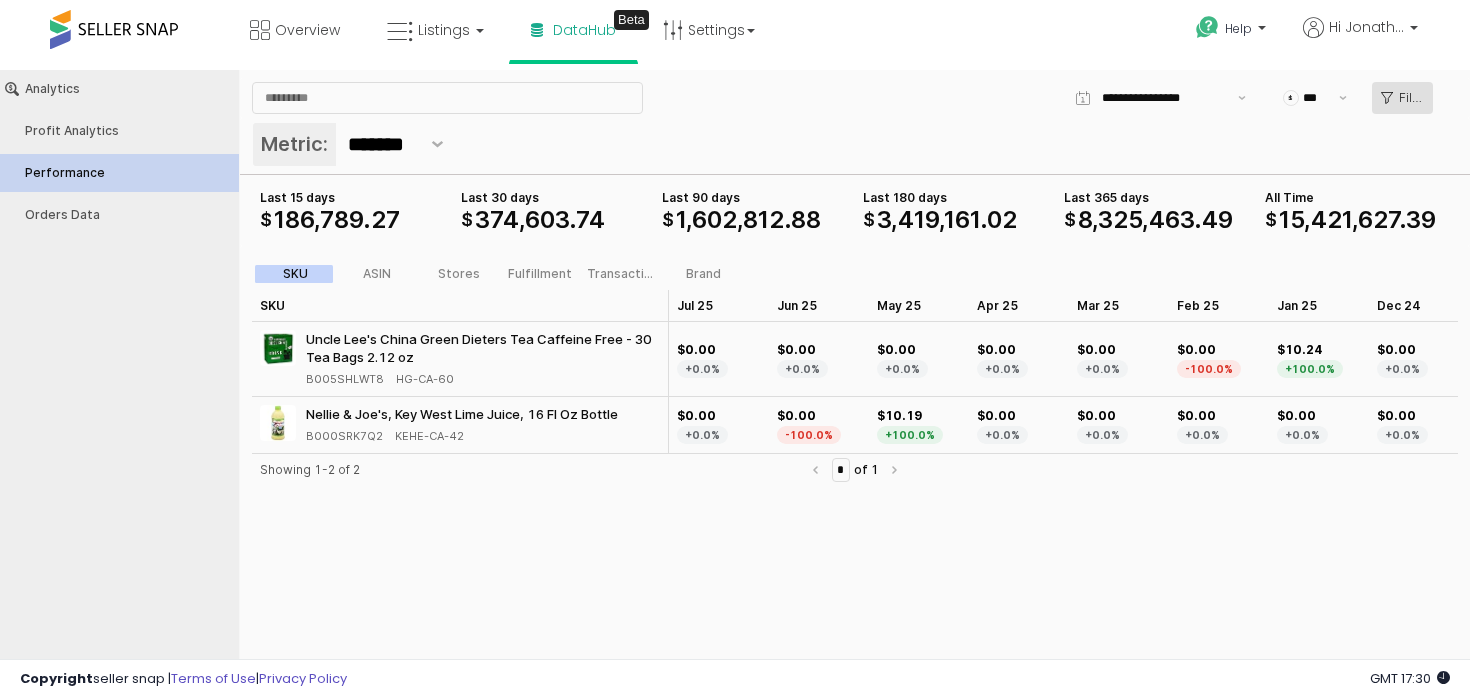 click on "Filters" at bounding box center [1411, 98] 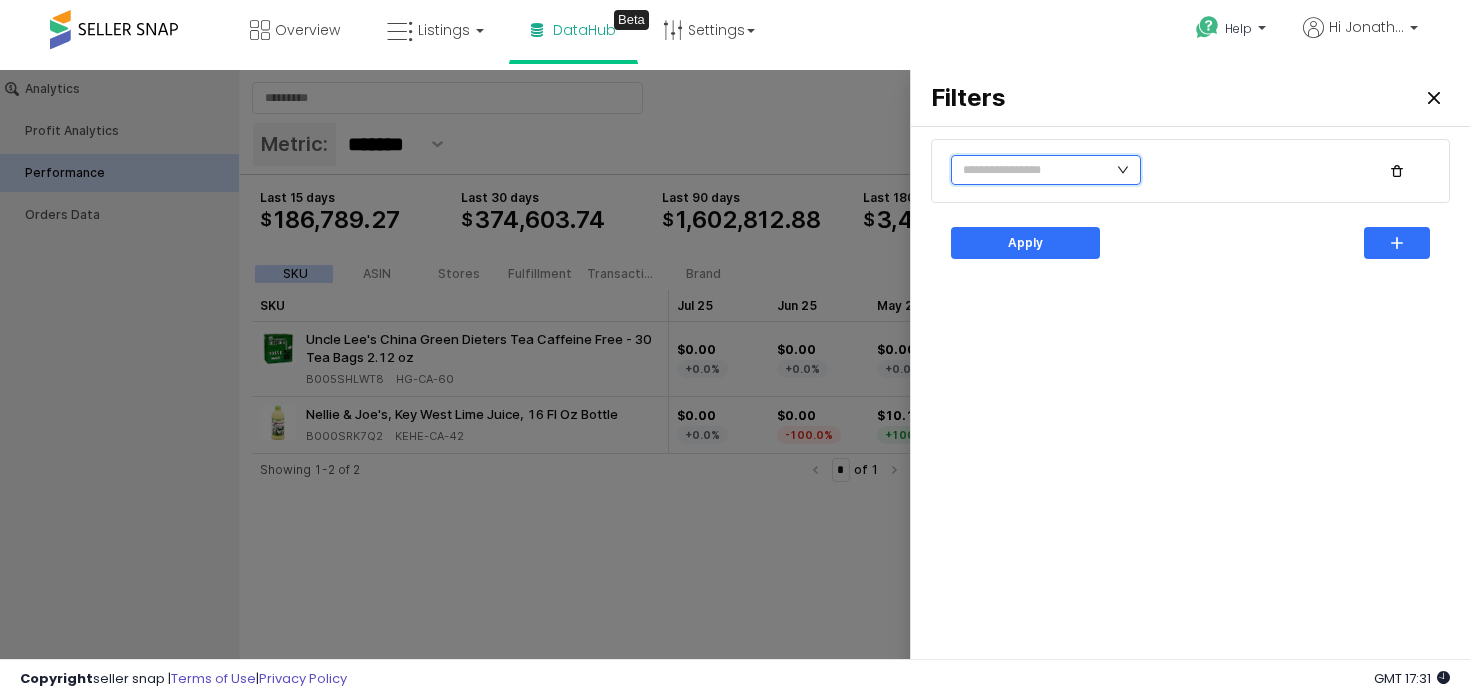 click at bounding box center [1046, 170] 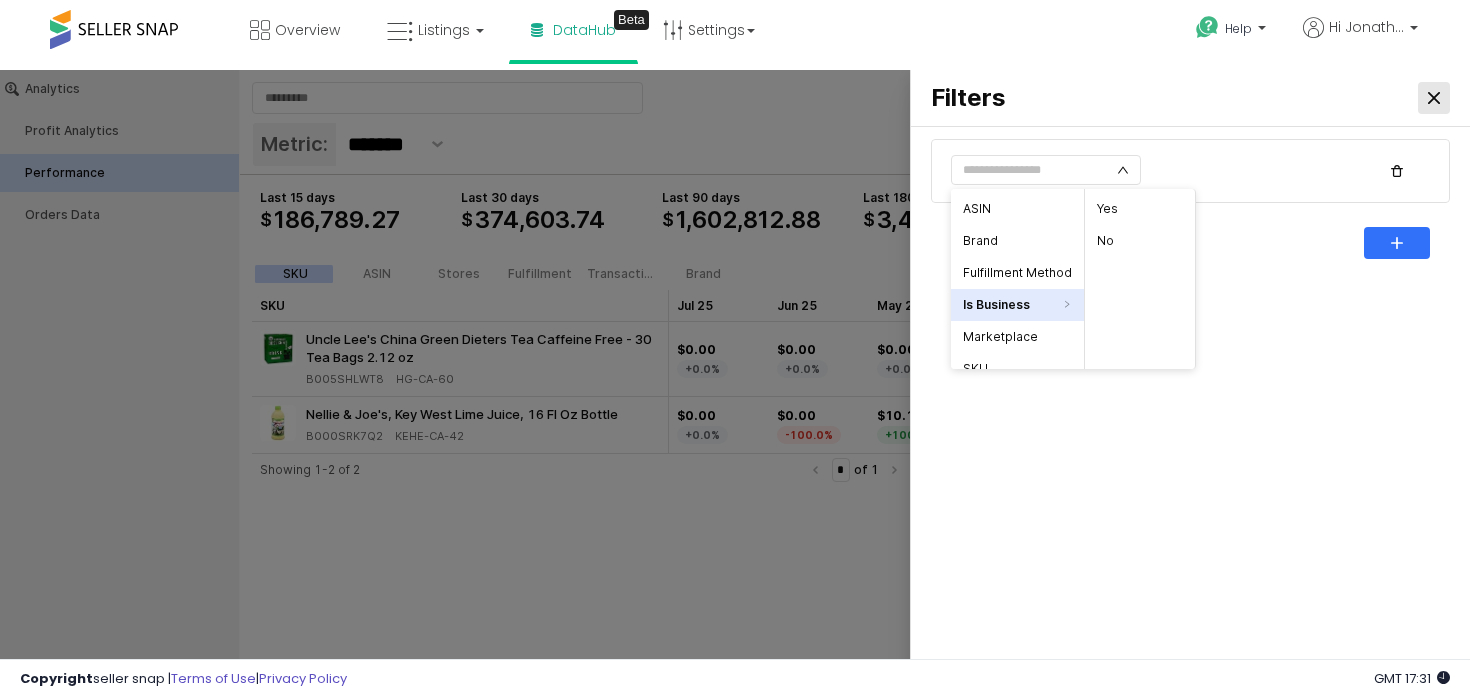 click 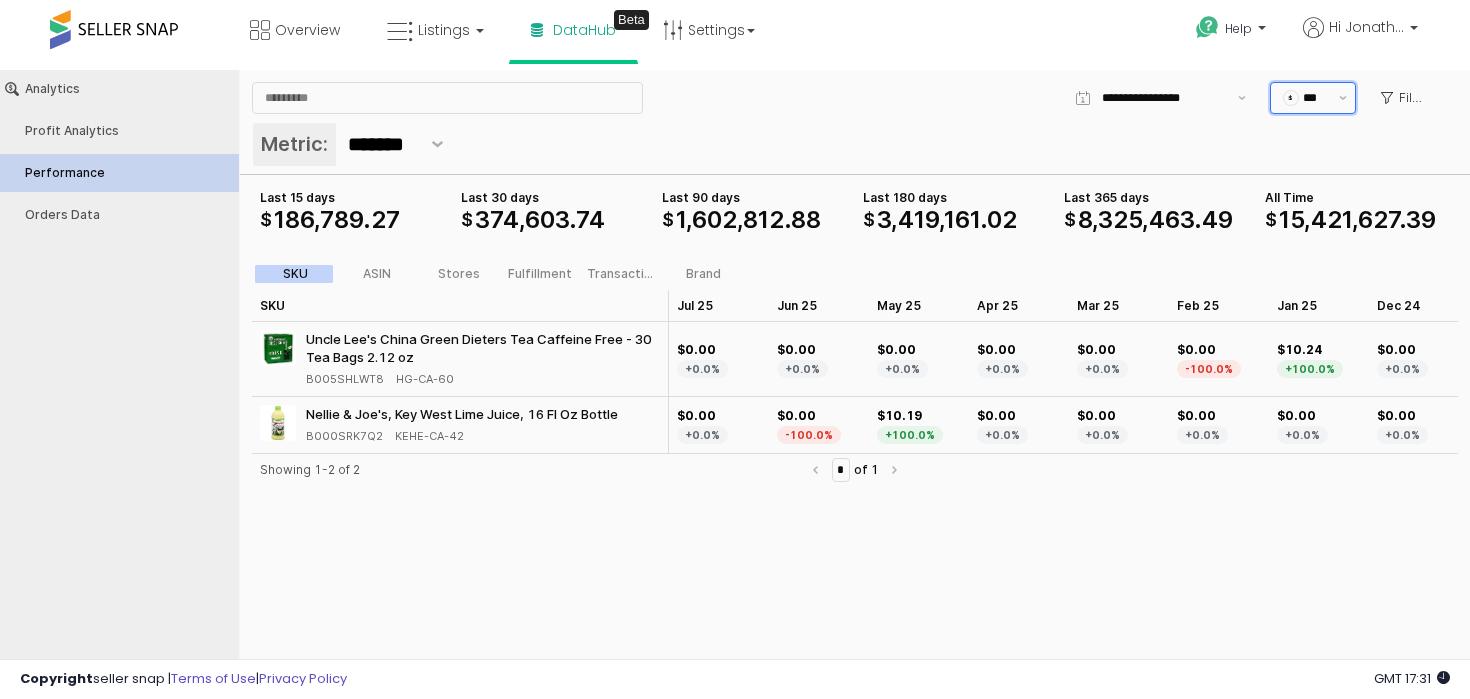 click on "***" at bounding box center [1317, 98] 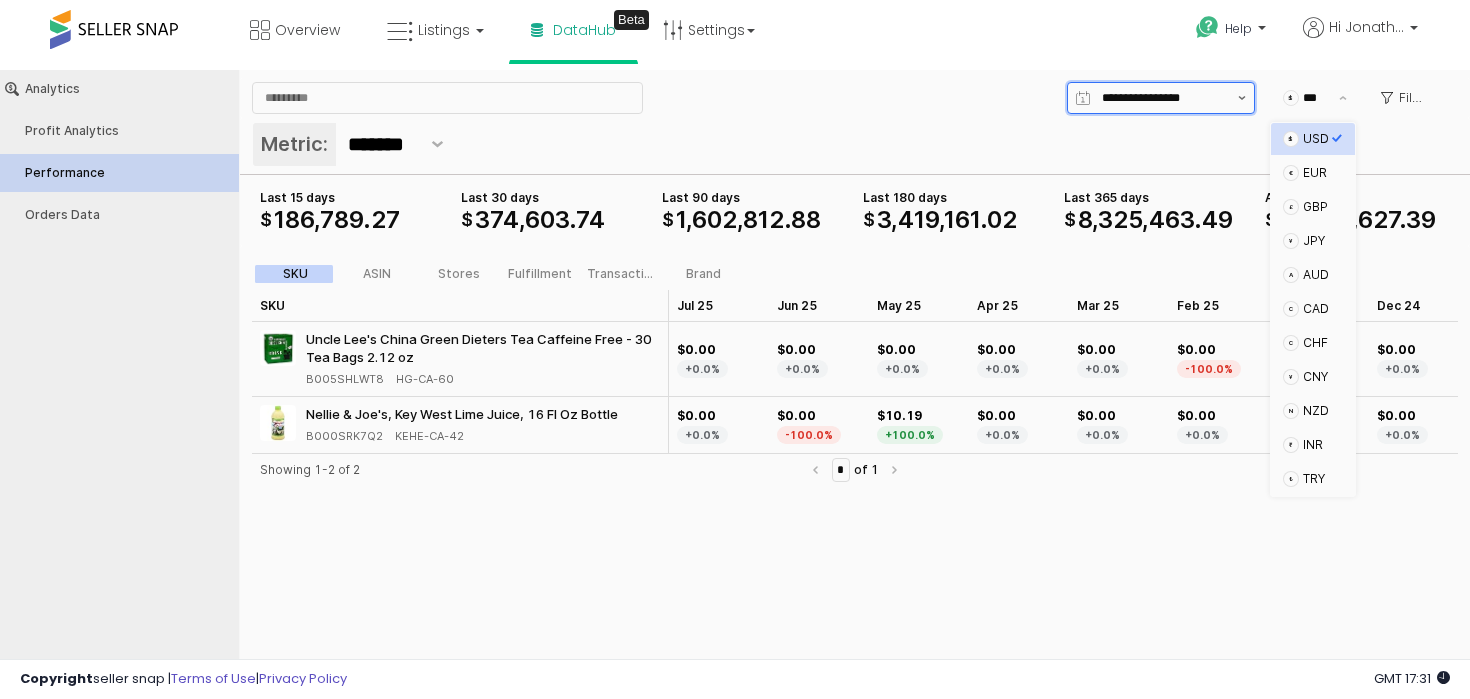 click at bounding box center (1242, 98) 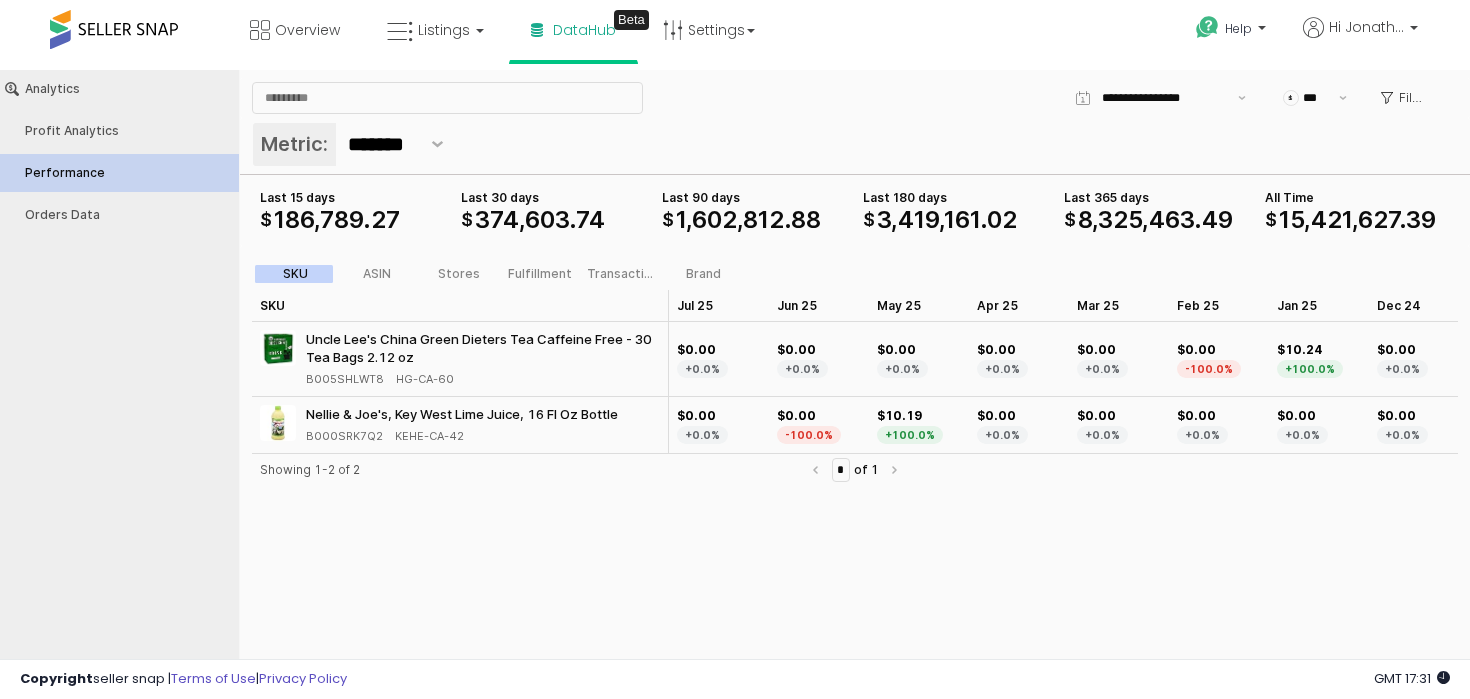 click on "Metric: *******" at bounding box center (855, 146) 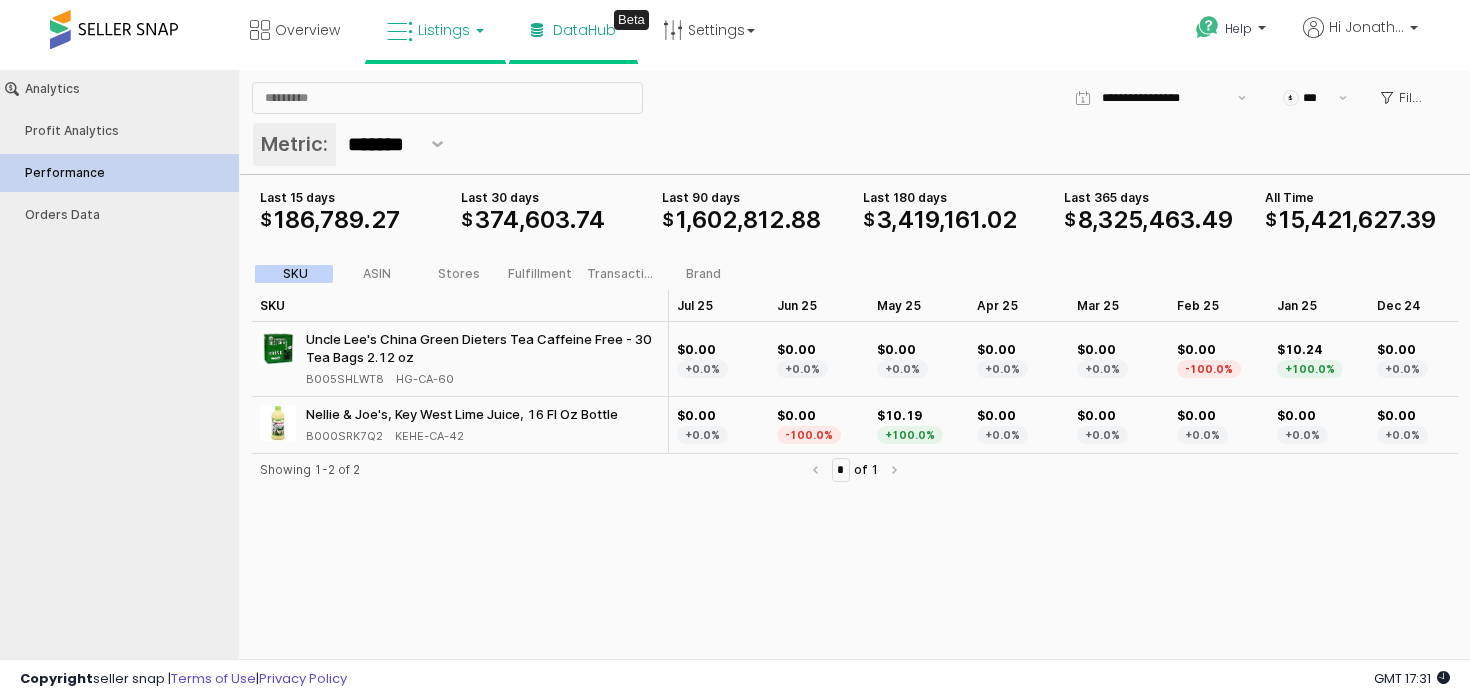 click on "Listings" at bounding box center [435, 30] 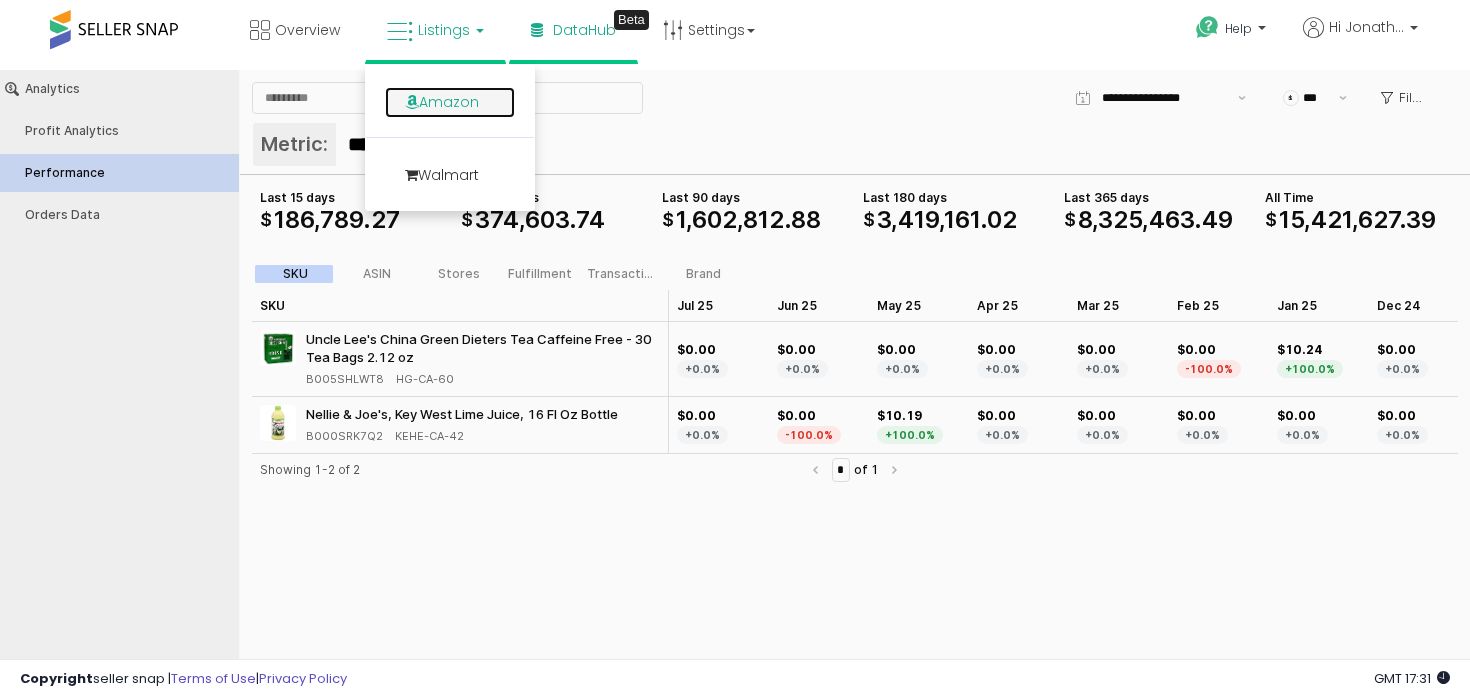 click on "Amazon" at bounding box center (450, 102) 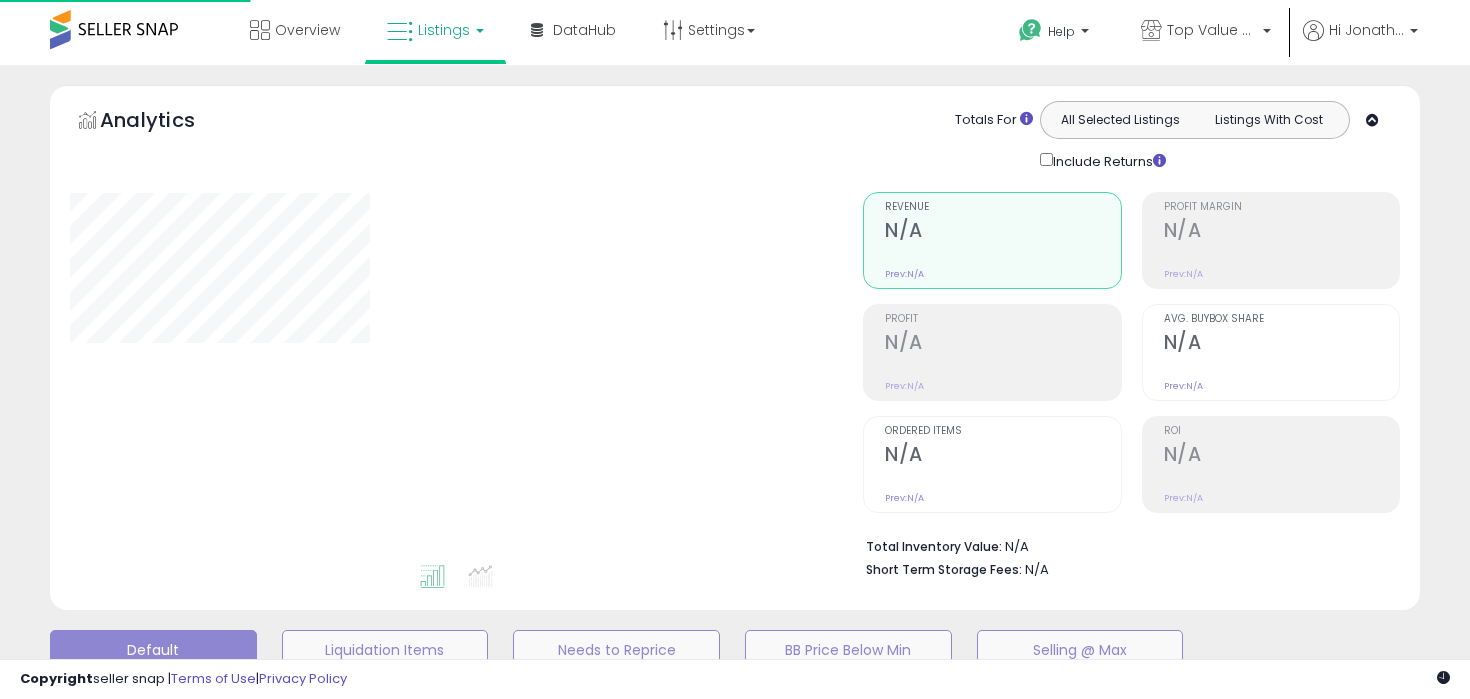 scroll, scrollTop: 0, scrollLeft: 0, axis: both 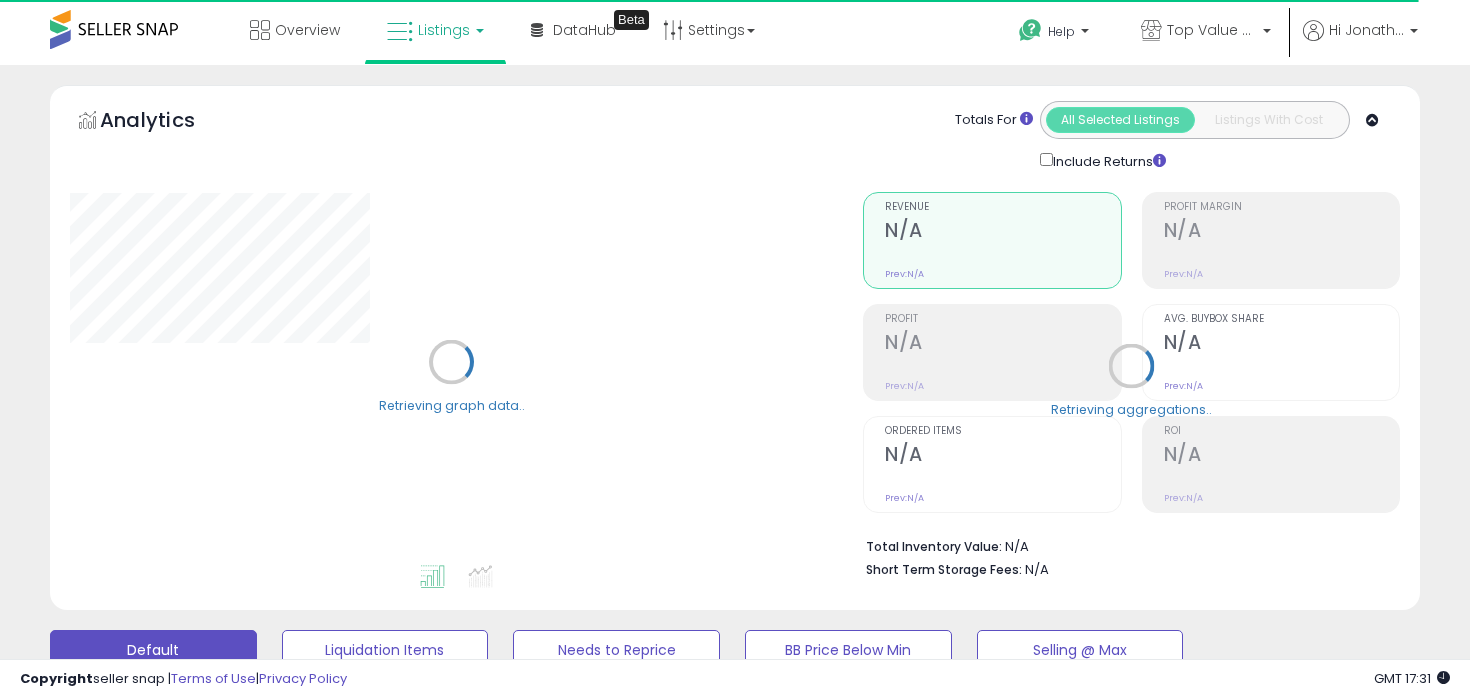 click on "Analytics
Totals For
All Selected Listings
Listings With Cost
Include Returns" 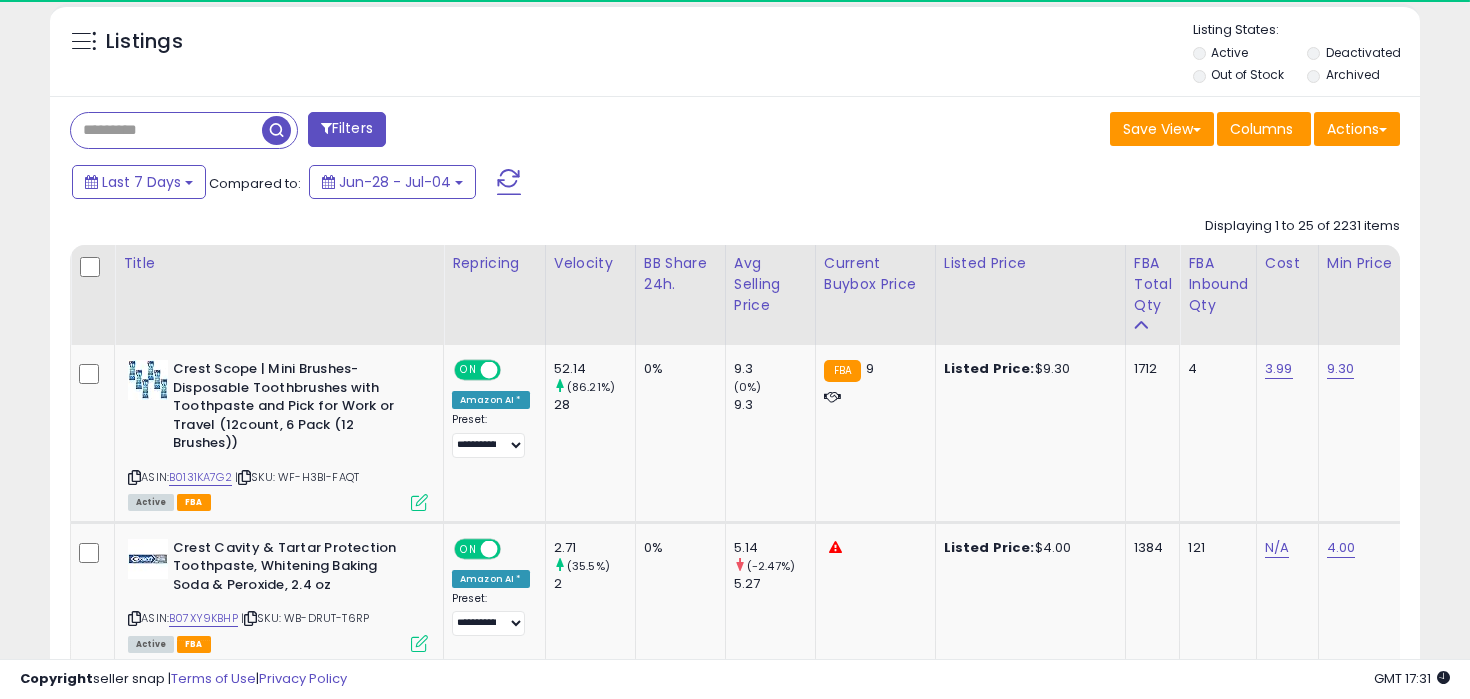 scroll, scrollTop: 684, scrollLeft: 0, axis: vertical 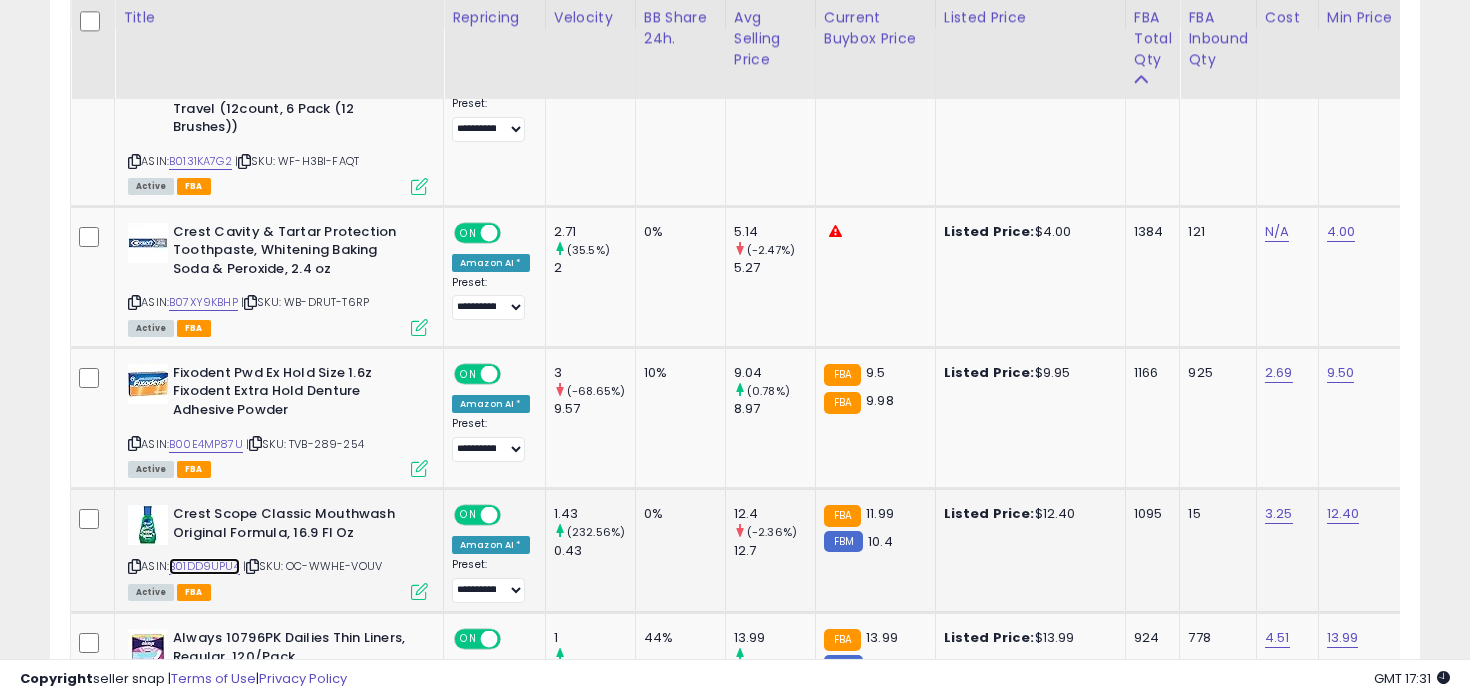click on "B01DD9UPU4" at bounding box center [204, 566] 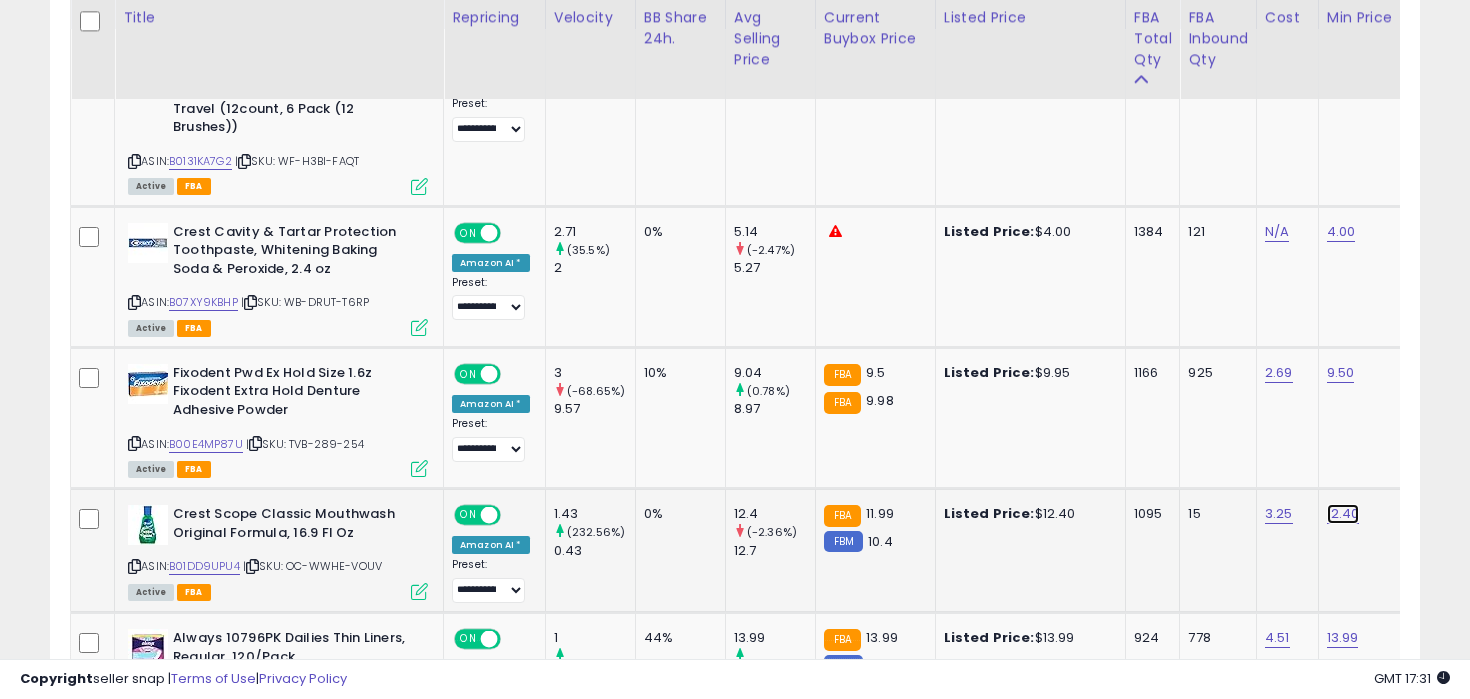 click on "12.40" at bounding box center (1341, 53) 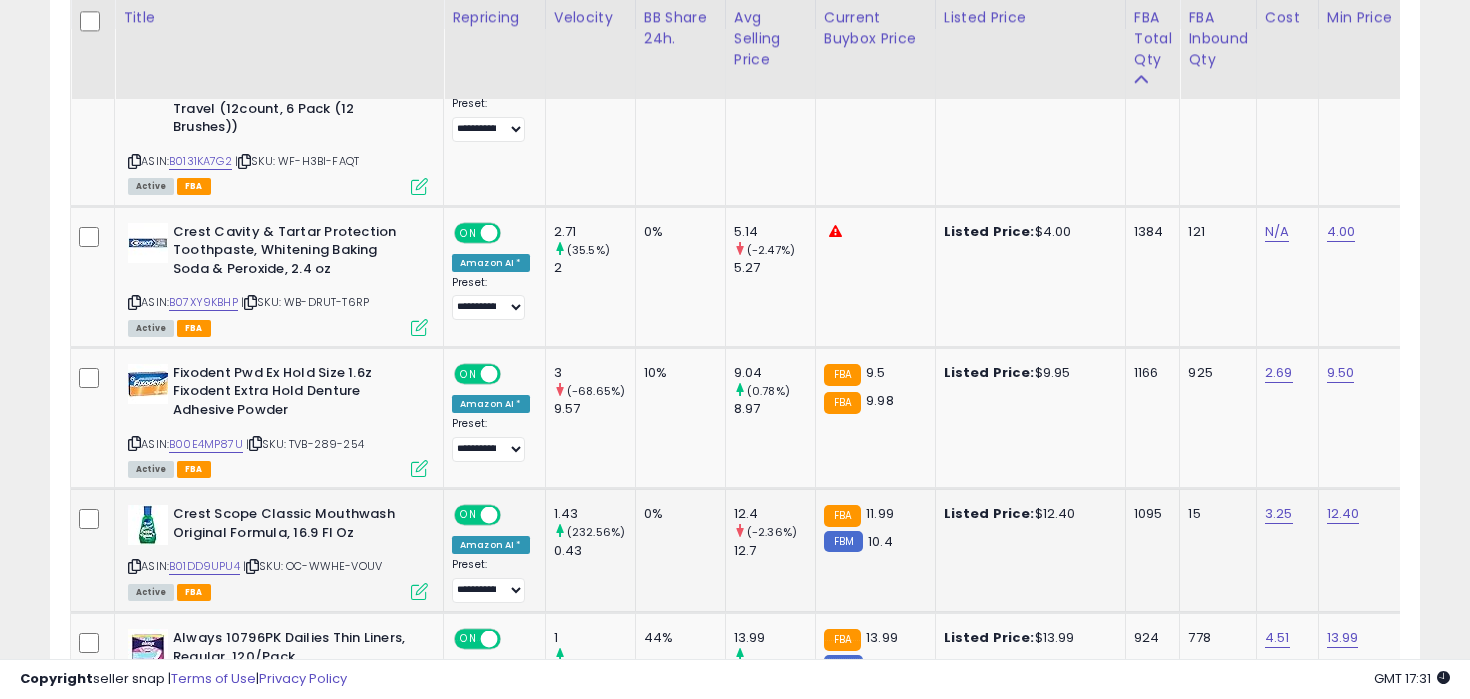 scroll, scrollTop: 0, scrollLeft: 117, axis: horizontal 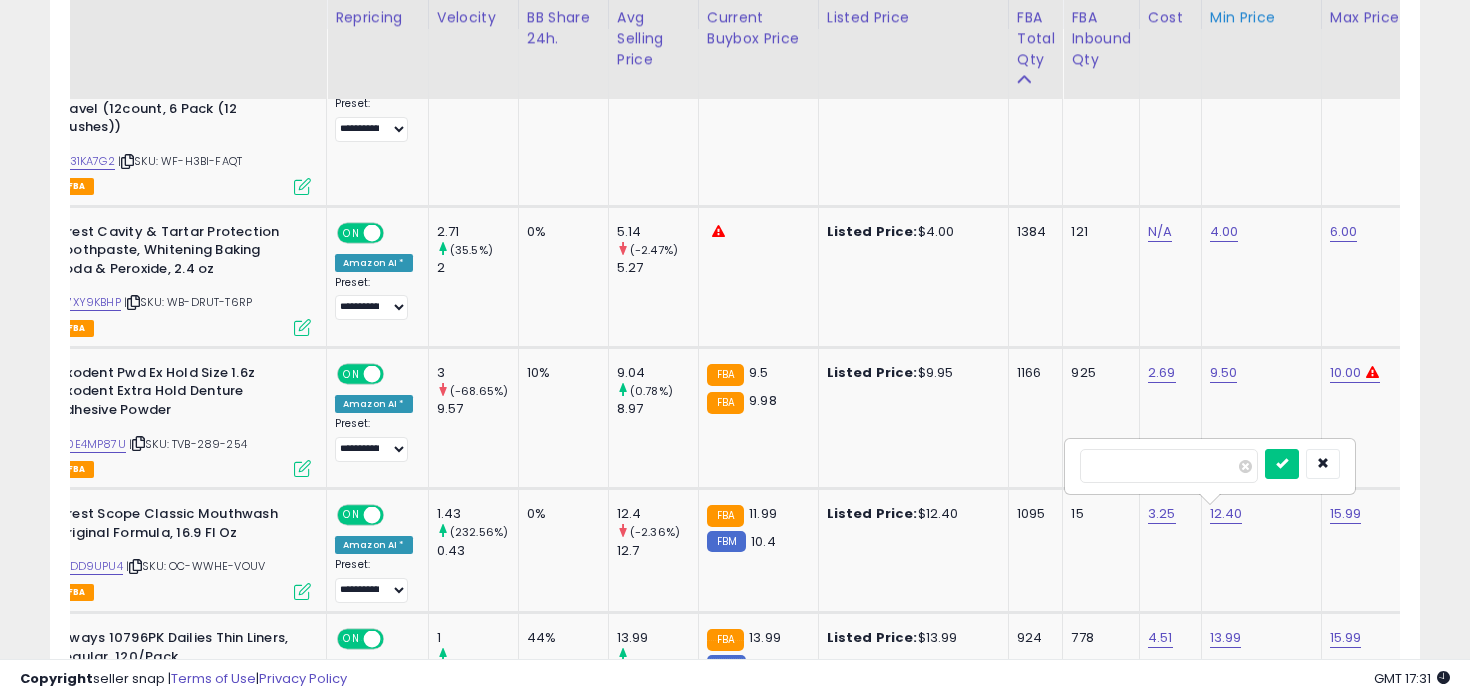 type on "****" 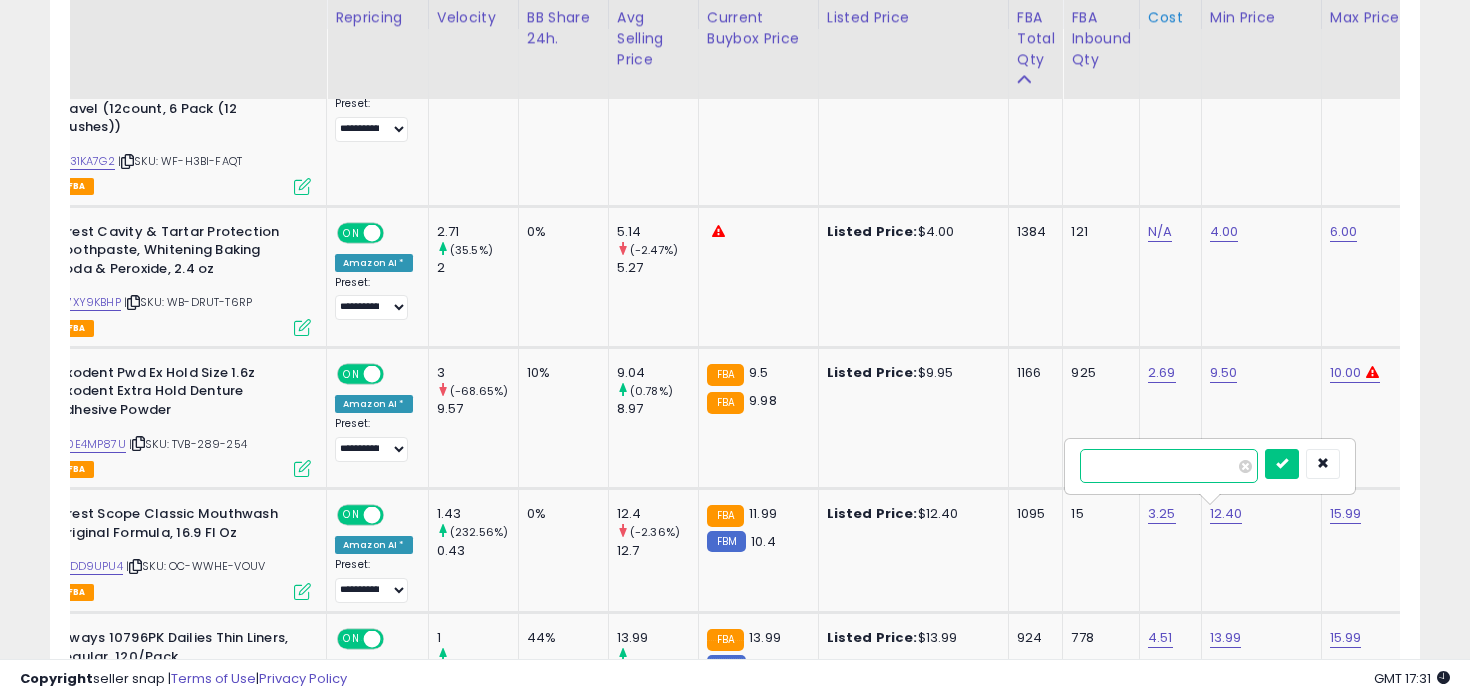 click at bounding box center (1282, 464) 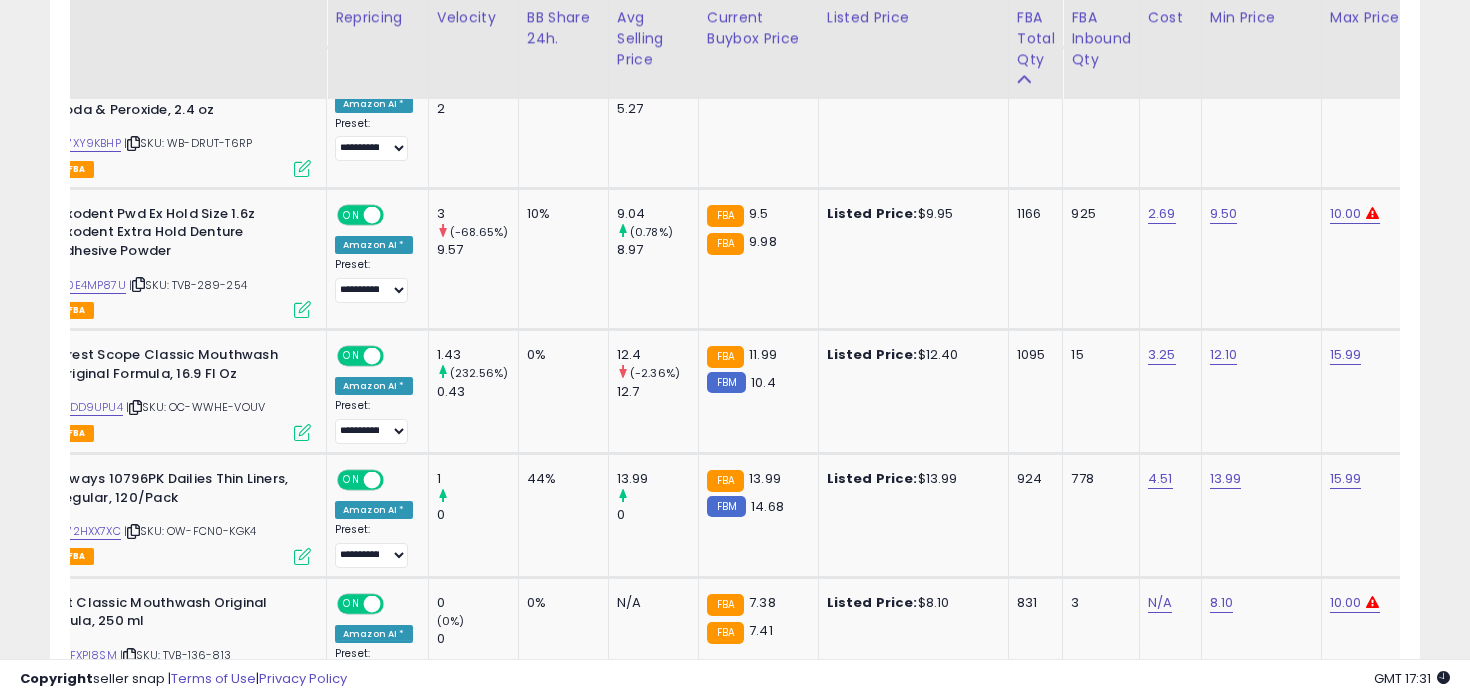 scroll, scrollTop: 1150, scrollLeft: 0, axis: vertical 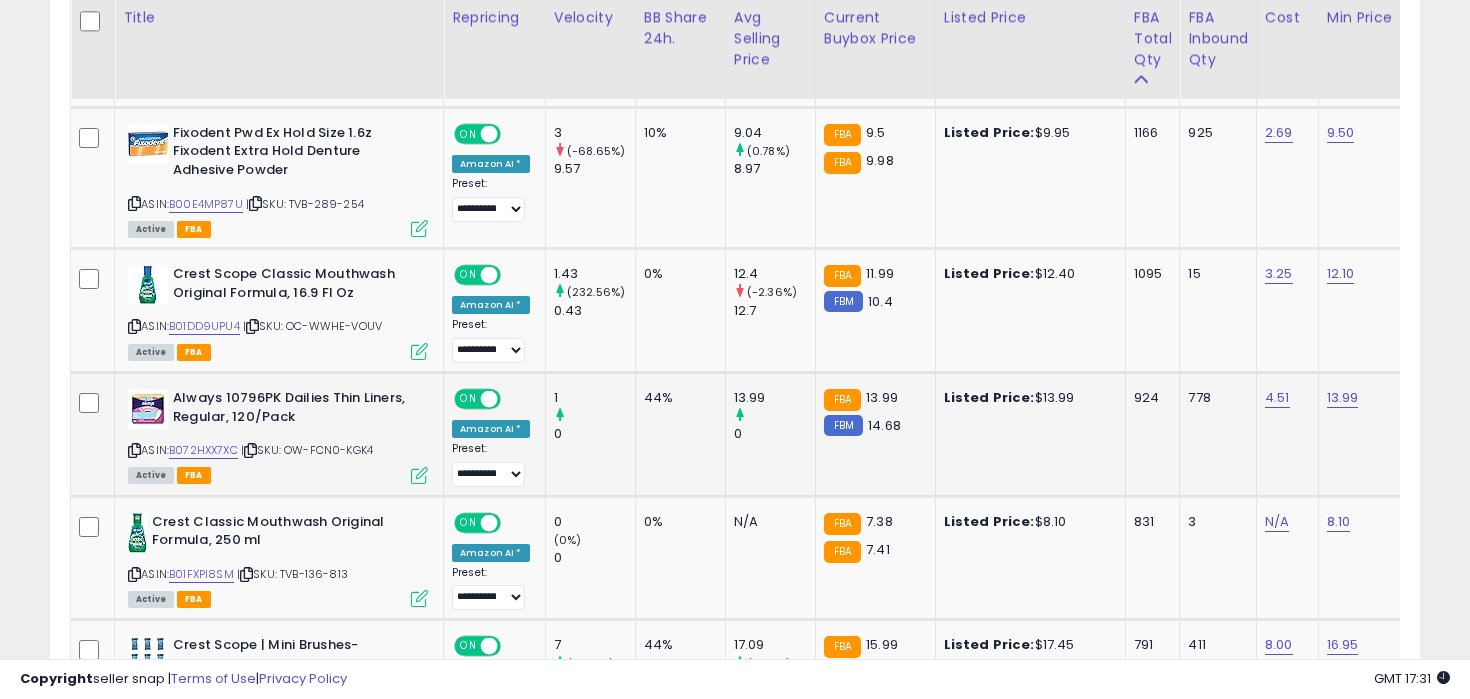 click at bounding box center [134, 450] 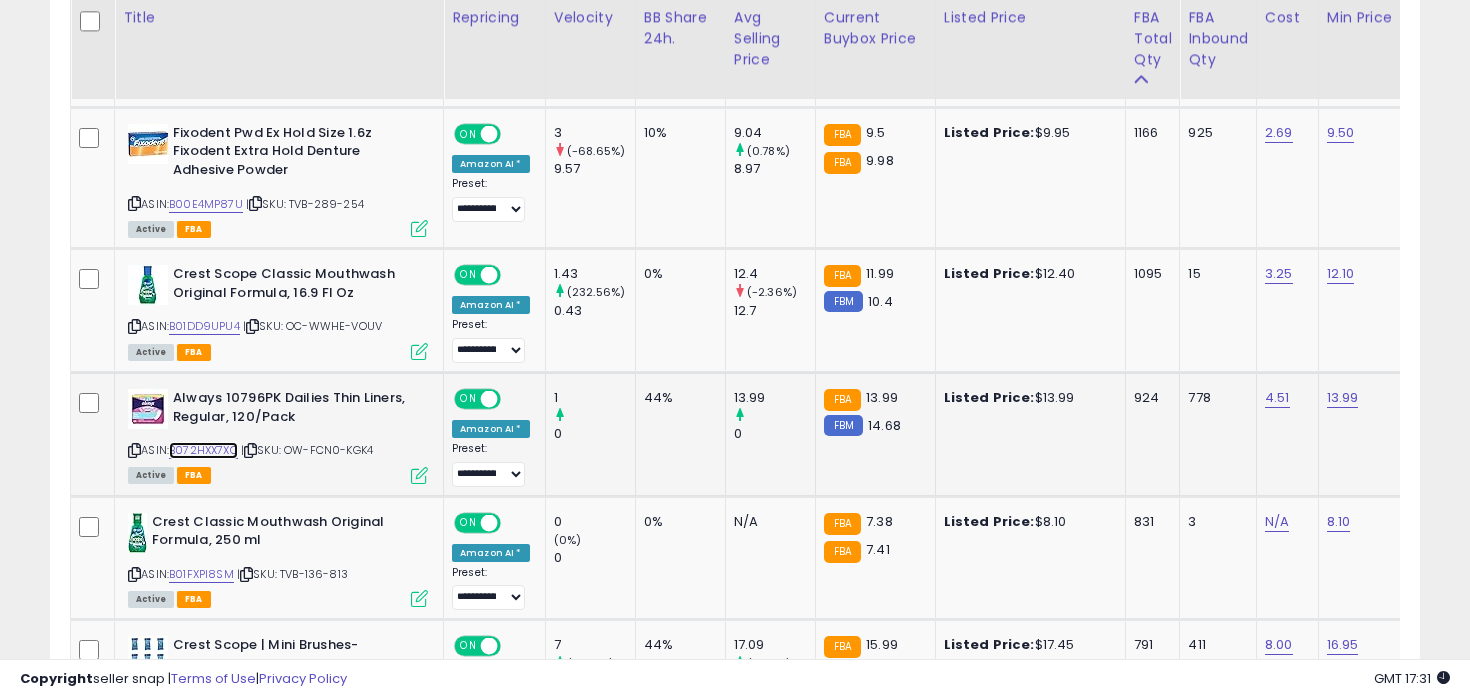 click on "B072HXX7XC" at bounding box center [203, 450] 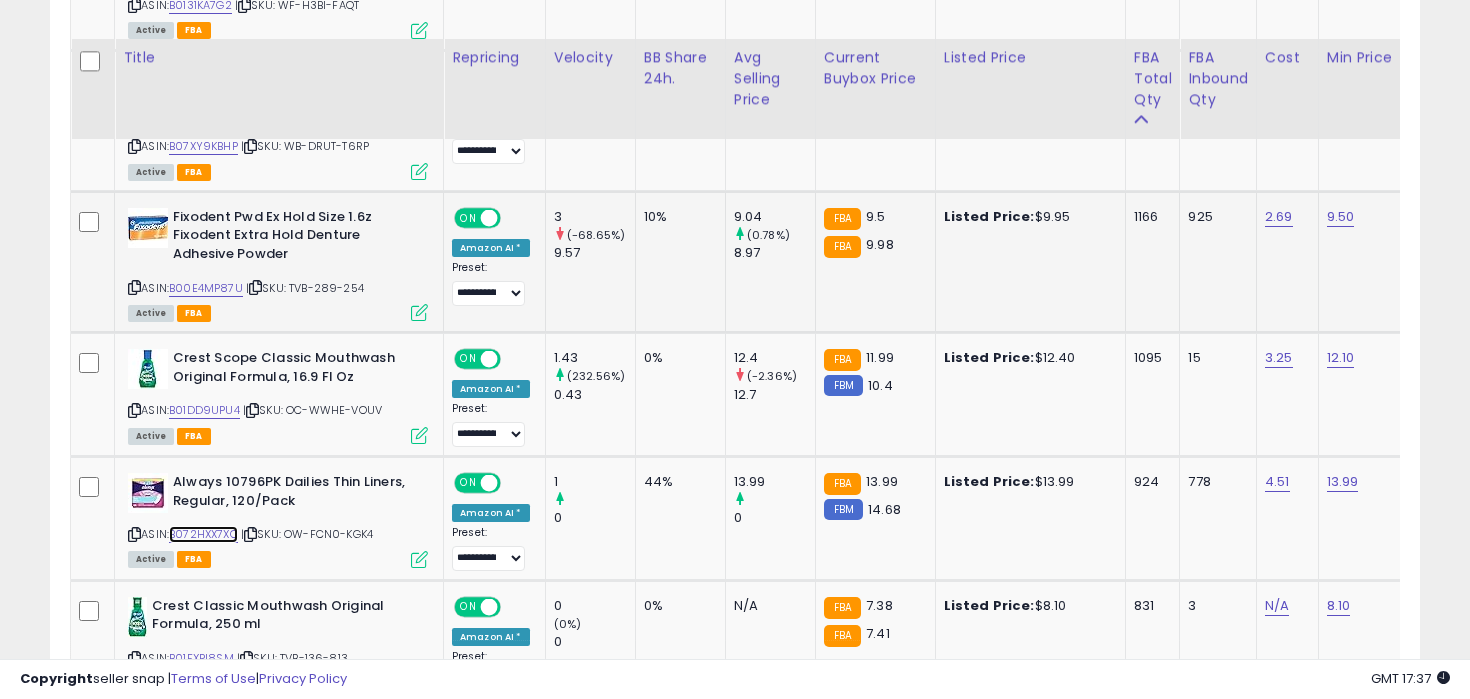 scroll, scrollTop: 1191, scrollLeft: 0, axis: vertical 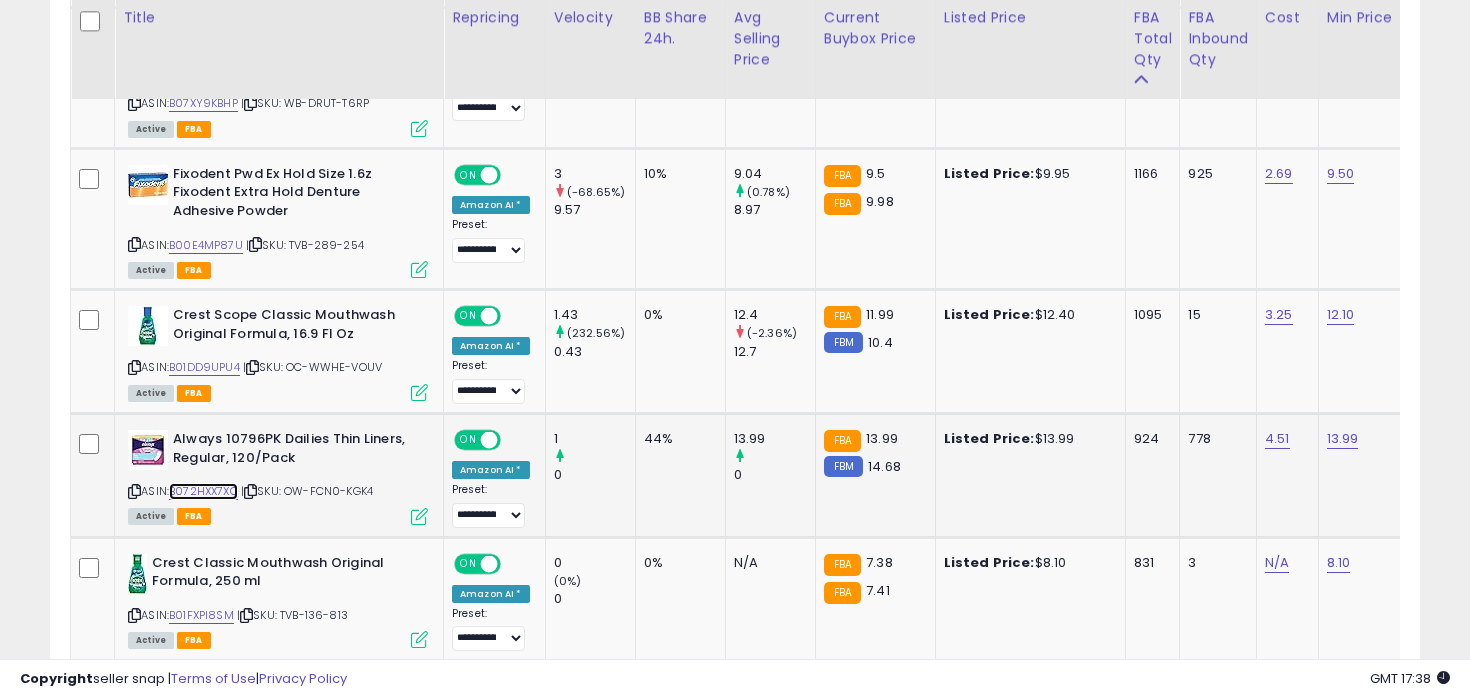click on "B072HXX7XC" at bounding box center (203, 491) 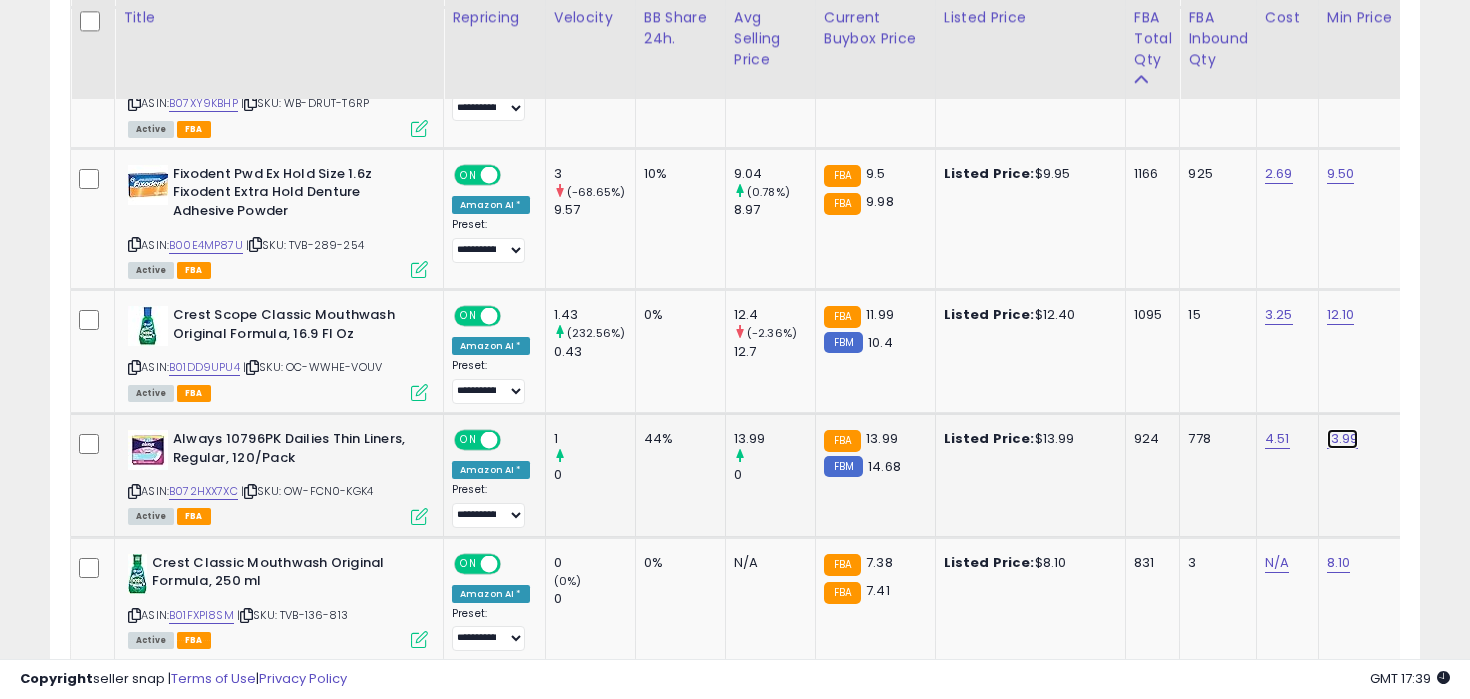 click on "13.99" at bounding box center [1341, -146] 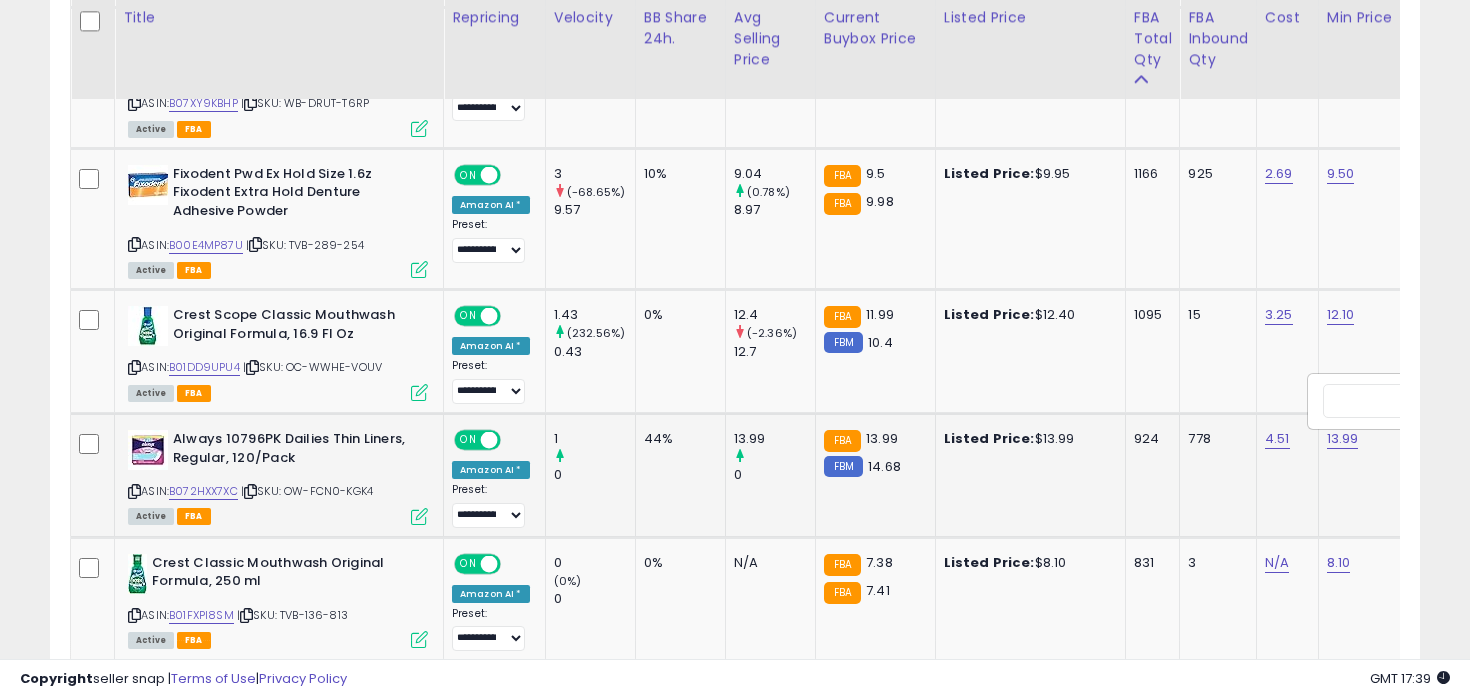 scroll, scrollTop: 0, scrollLeft: 117, axis: horizontal 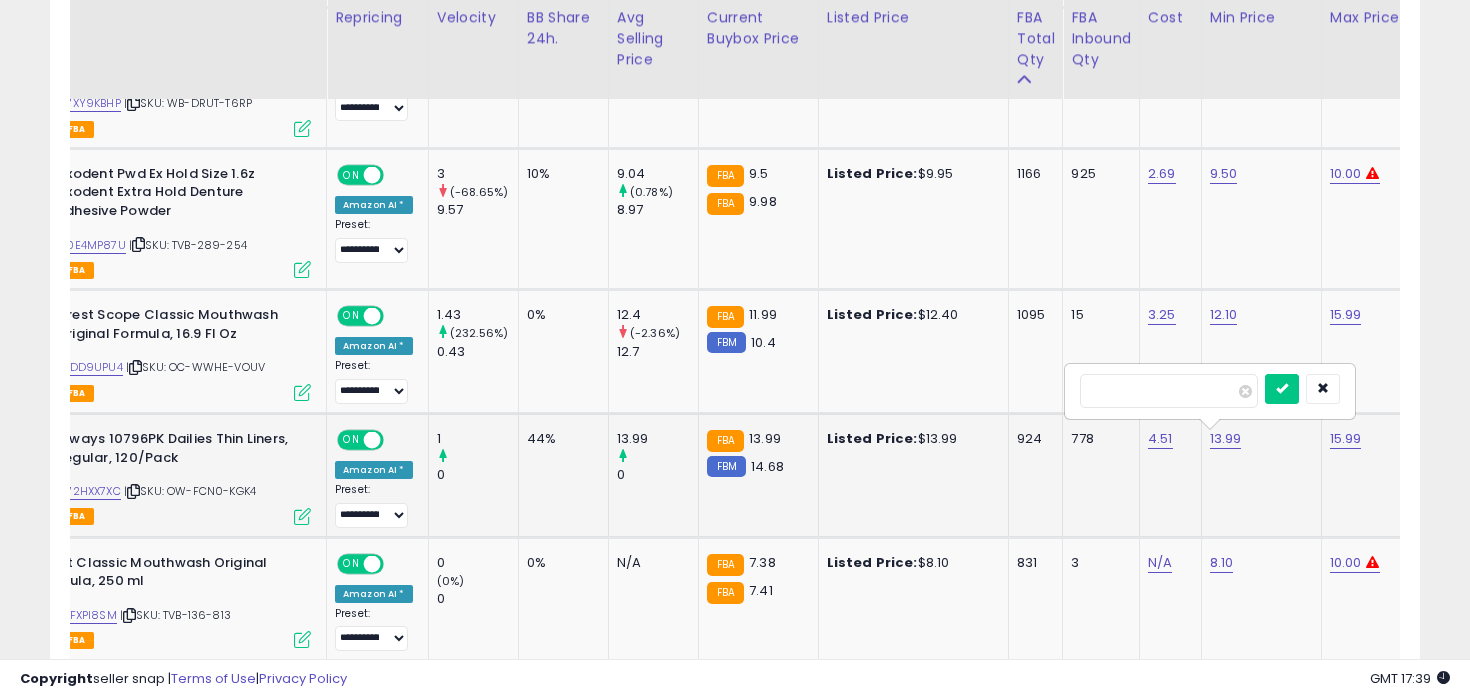 type on "*****" 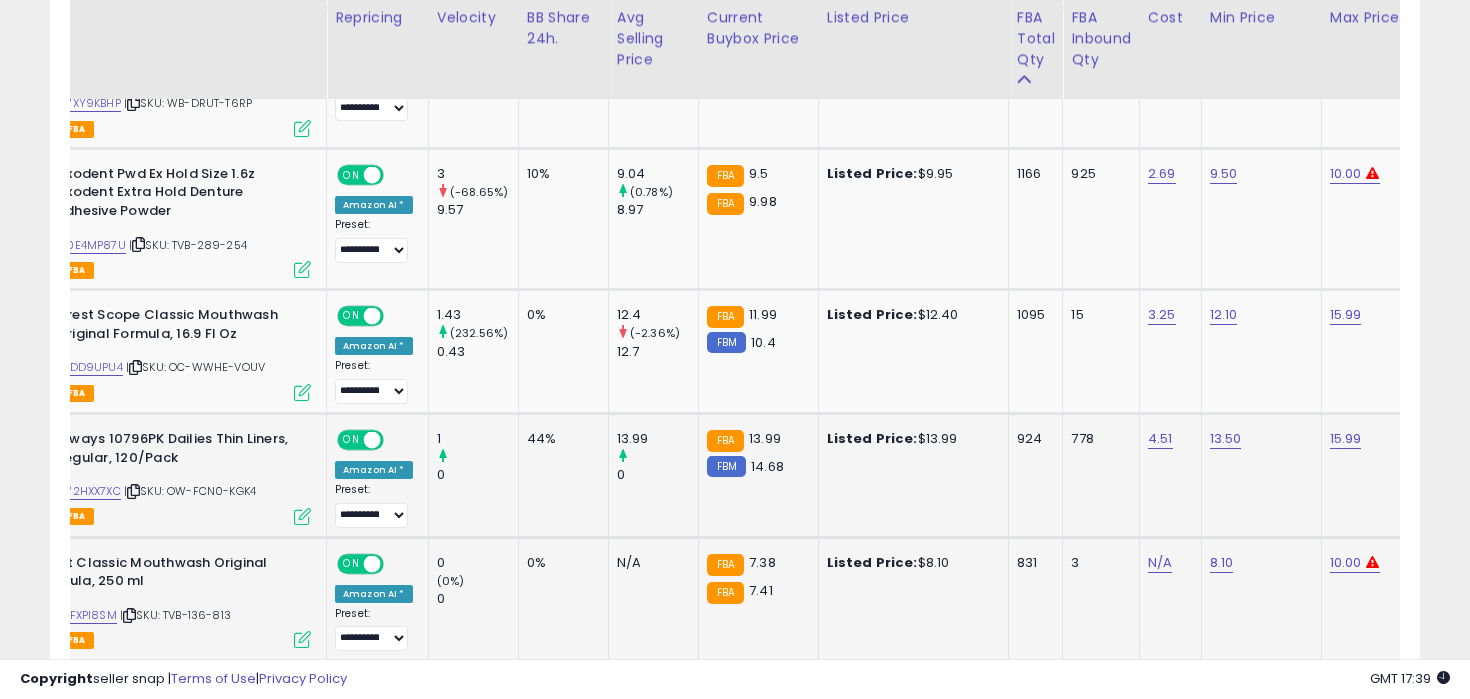 scroll, scrollTop: 0, scrollLeft: 27, axis: horizontal 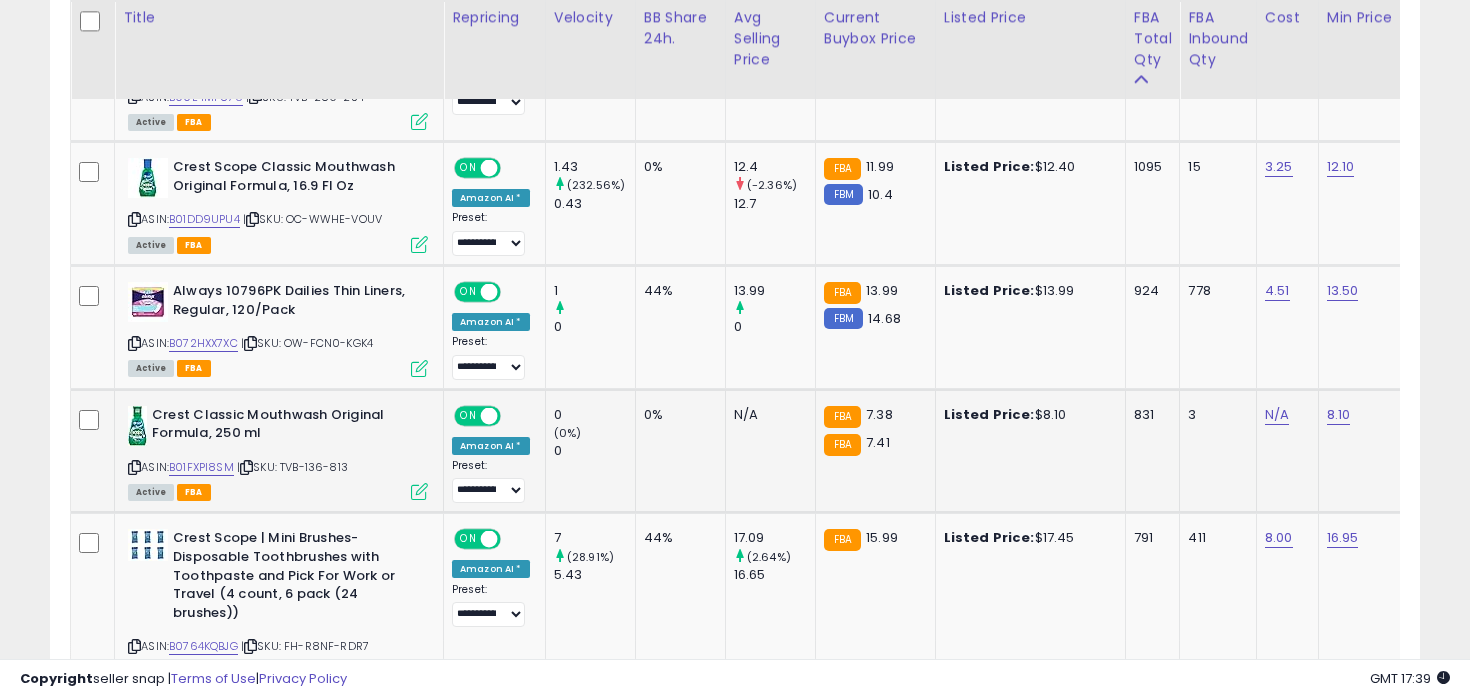 click at bounding box center (134, 467) 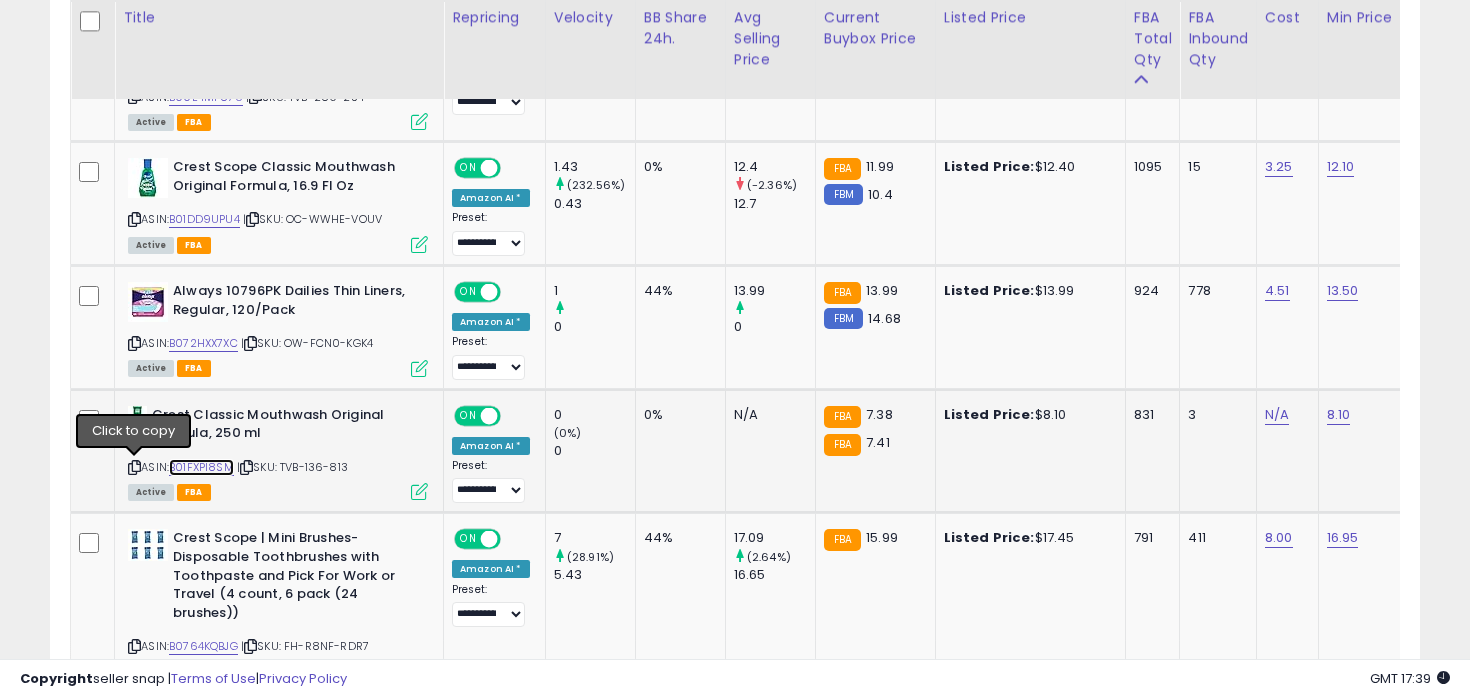 click on "B01FXPI8SM" at bounding box center (201, 467) 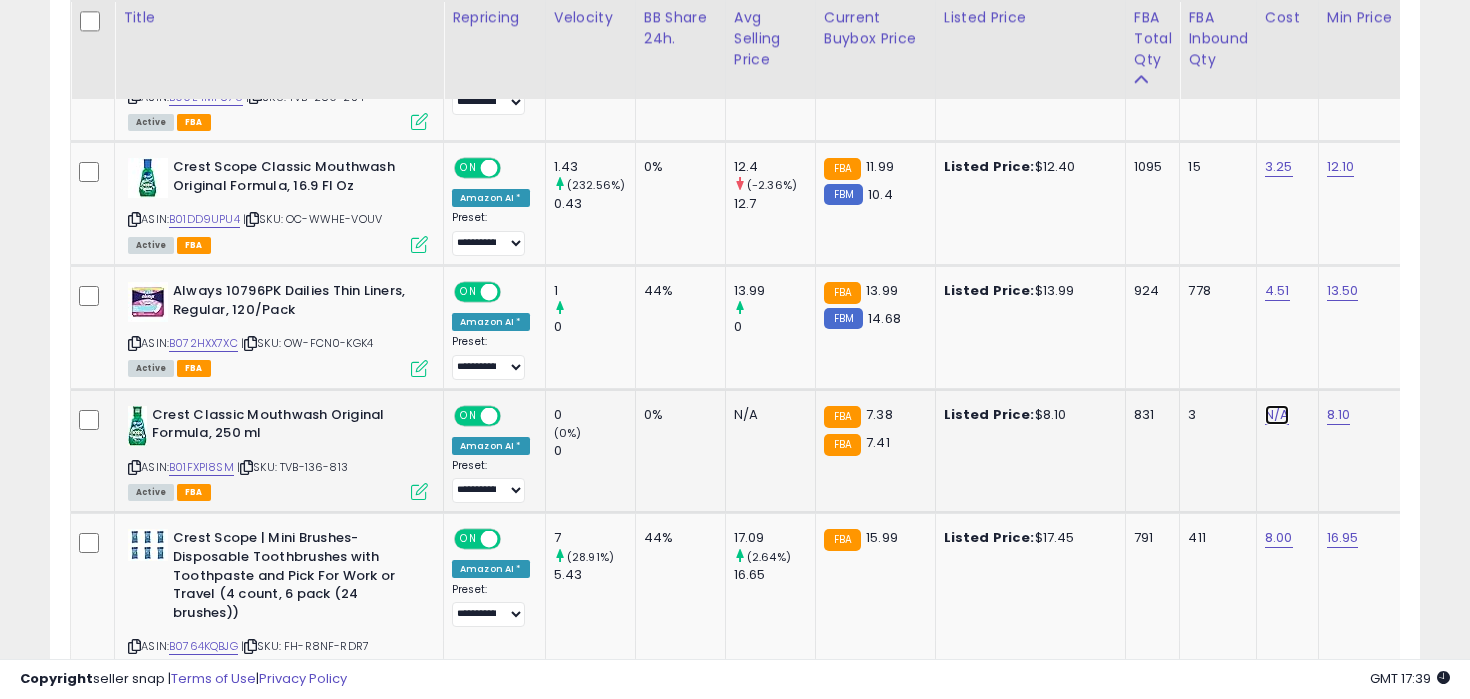 click on "N/A" at bounding box center [1277, -115] 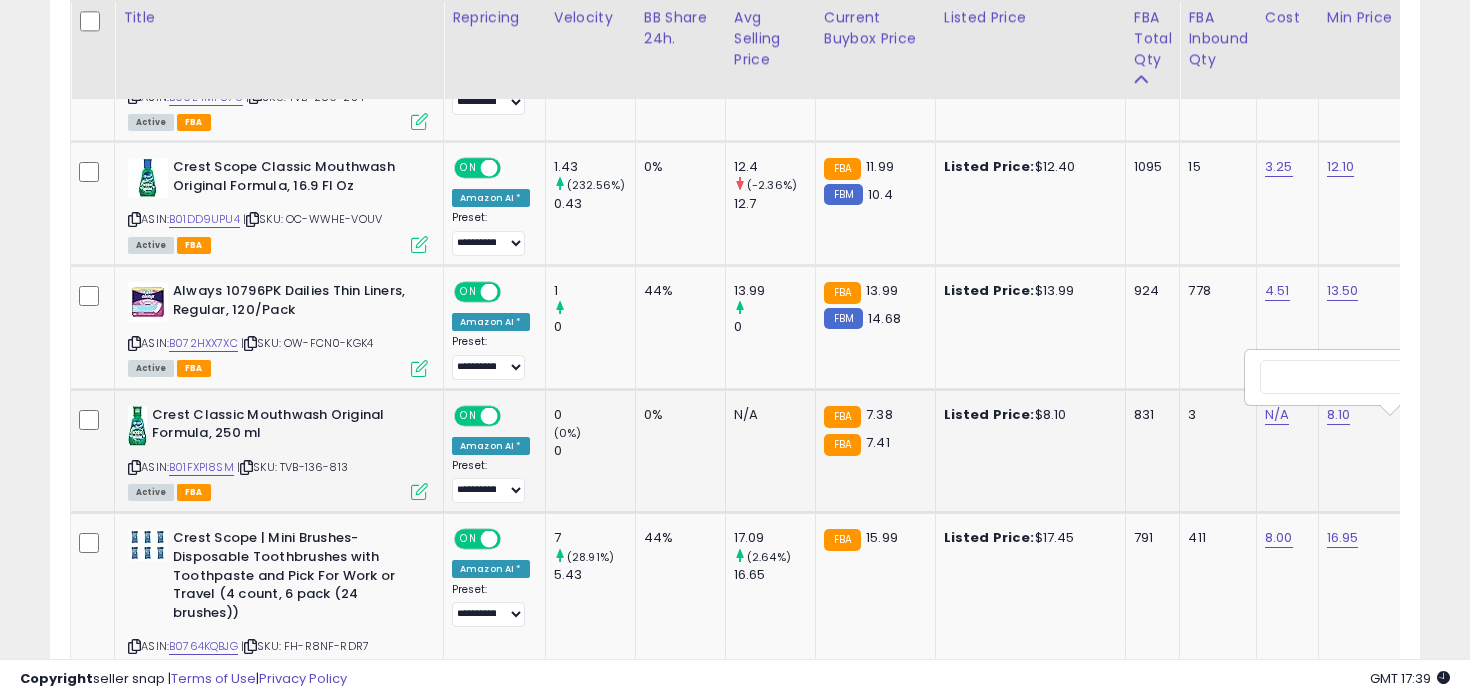 scroll, scrollTop: 0, scrollLeft: 54, axis: horizontal 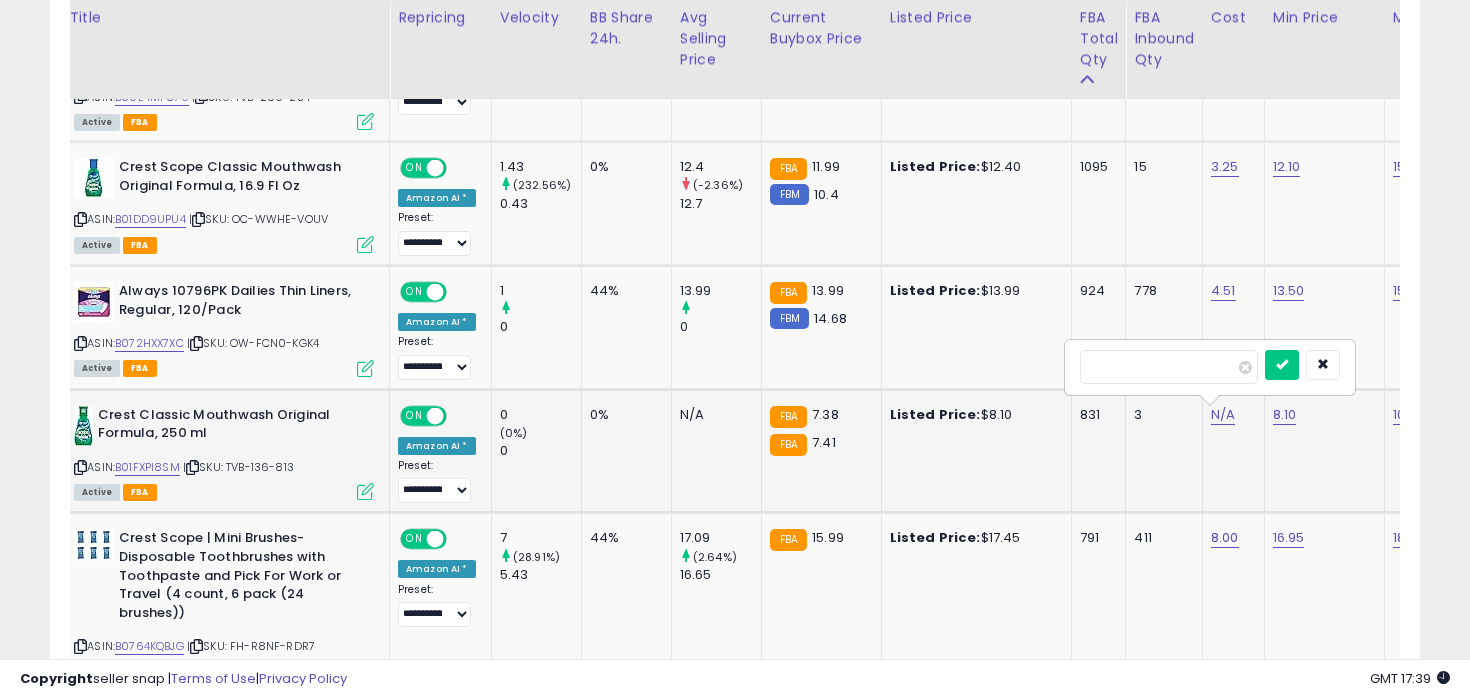 type on "****" 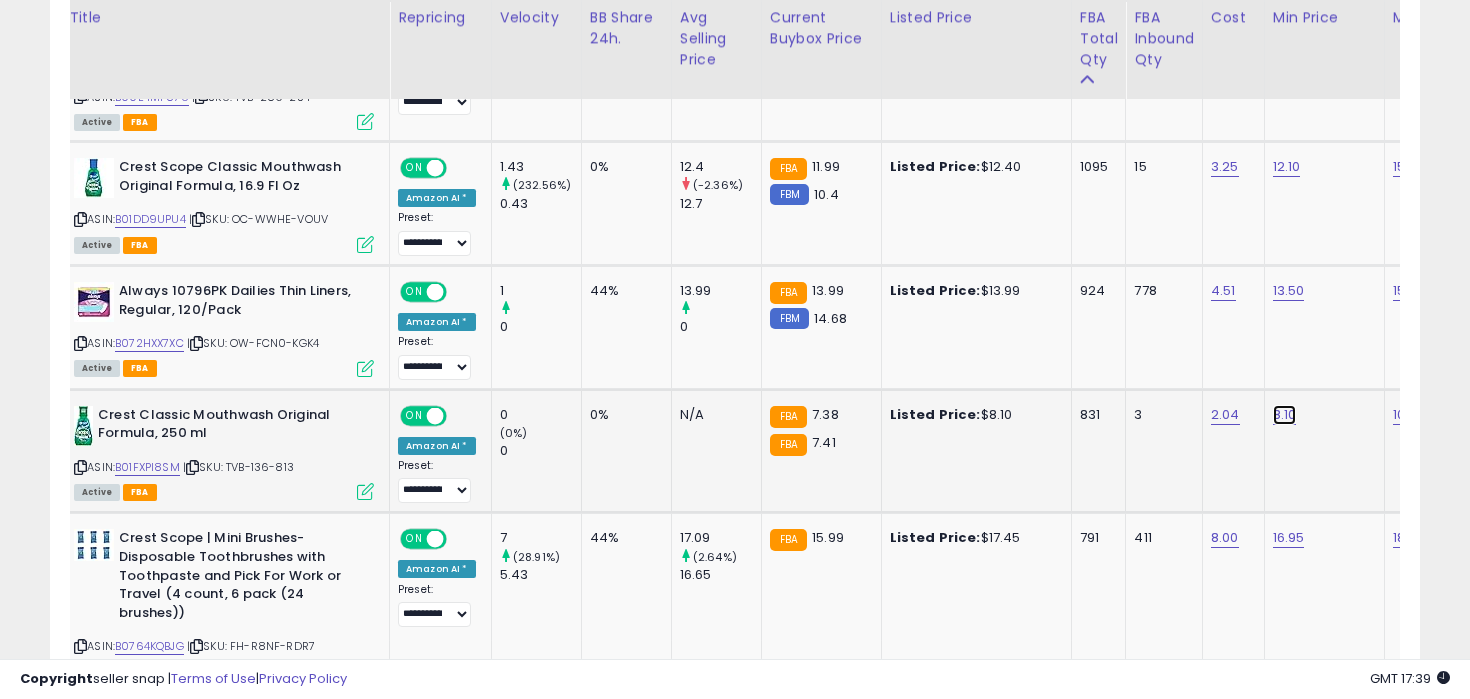 click on "8.10" at bounding box center (1287, -294) 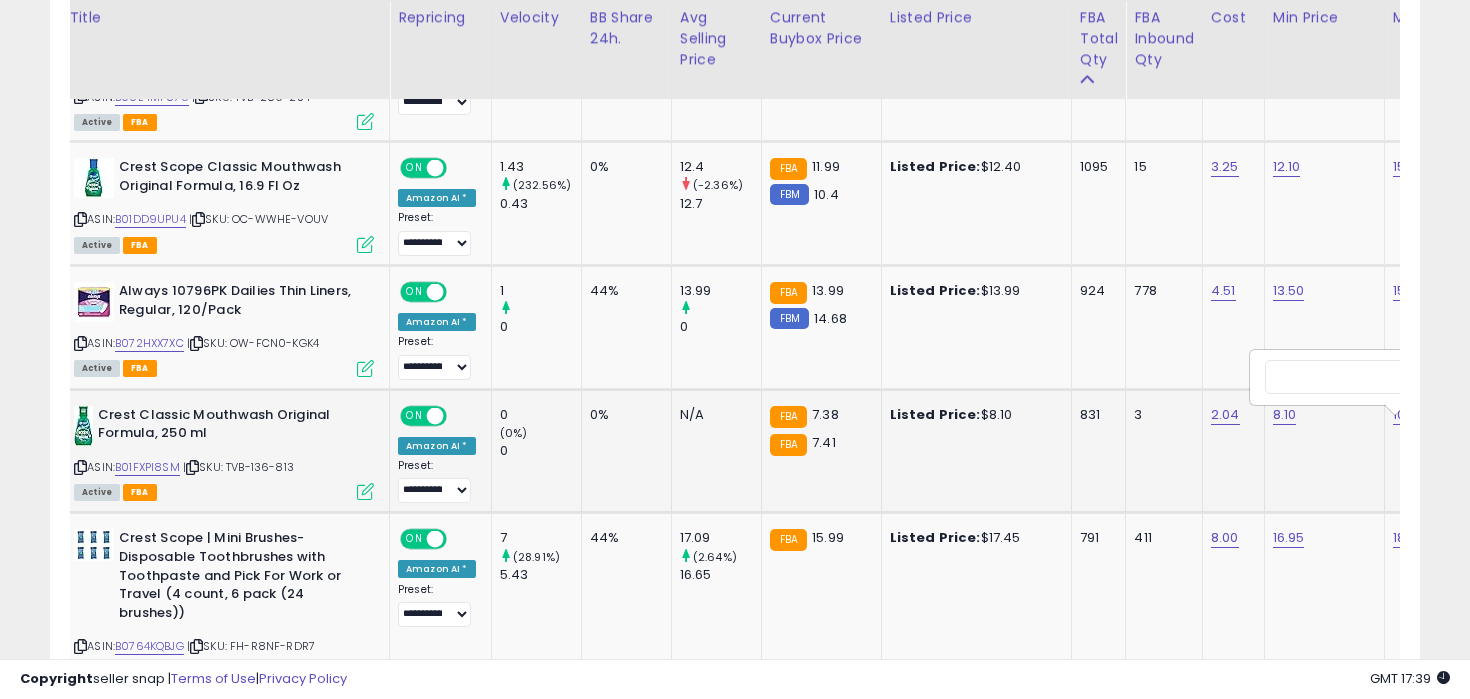 scroll, scrollTop: 0, scrollLeft: 113, axis: horizontal 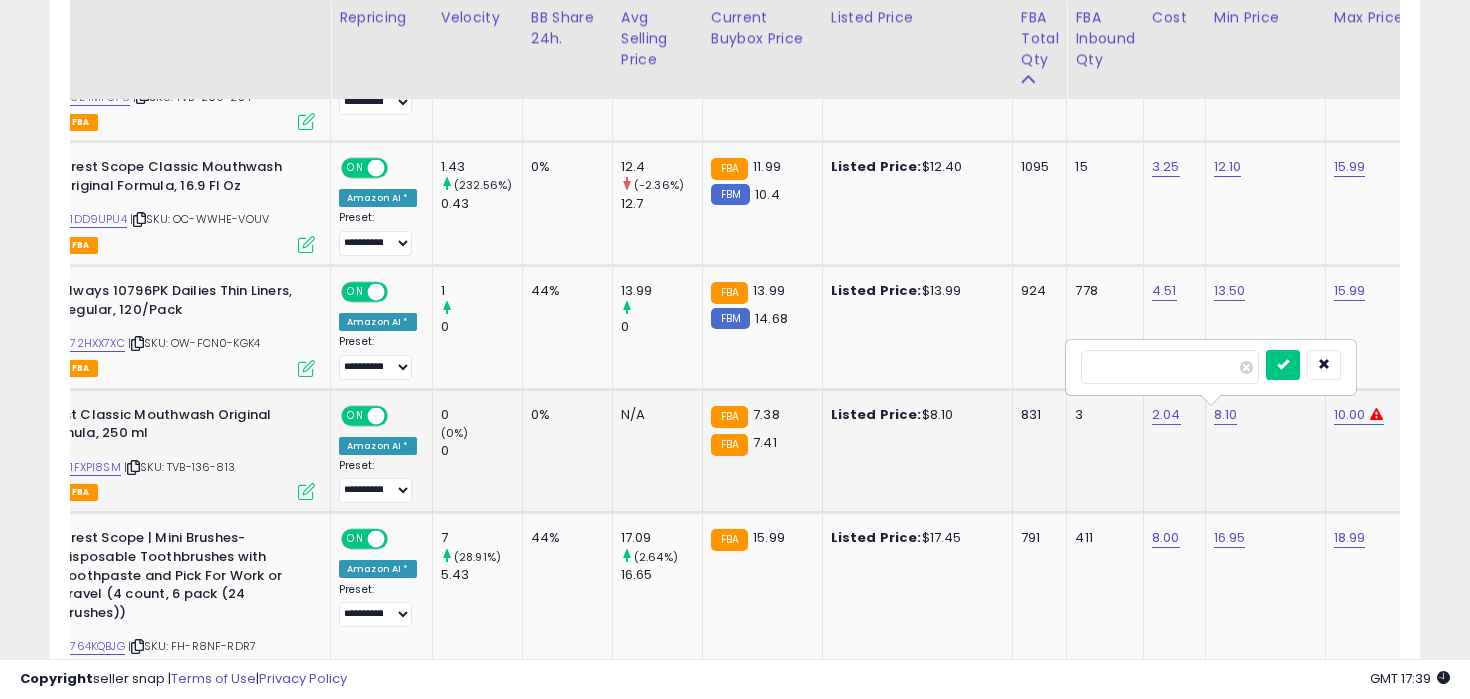 type on "*" 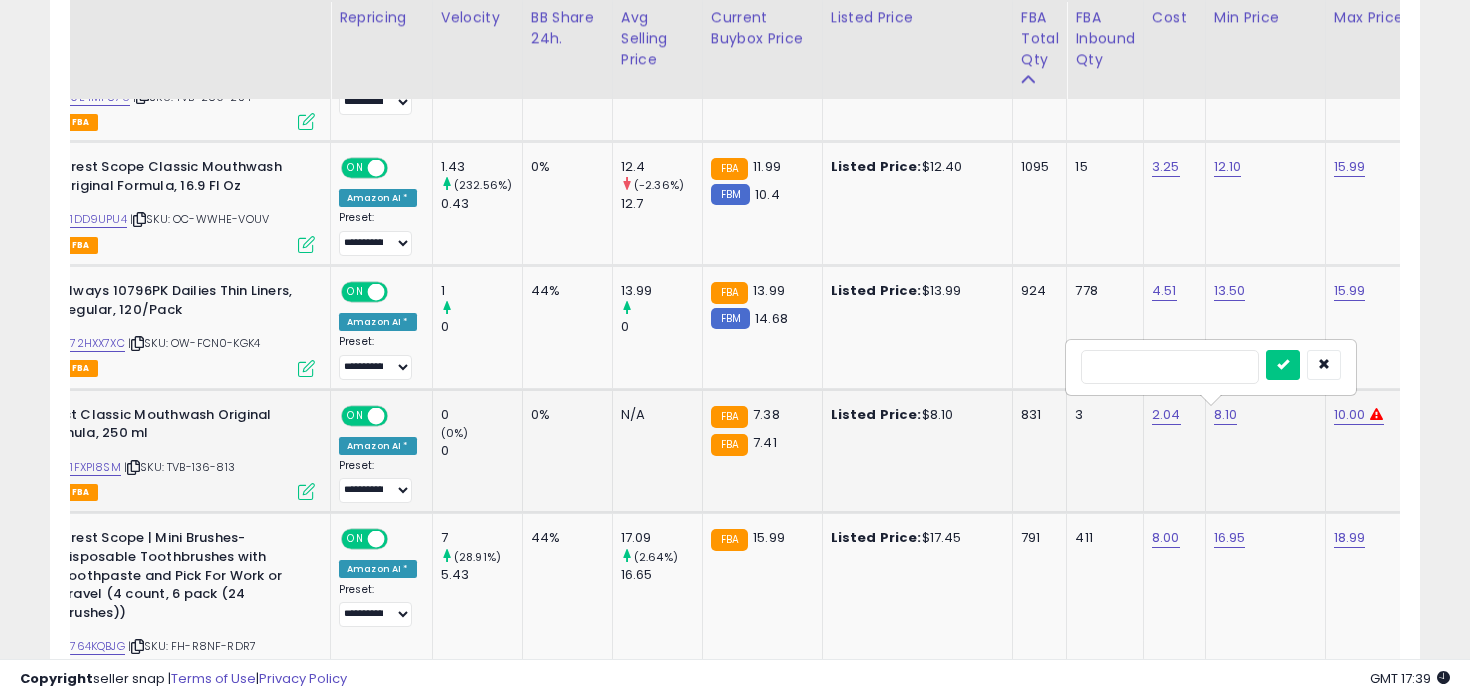 type on "*" 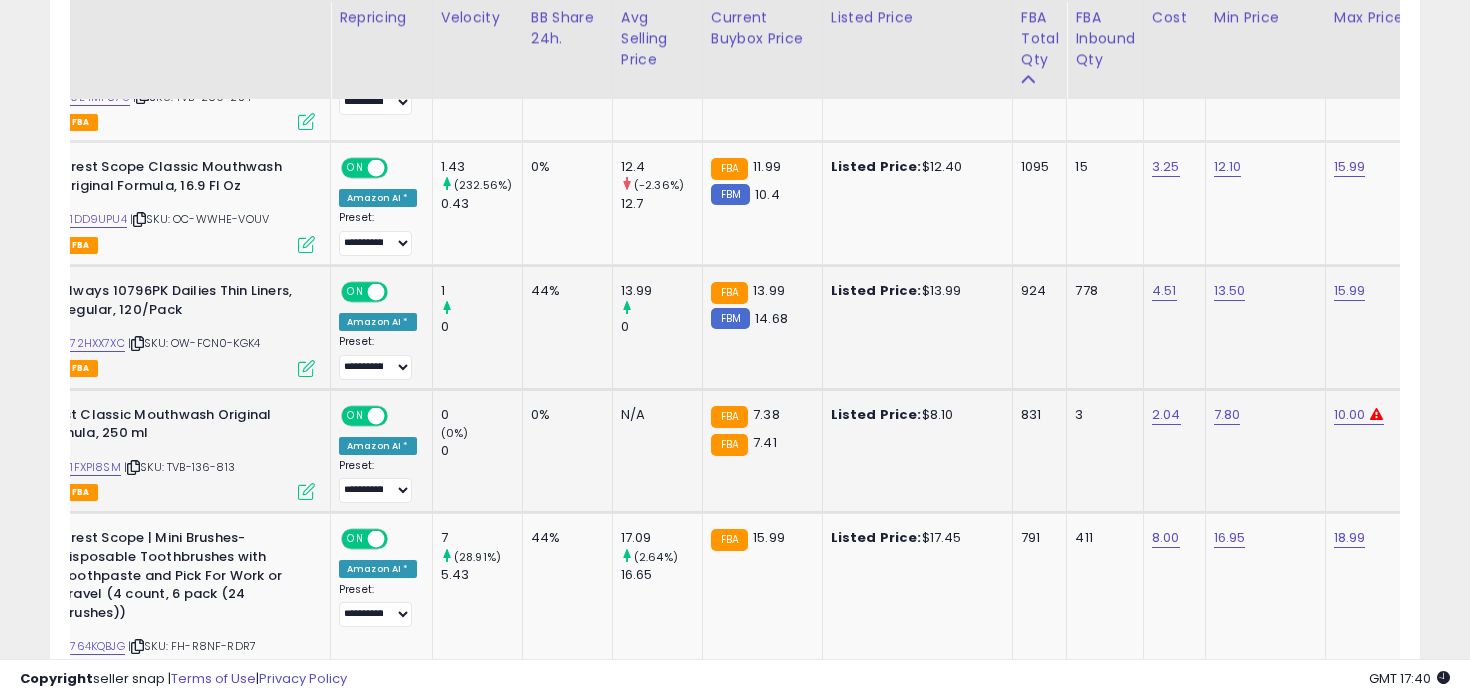 scroll, scrollTop: 0, scrollLeft: 16, axis: horizontal 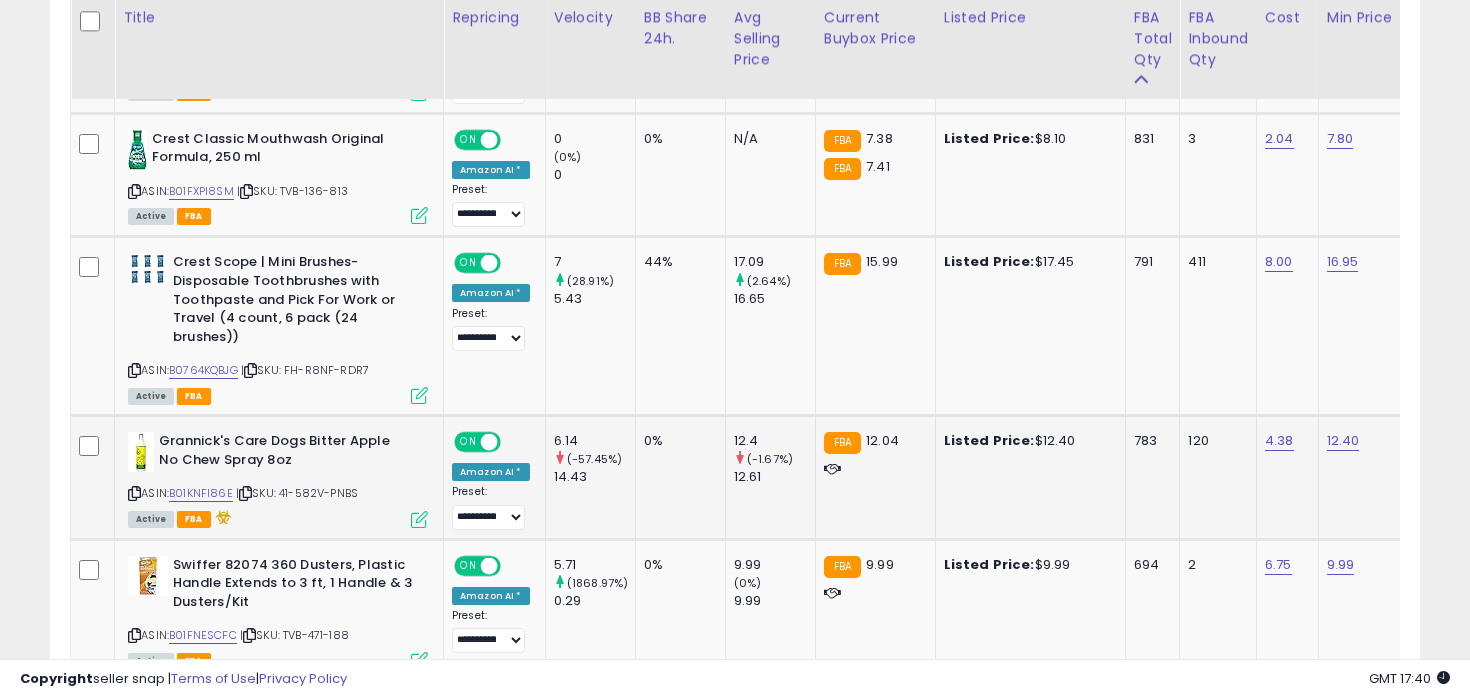 click at bounding box center [134, 493] 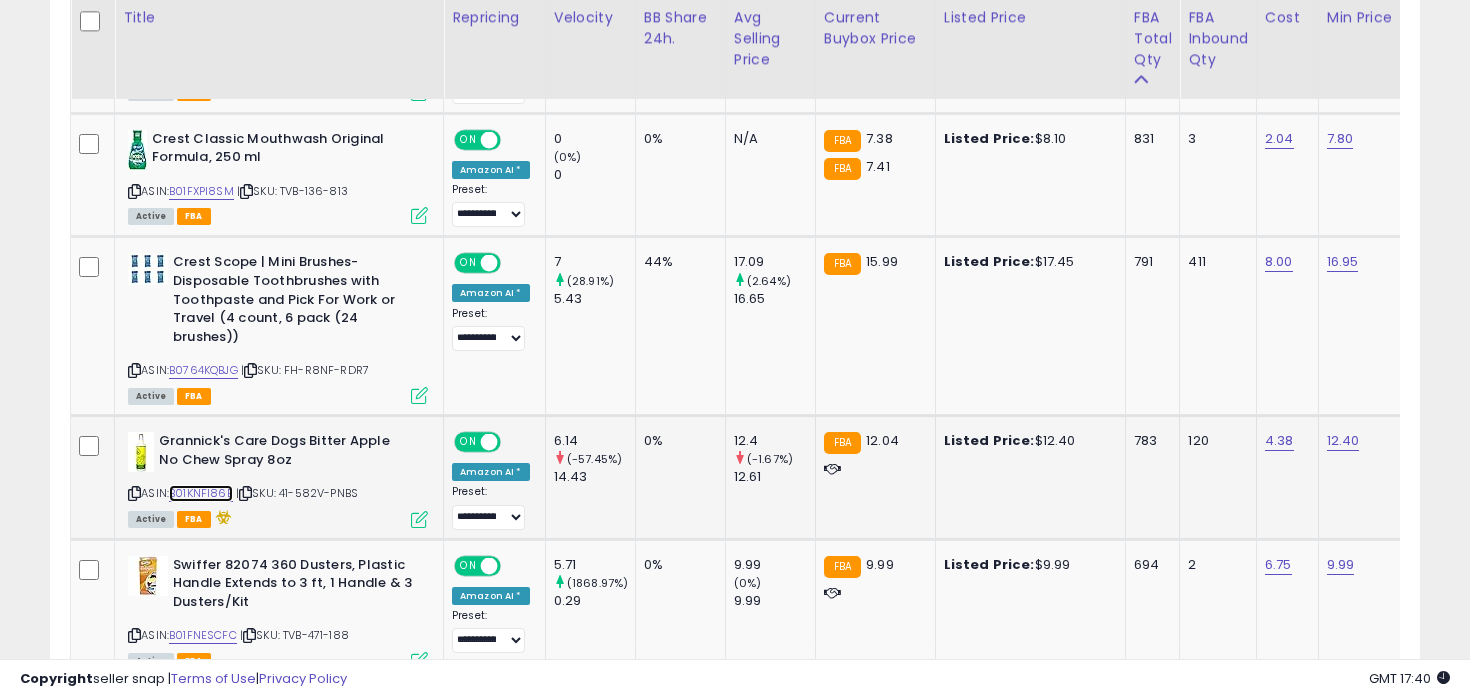 click on "B01KNFI86E" at bounding box center [201, 493] 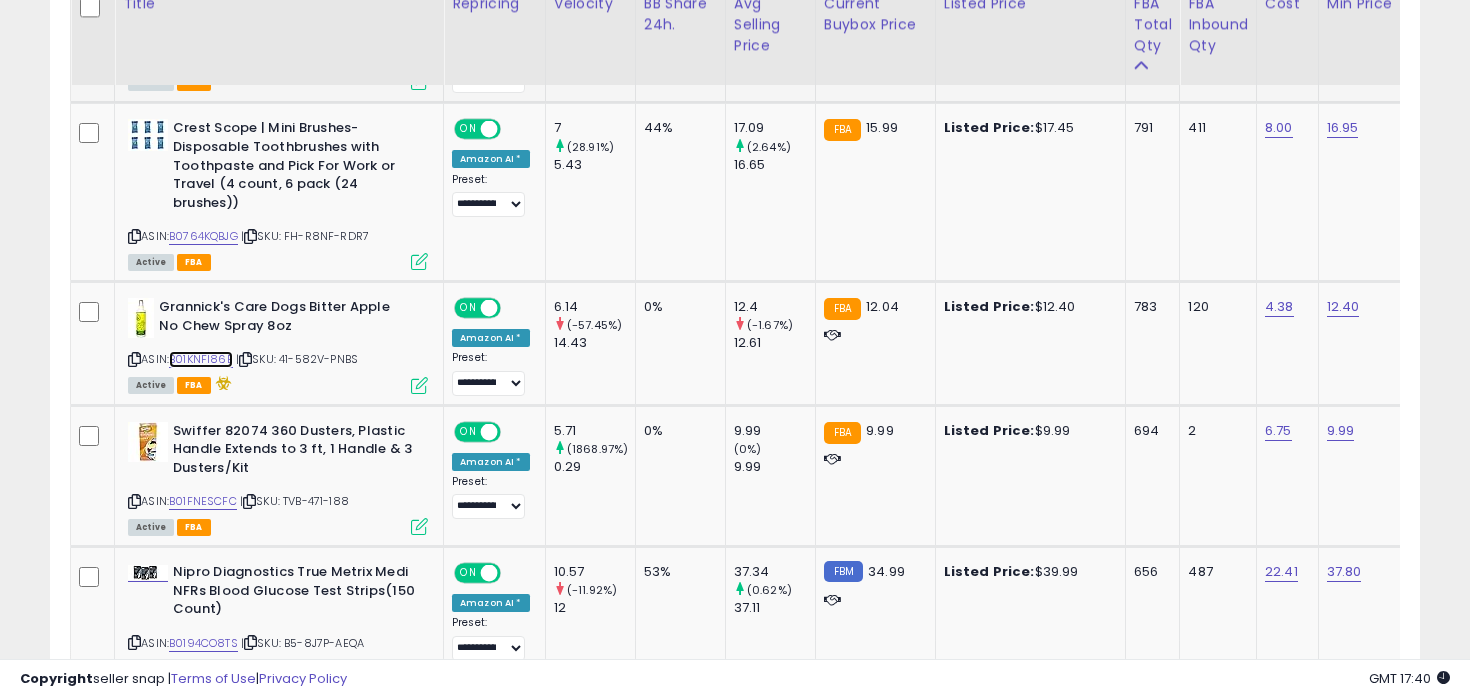 scroll, scrollTop: 1753, scrollLeft: 0, axis: vertical 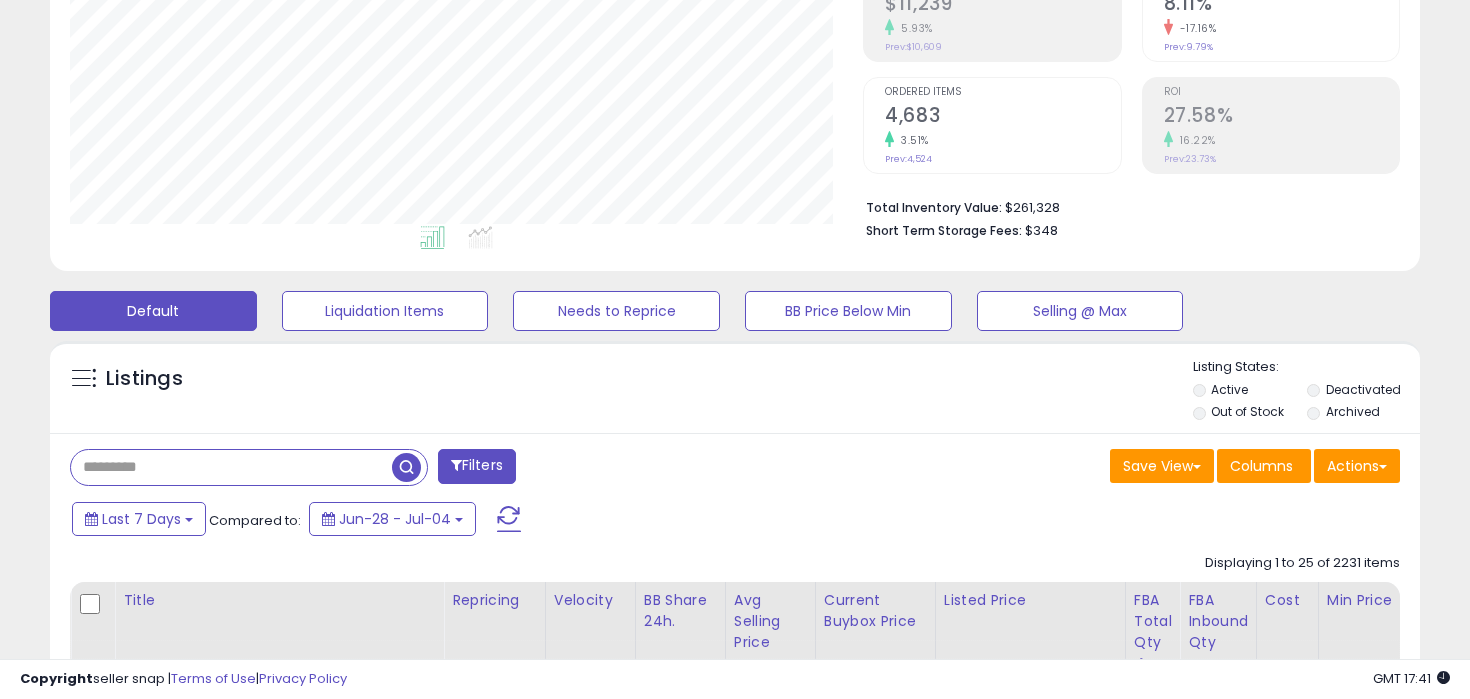 click at bounding box center [231, 467] 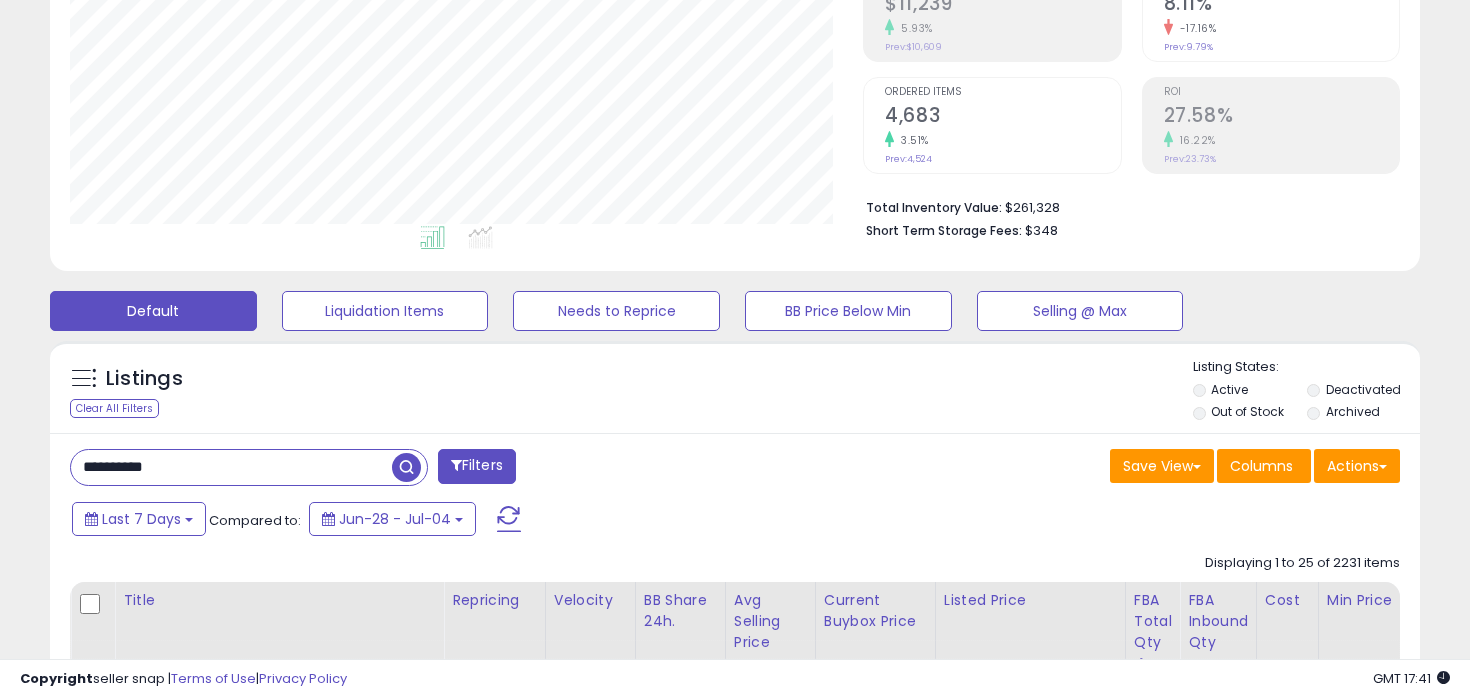type on "**********" 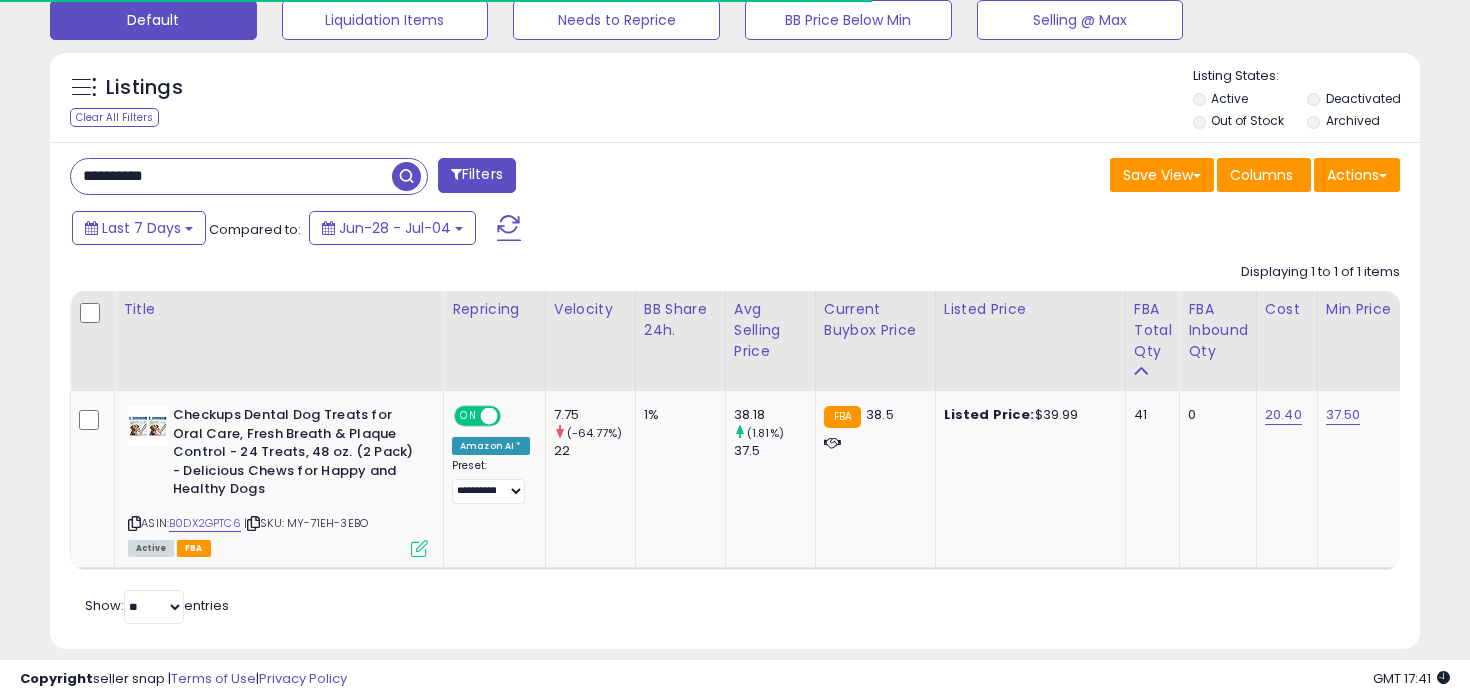scroll, scrollTop: 632, scrollLeft: 0, axis: vertical 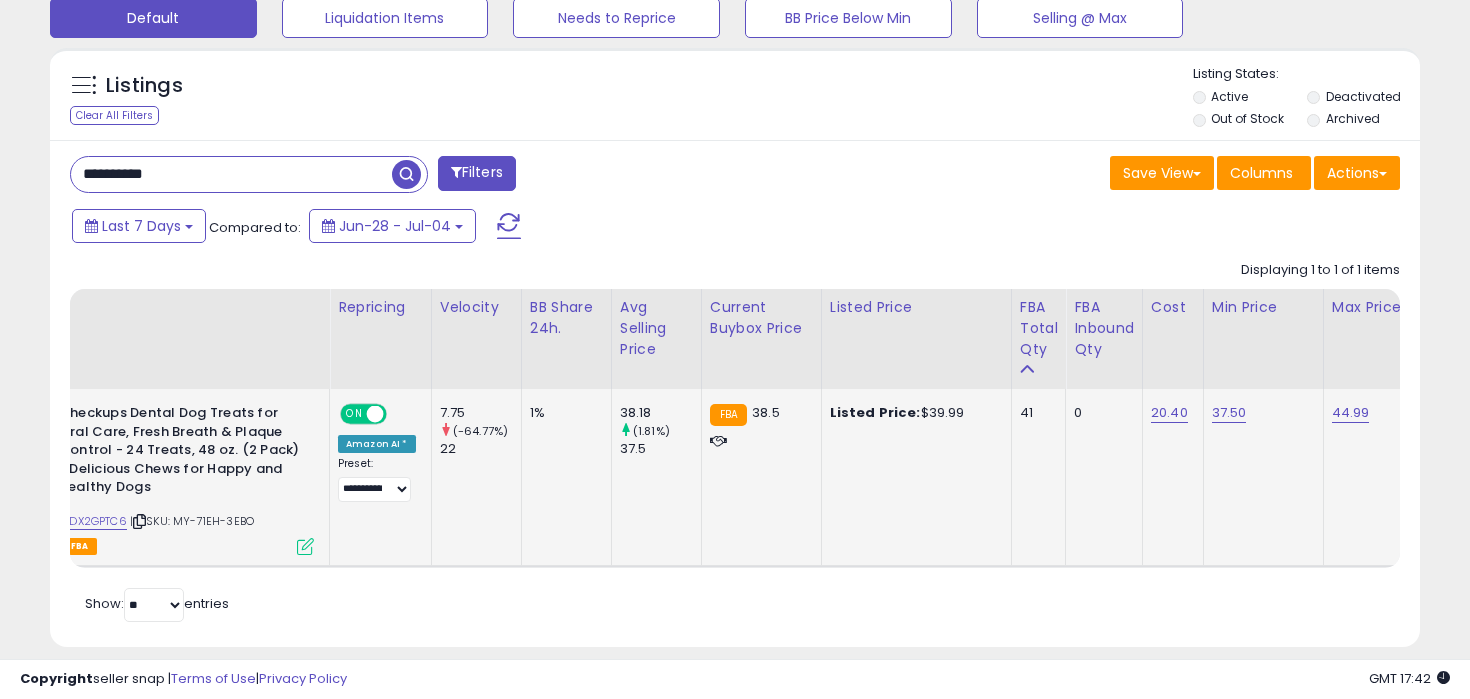 click on "37.50" 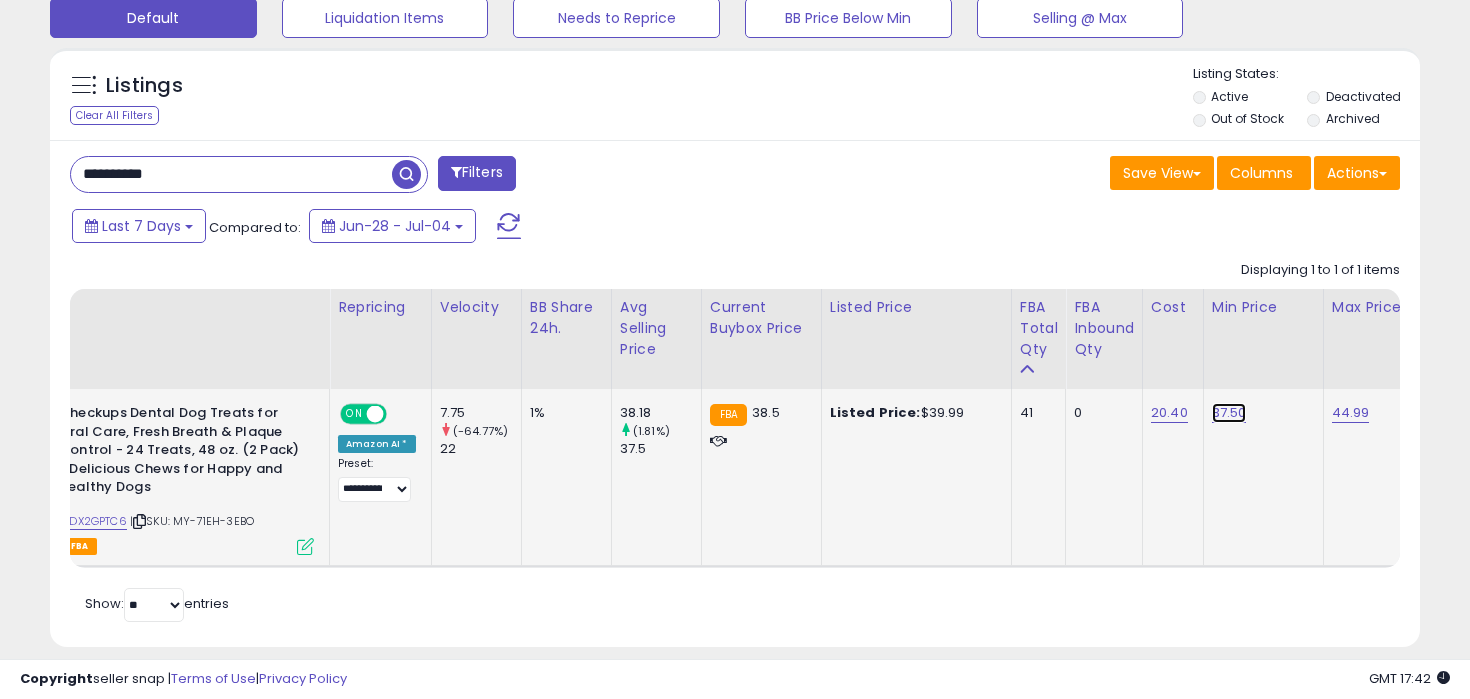 click on "37.50" at bounding box center [1229, 413] 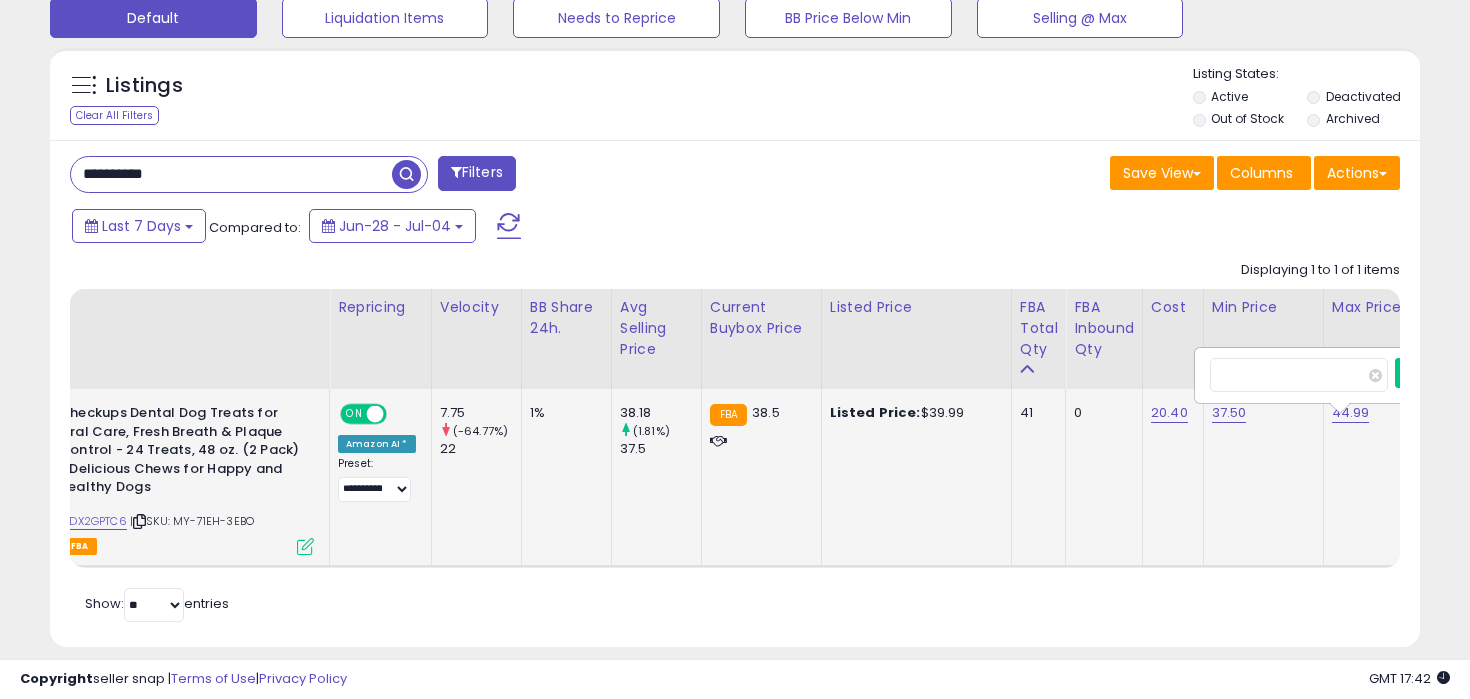 scroll, scrollTop: 0, scrollLeft: 118, axis: horizontal 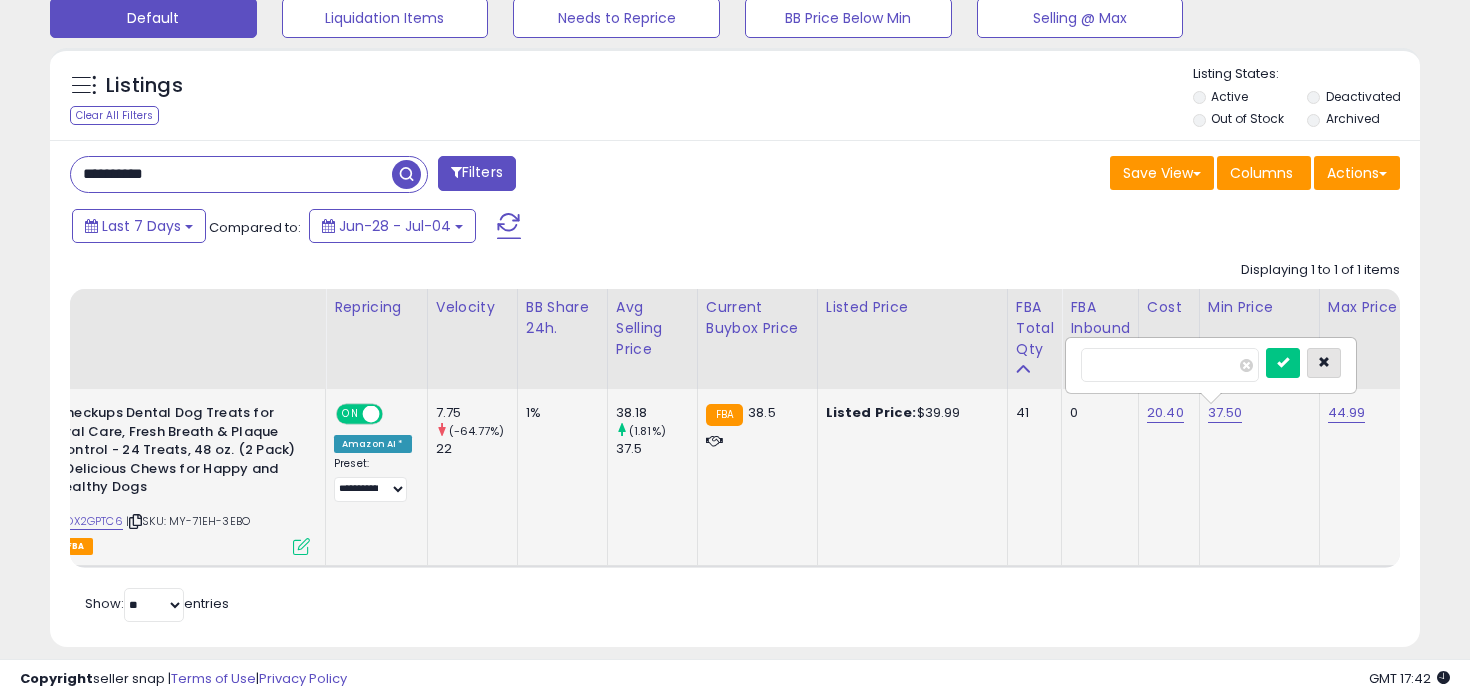 click at bounding box center [1324, 363] 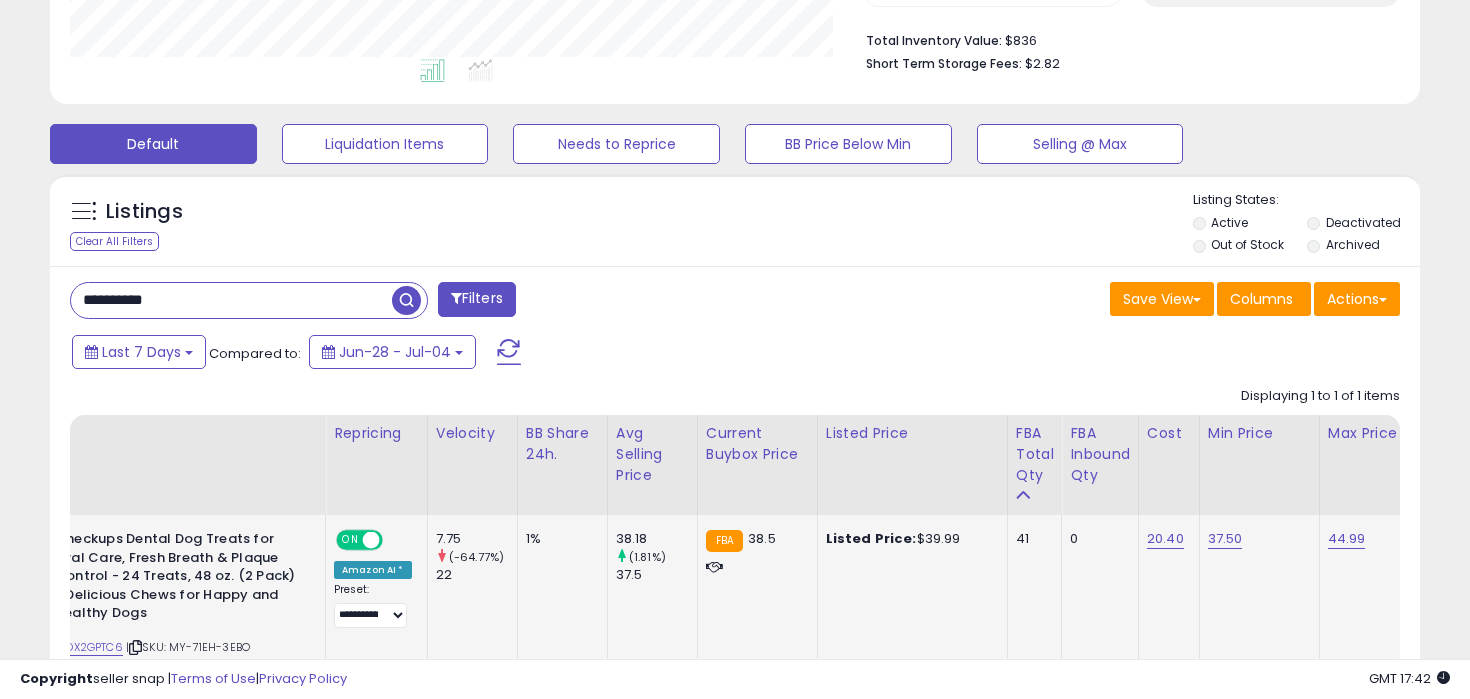 scroll, scrollTop: 509, scrollLeft: 0, axis: vertical 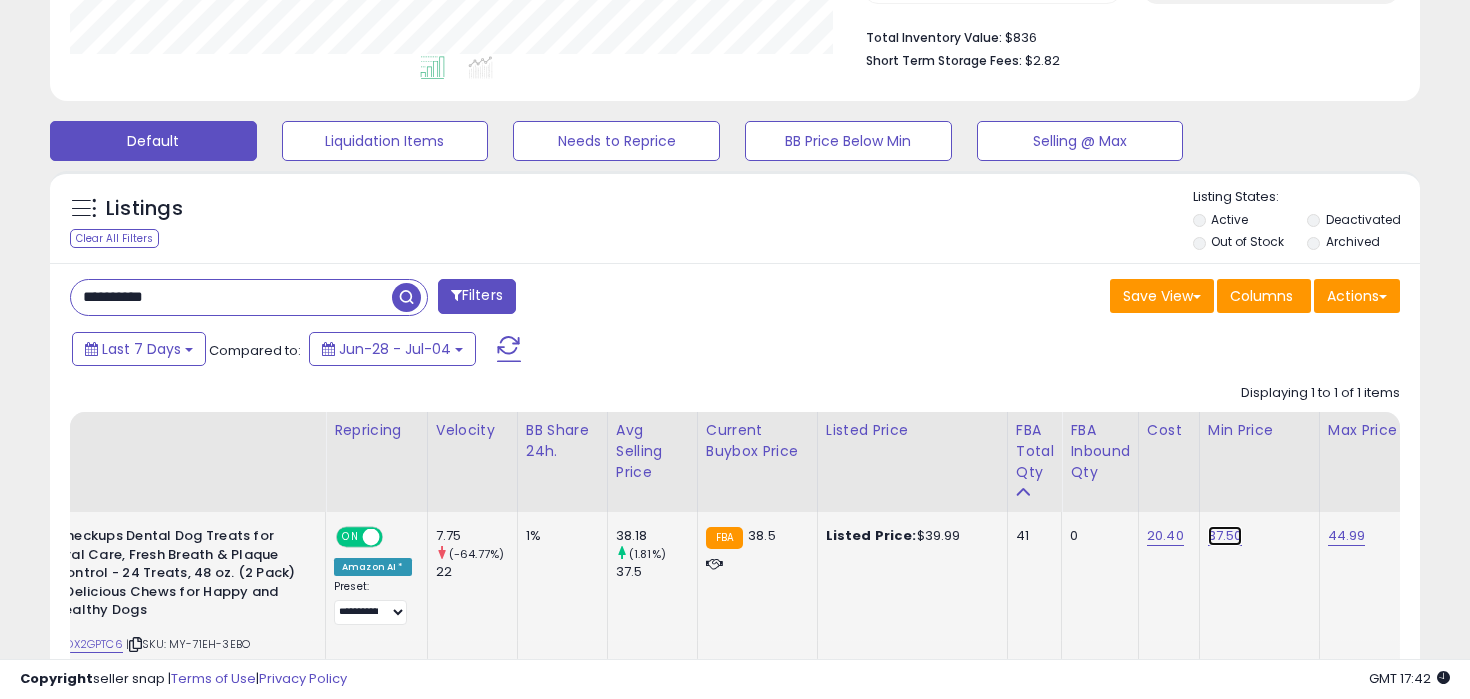 click on "37.50" at bounding box center [1225, 536] 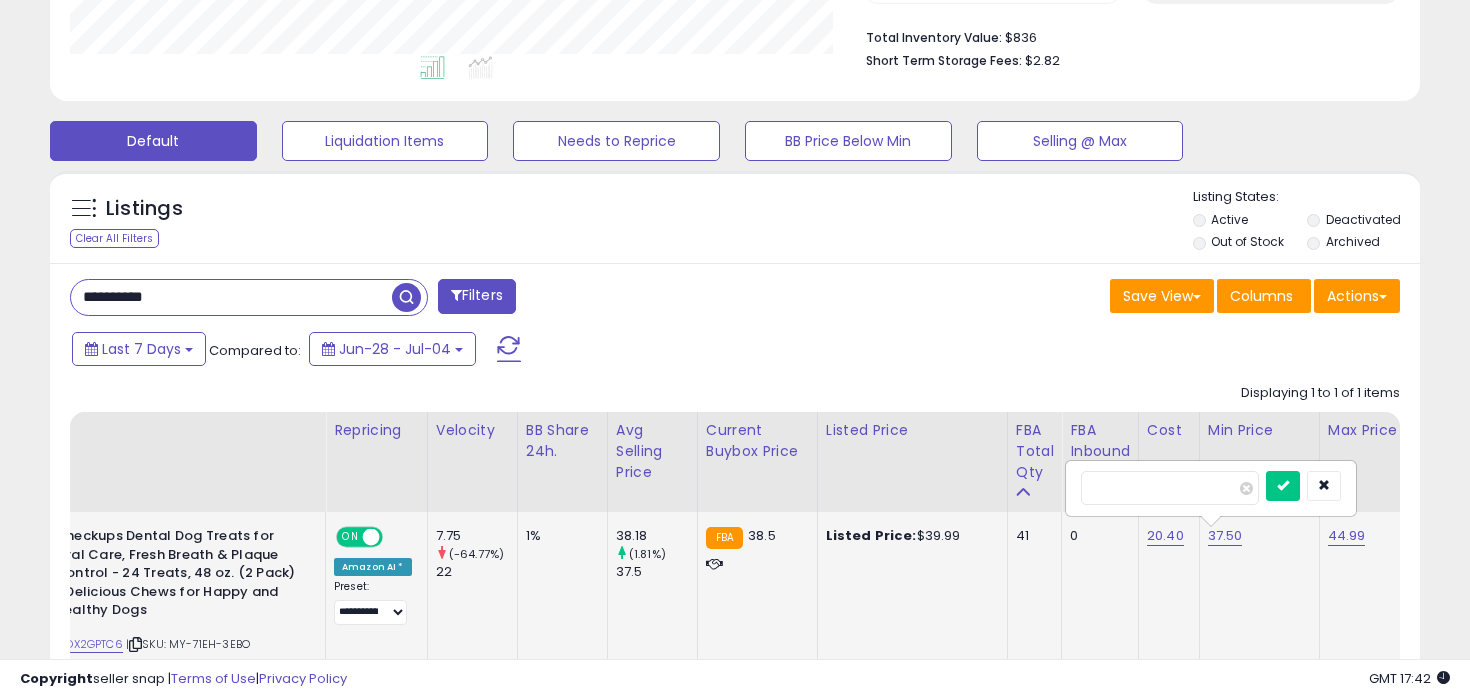 type on "*****" 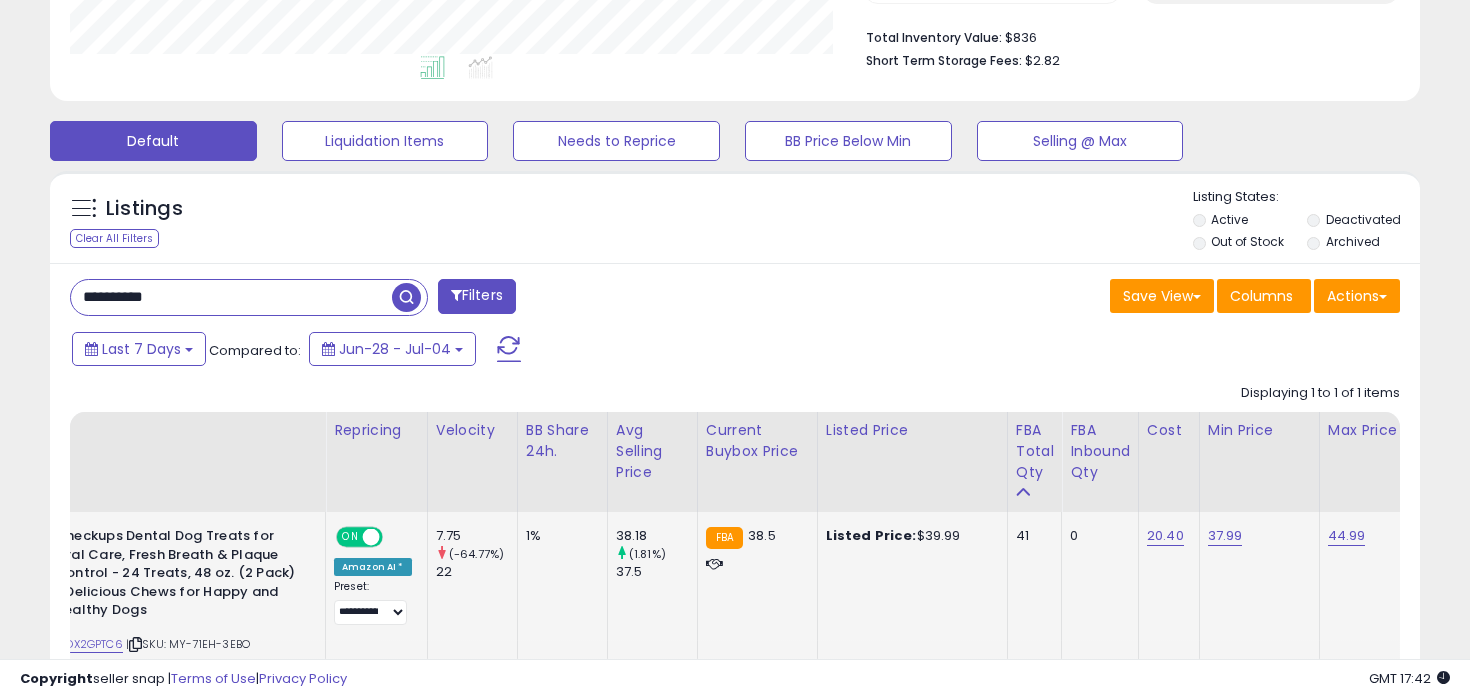 click on "**********" at bounding box center [231, 297] 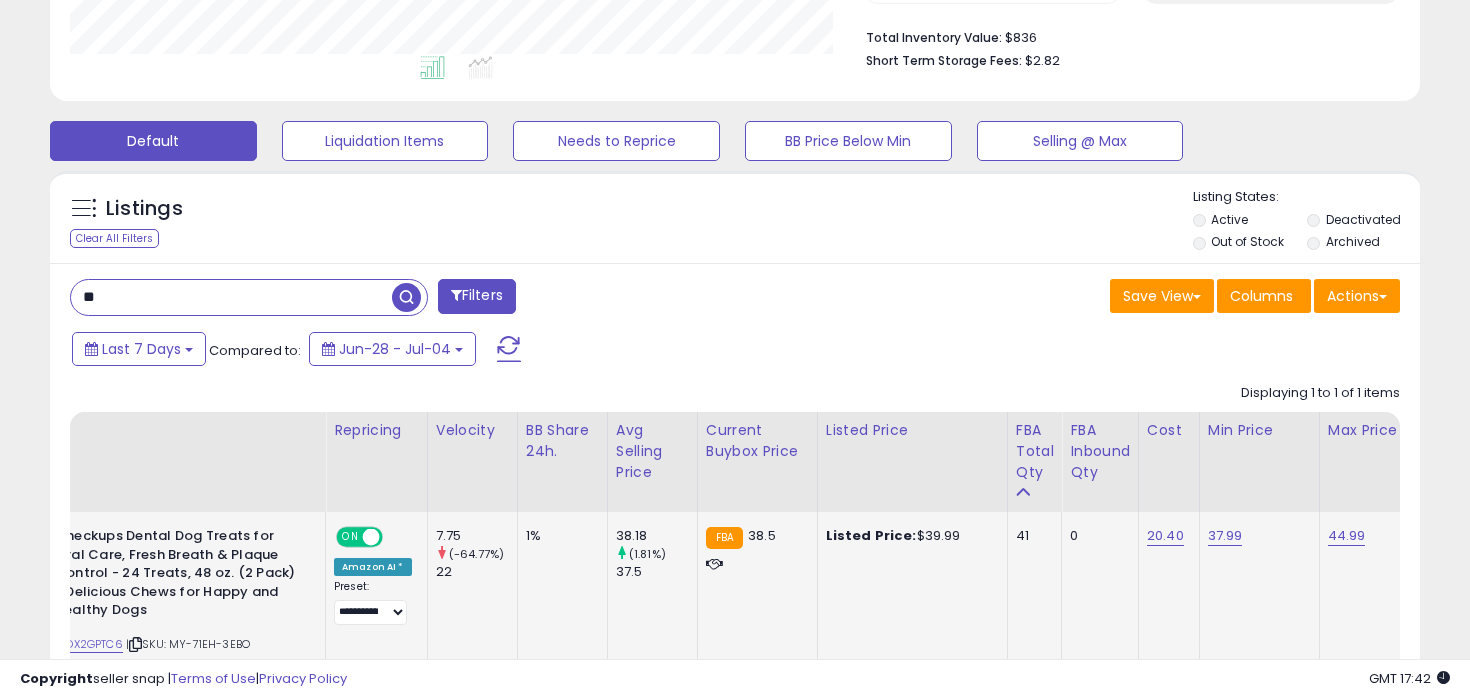 type on "*" 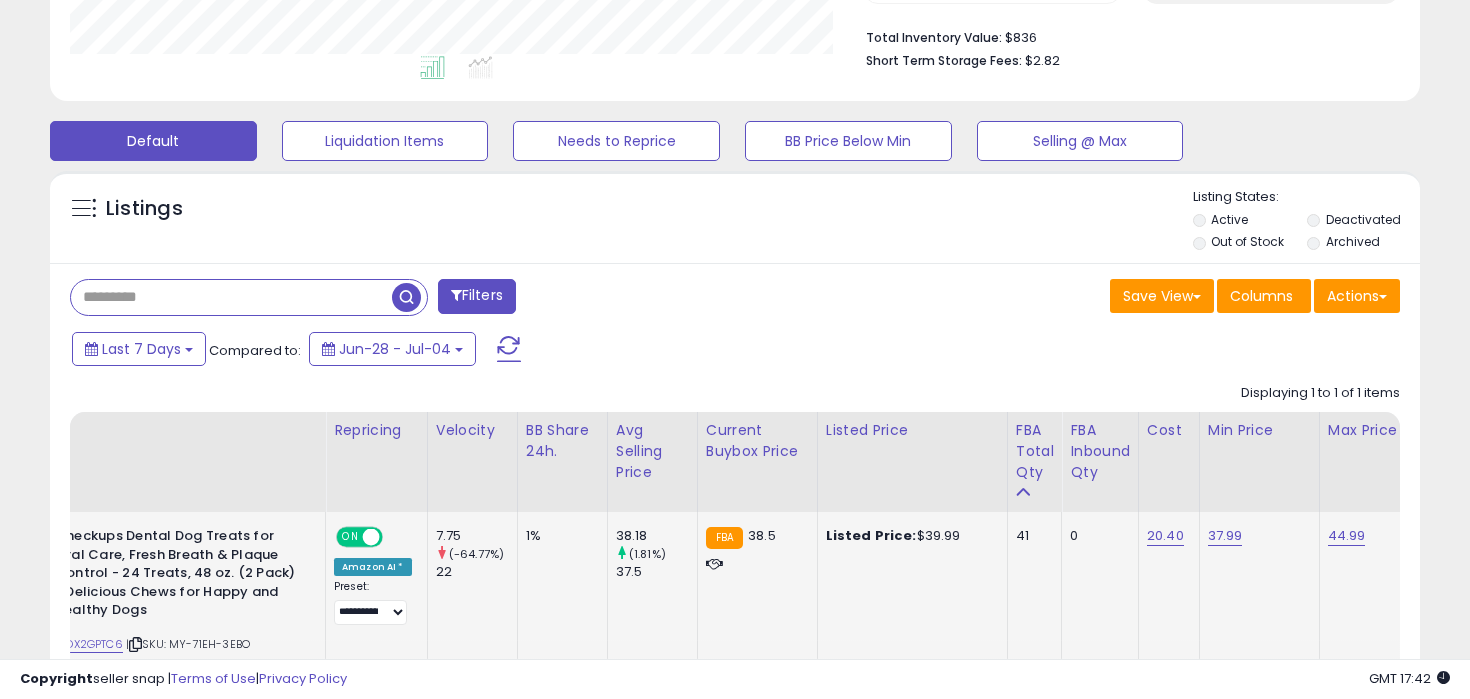 type 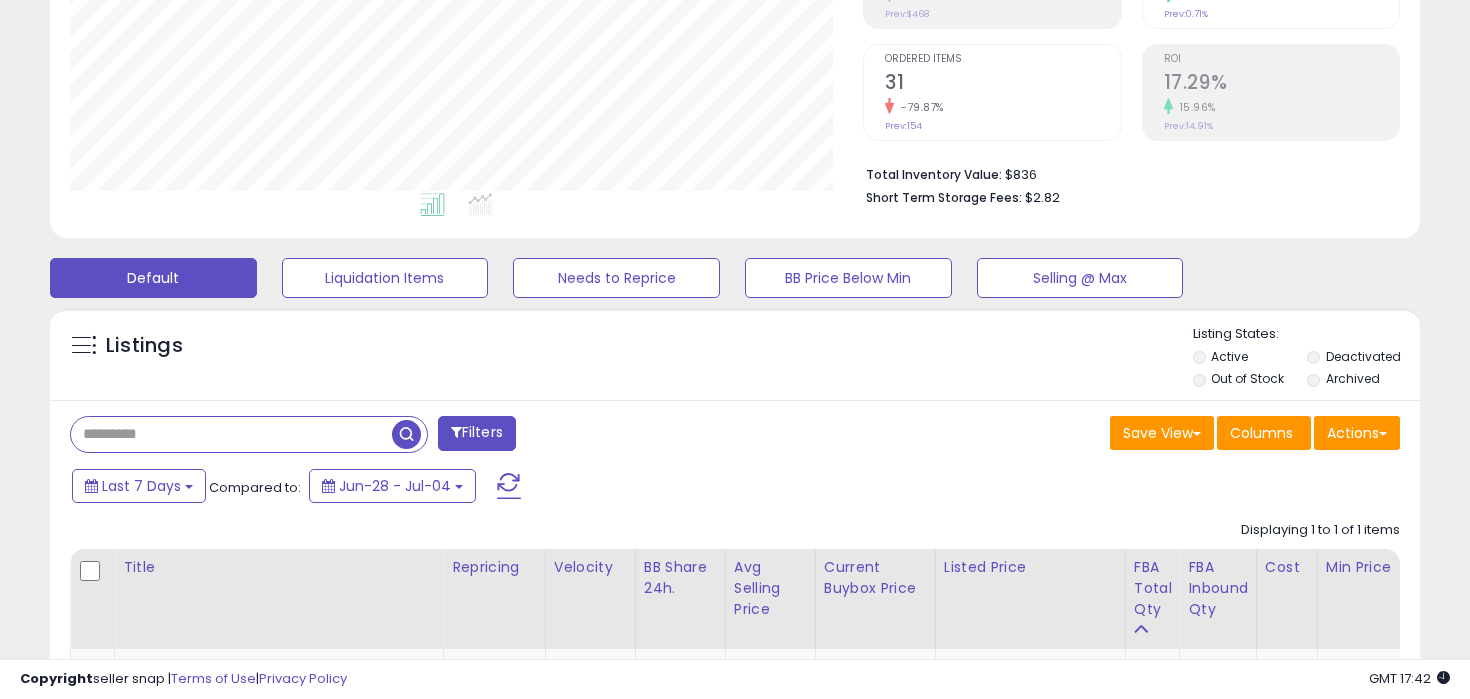 scroll, scrollTop: 468, scrollLeft: 0, axis: vertical 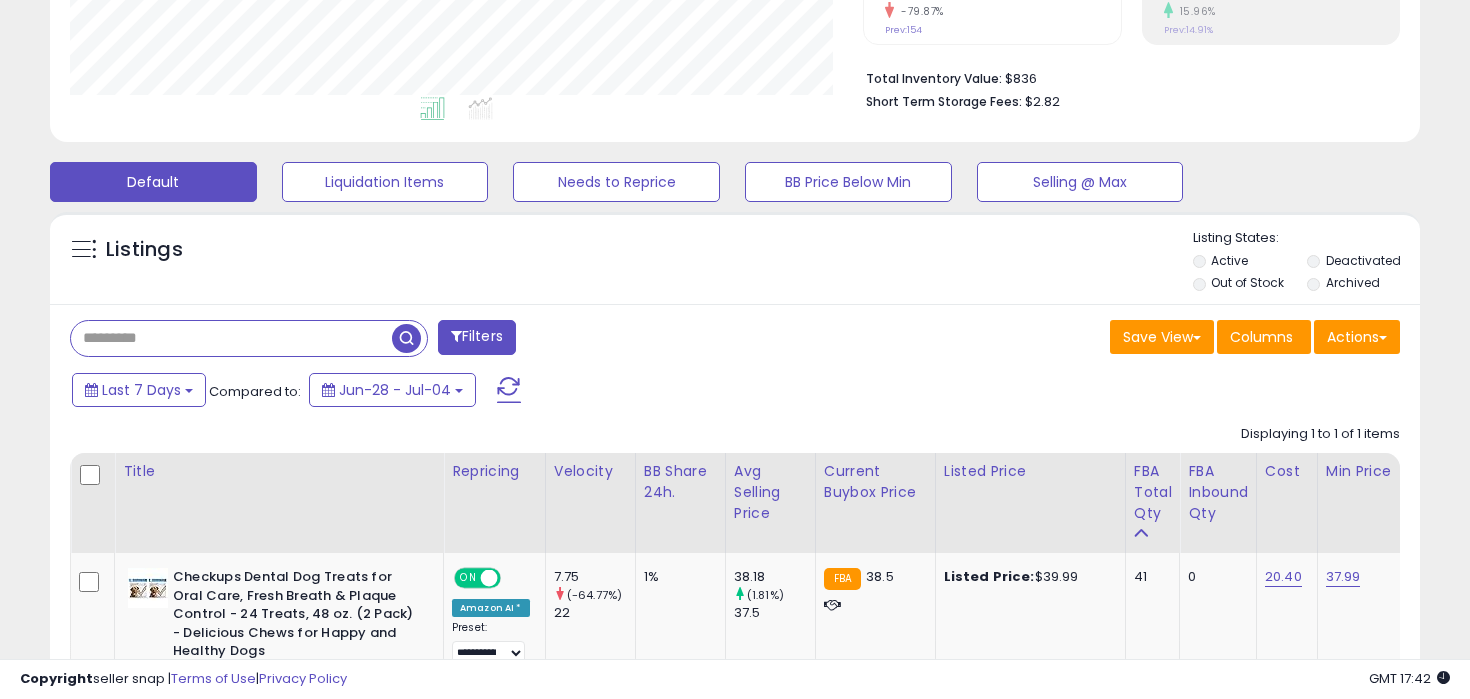 click at bounding box center [406, 338] 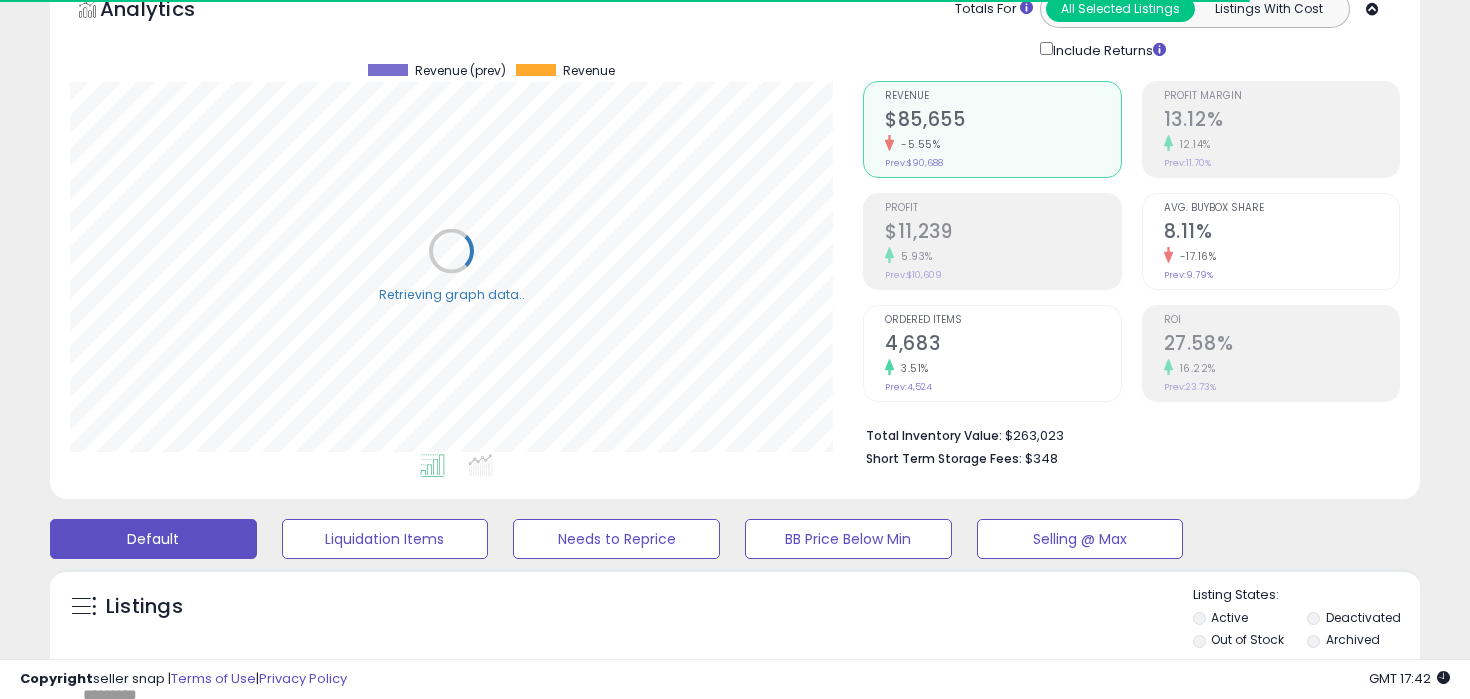 scroll, scrollTop: 110, scrollLeft: 0, axis: vertical 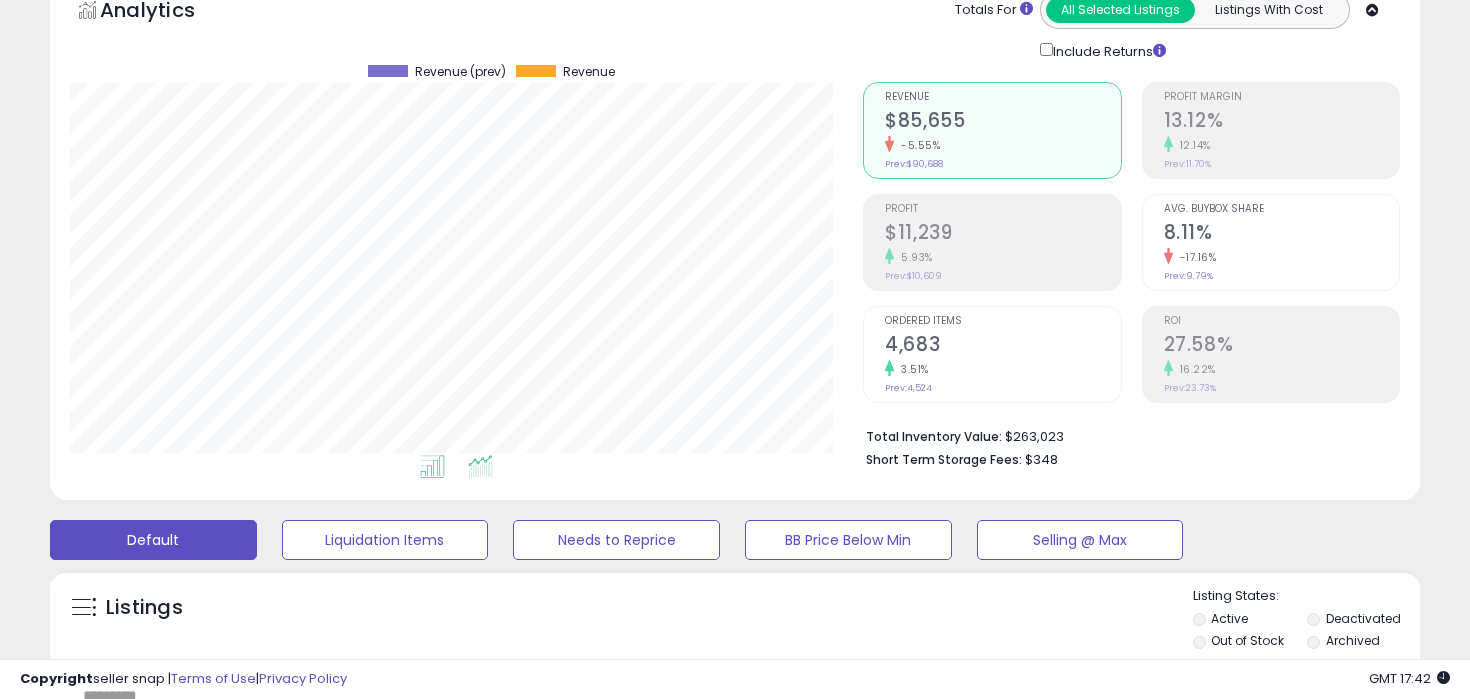 click at bounding box center [480, 466] 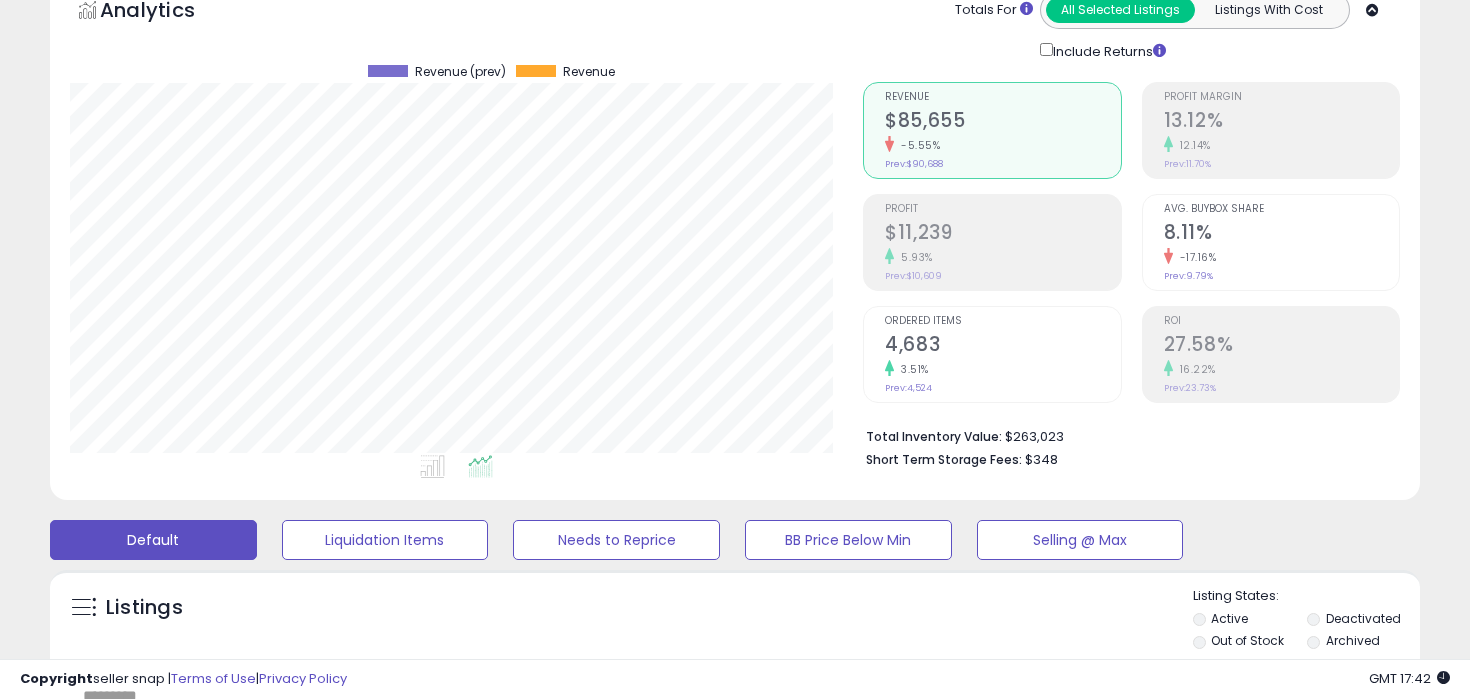 scroll, scrollTop: 999590, scrollLeft: 999206, axis: both 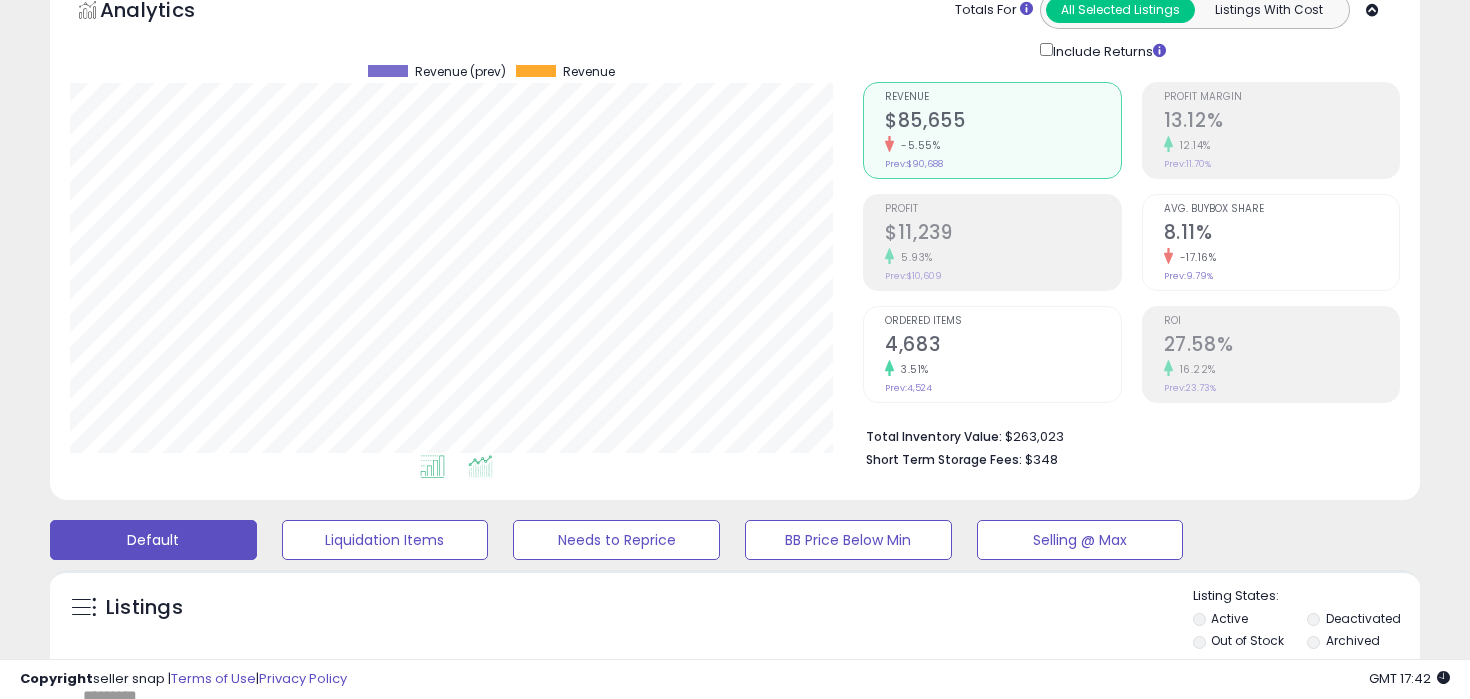 click at bounding box center (432, 466) 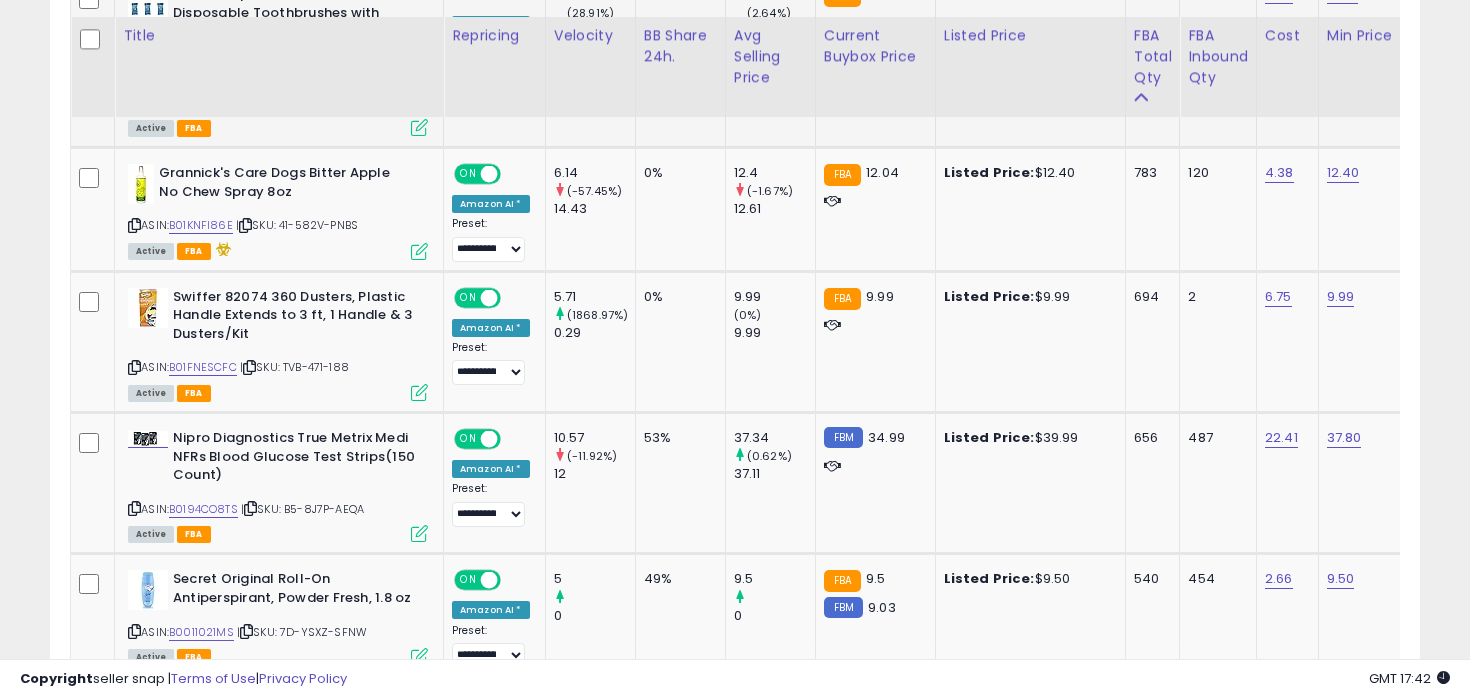 scroll, scrollTop: 1901, scrollLeft: 0, axis: vertical 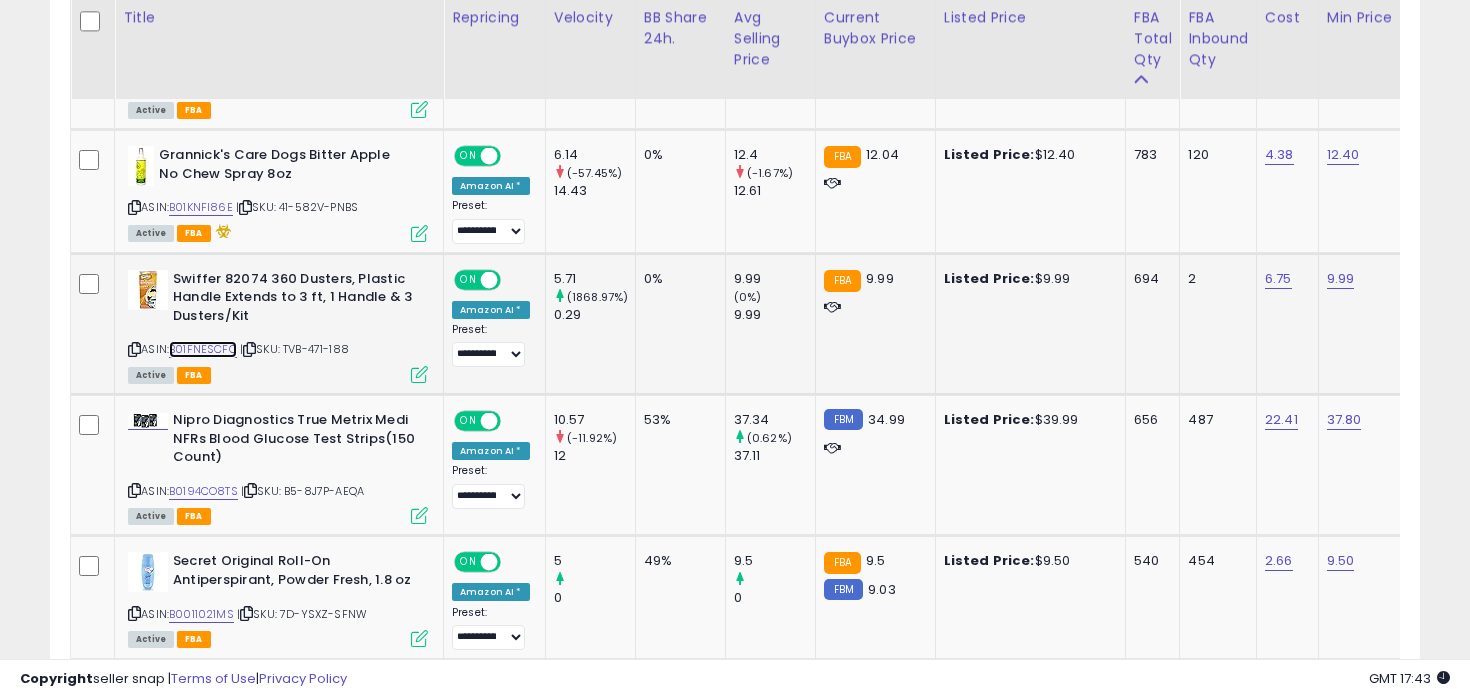 click on "B01FNESCFC" at bounding box center (203, 349) 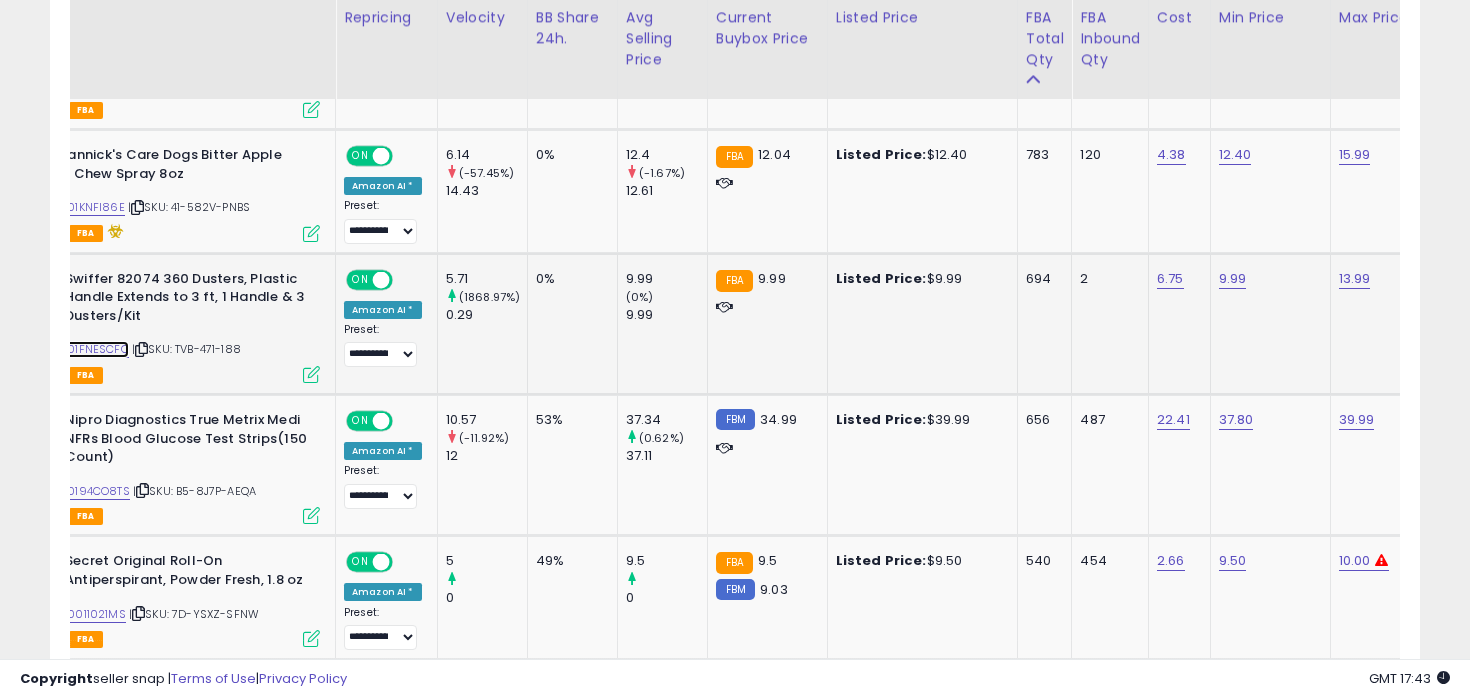 scroll, scrollTop: 0, scrollLeft: 125, axis: horizontal 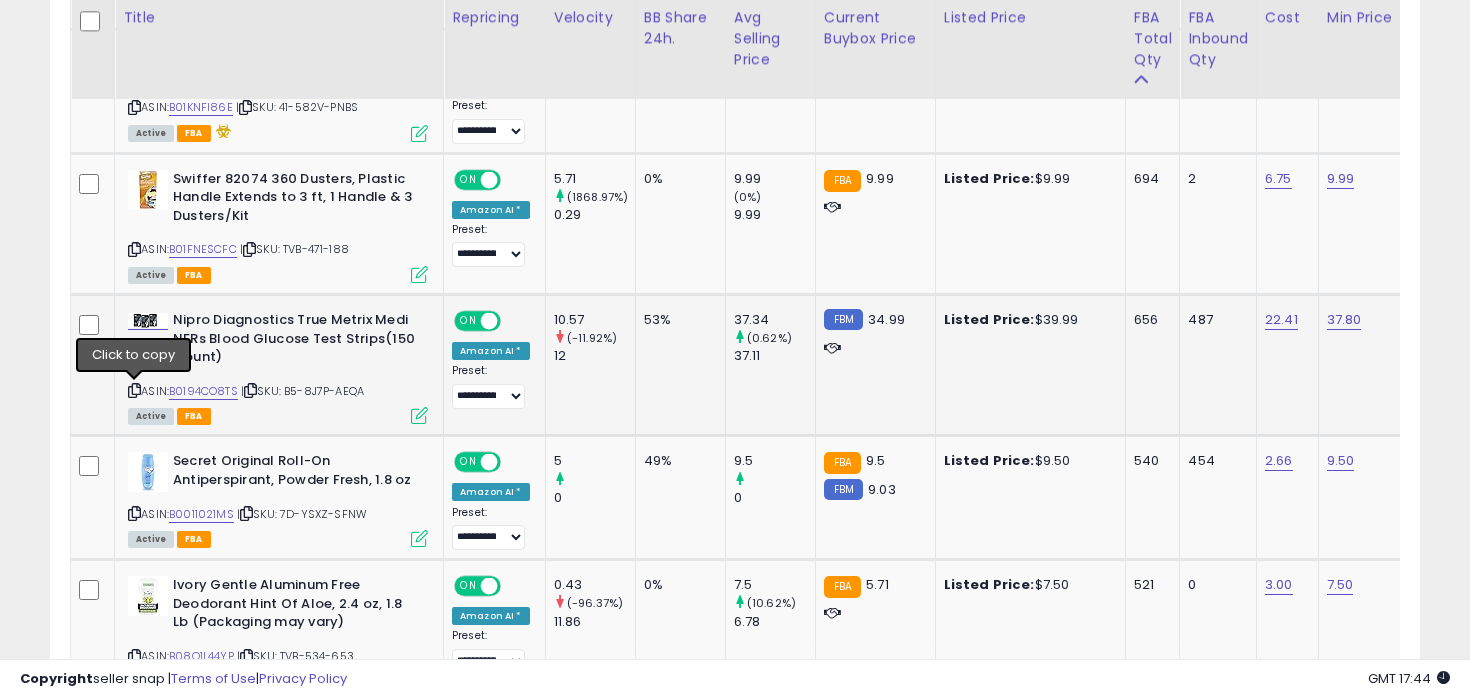 click at bounding box center [134, 390] 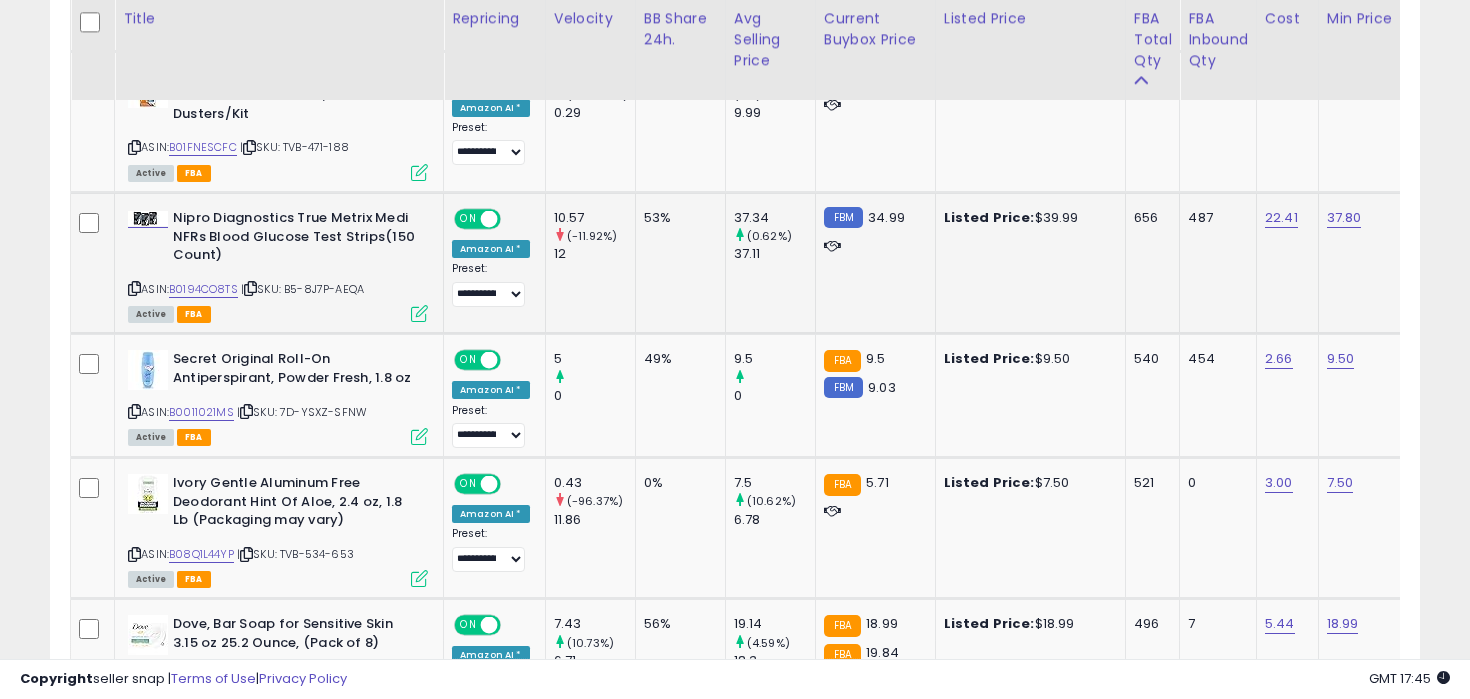 scroll, scrollTop: 2104, scrollLeft: 0, axis: vertical 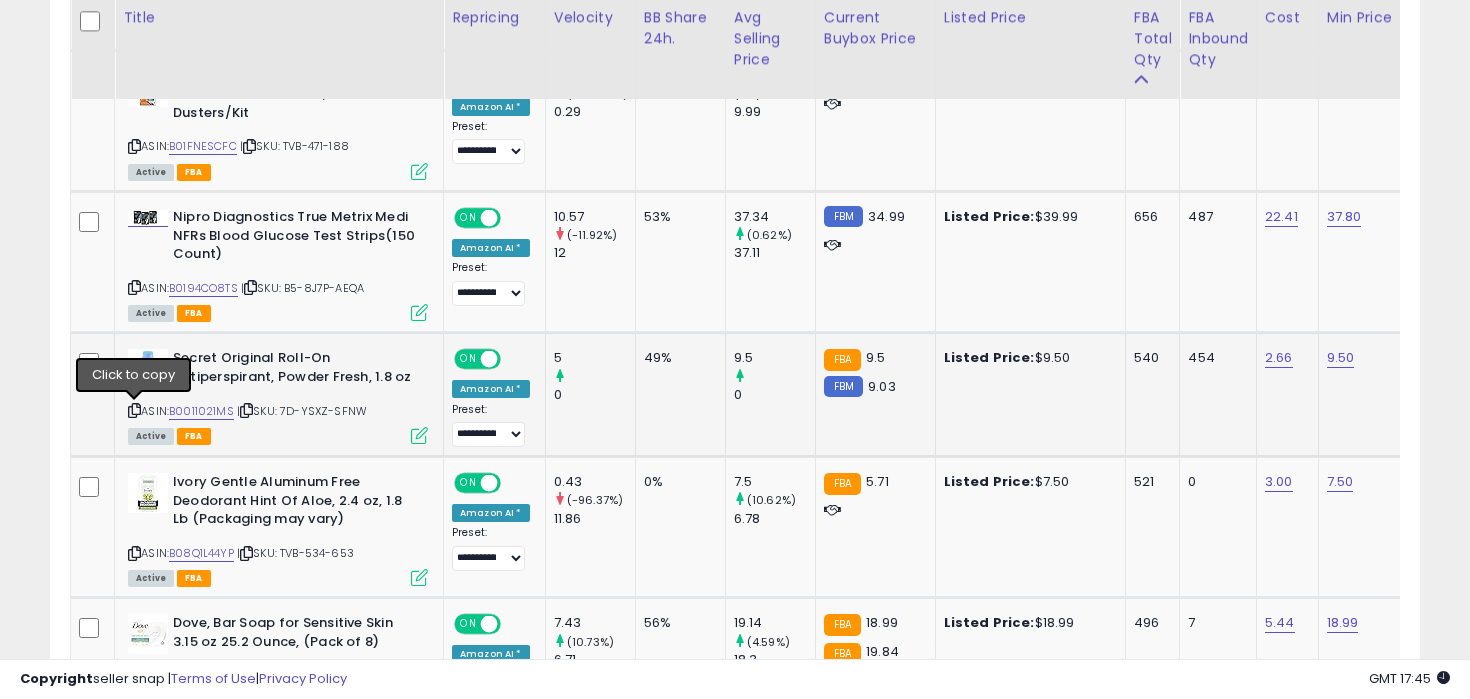 click at bounding box center (134, 410) 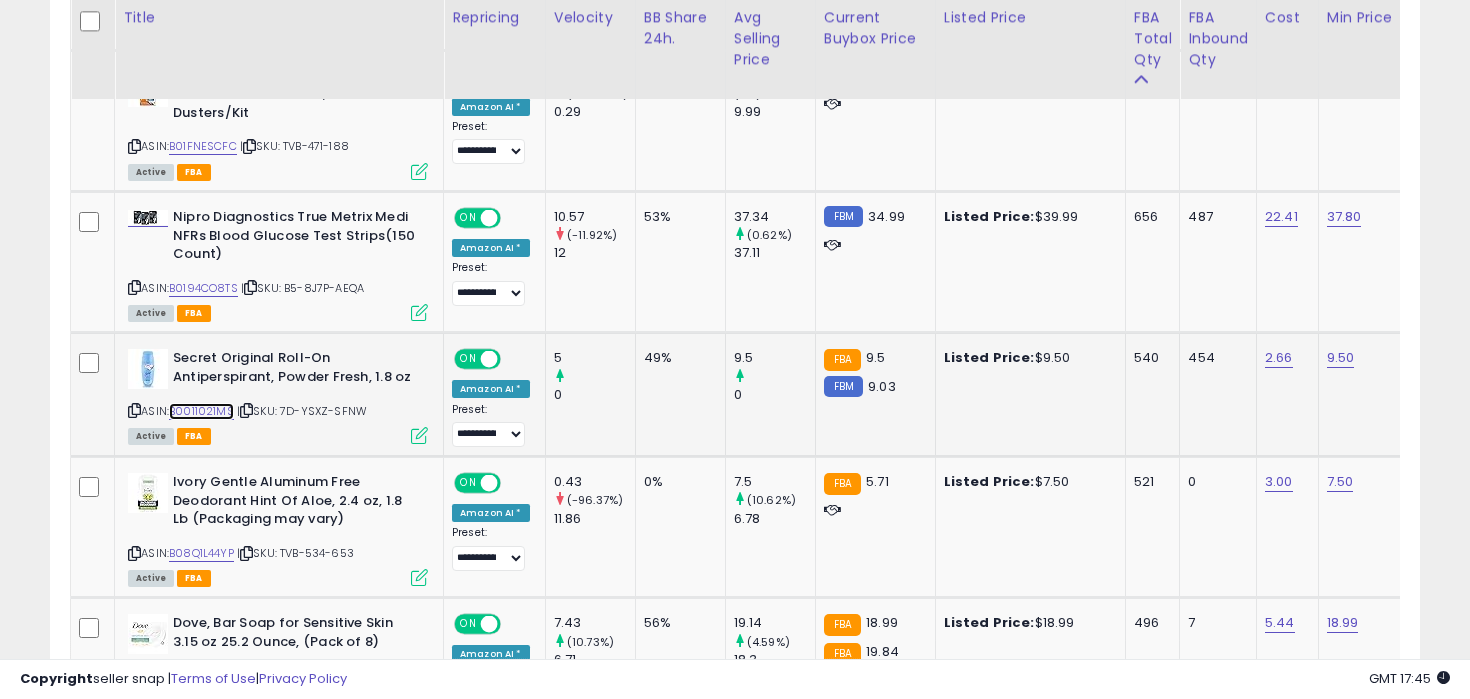 click on "B0011021MS" at bounding box center [201, 411] 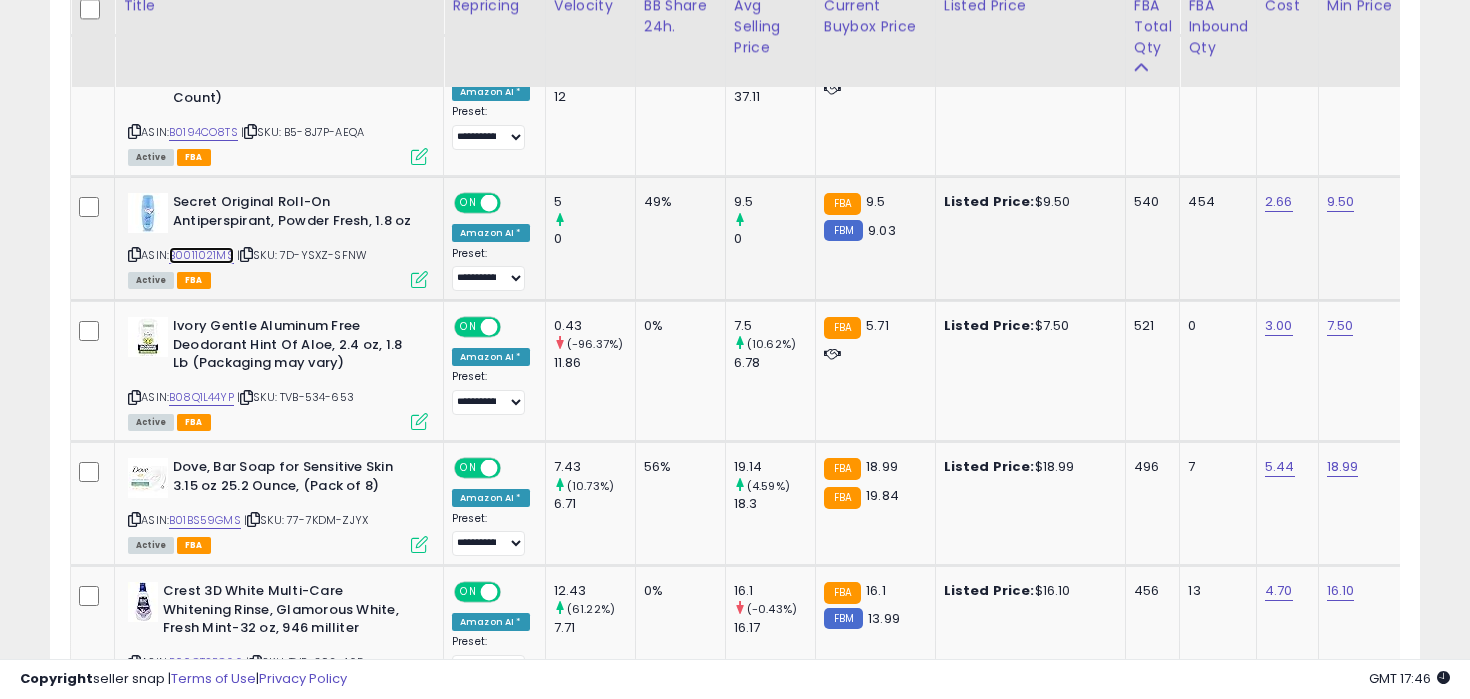scroll, scrollTop: 2277, scrollLeft: 0, axis: vertical 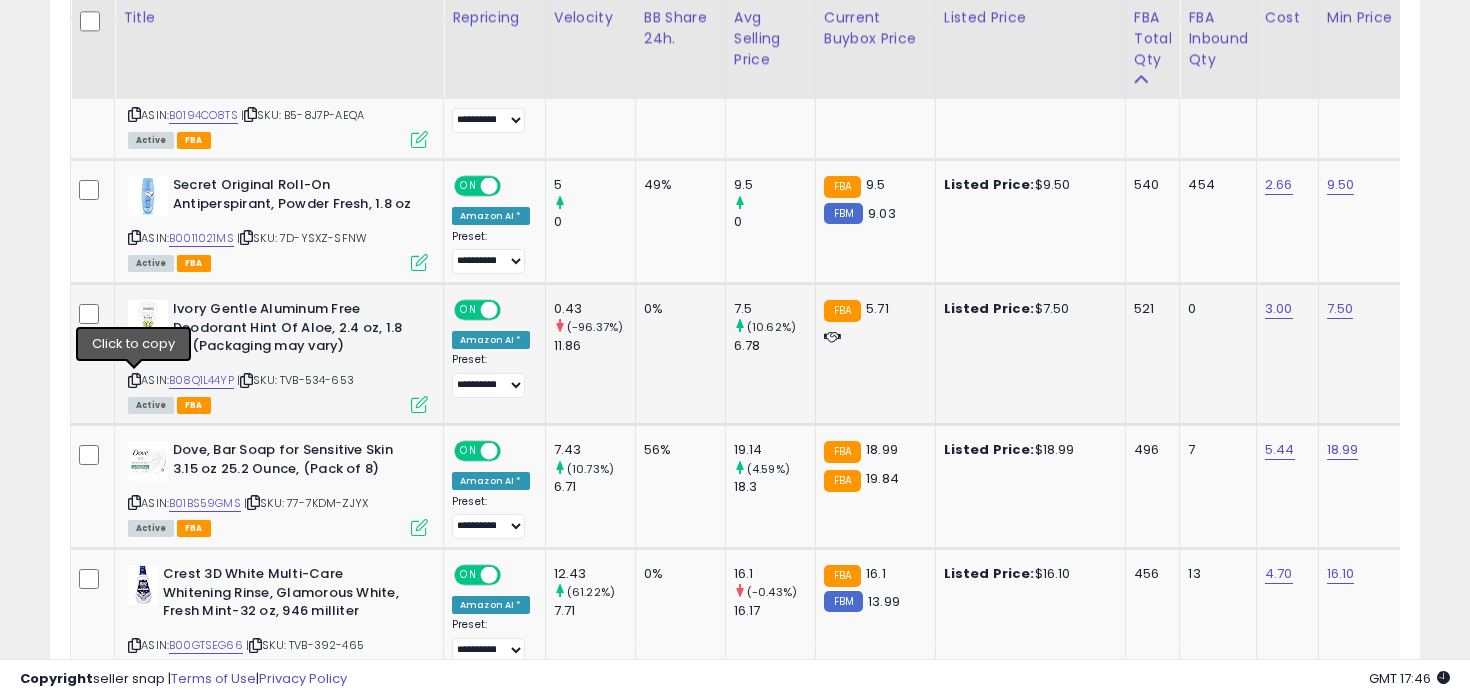 click at bounding box center (134, 380) 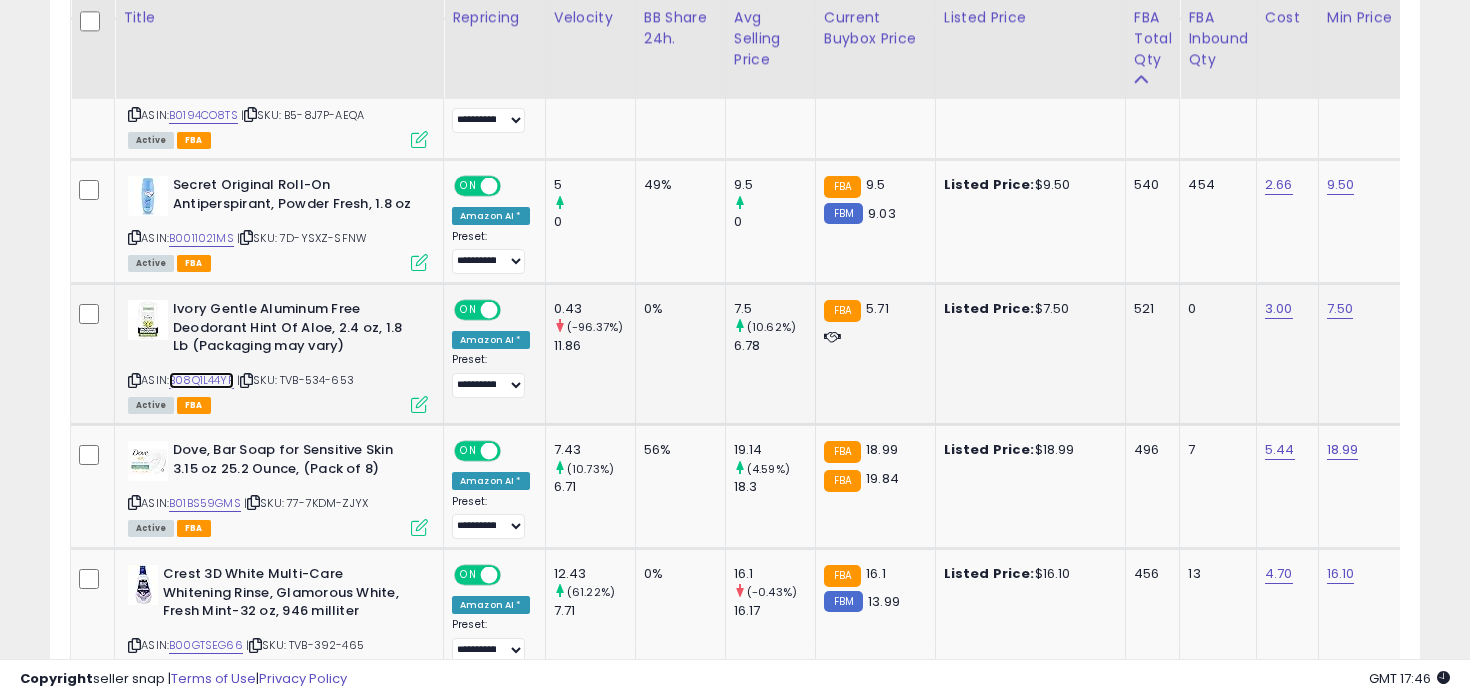 click on "B08Q1L44YP" at bounding box center (201, 380) 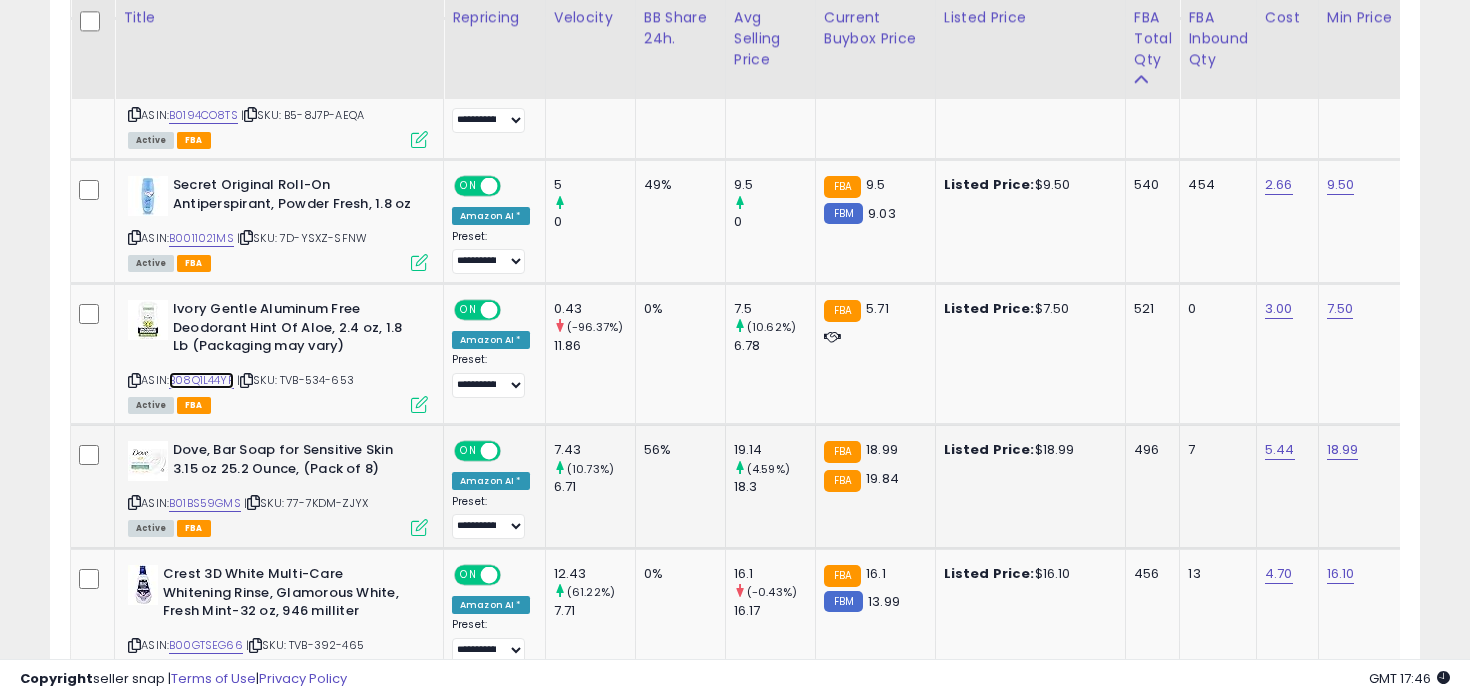 scroll, scrollTop: 0, scrollLeft: 122, axis: horizontal 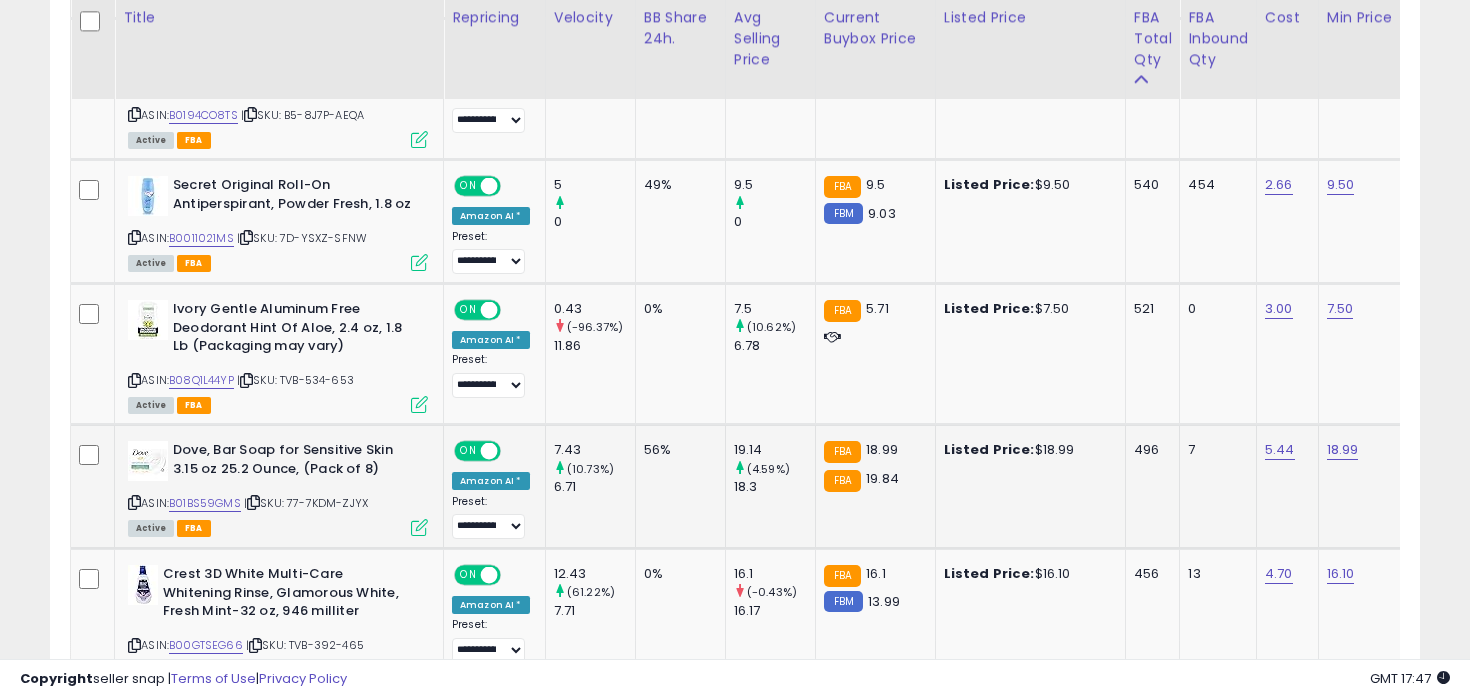 click at bounding box center (134, 502) 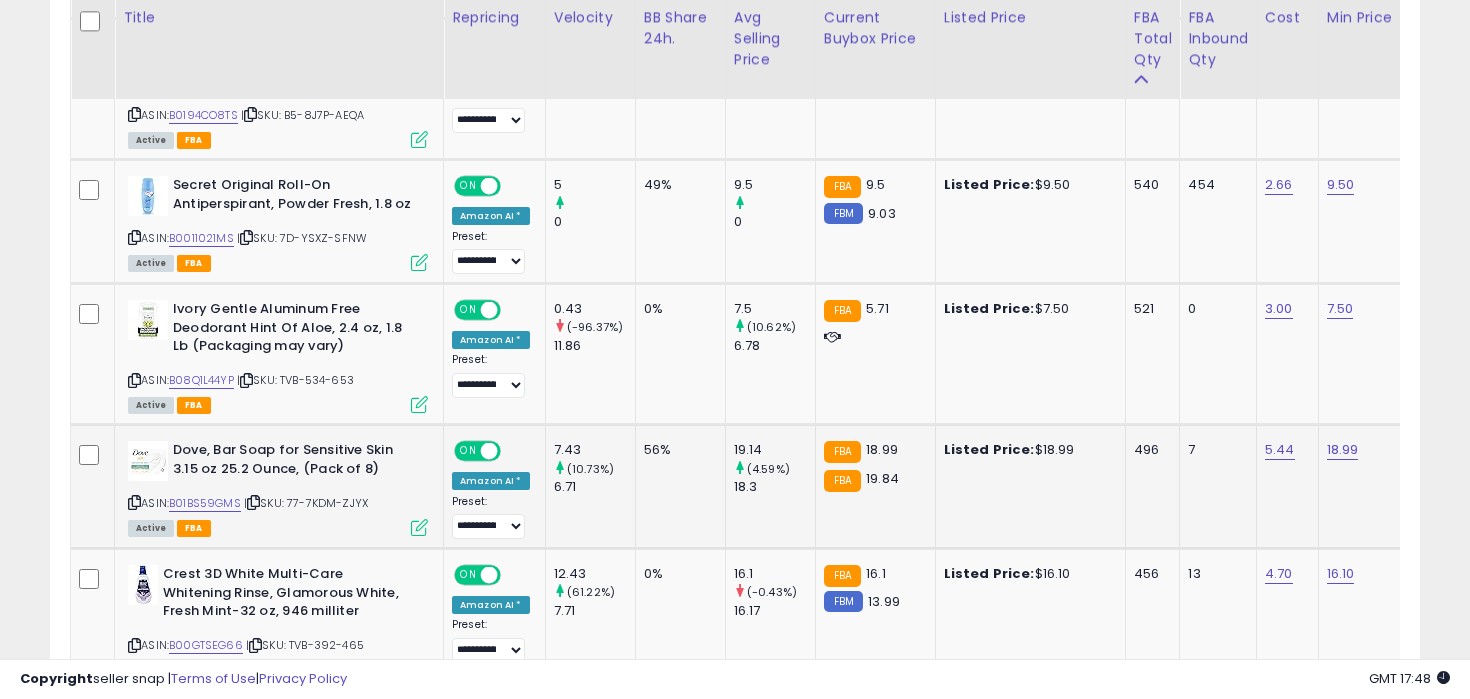 scroll, scrollTop: 0, scrollLeft: 127, axis: horizontal 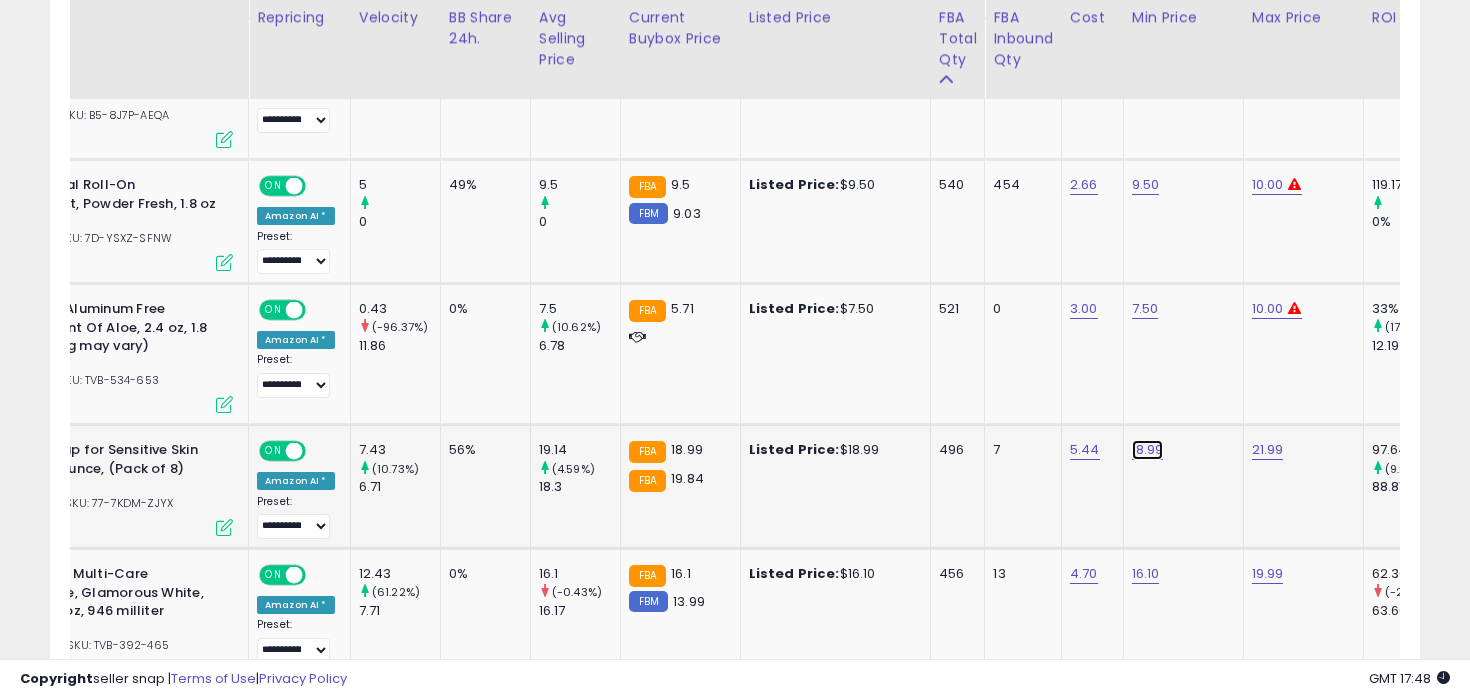 click on "18.99" at bounding box center [1146, -1232] 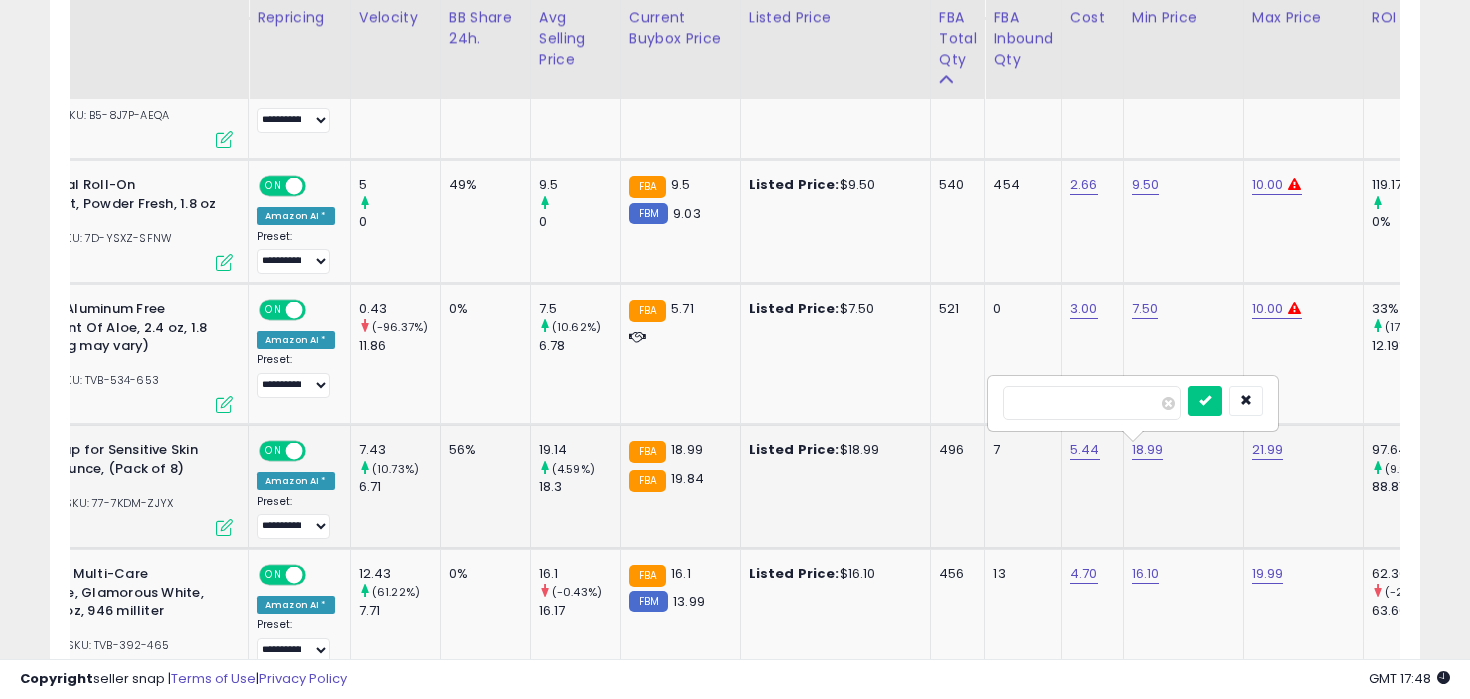 type on "*****" 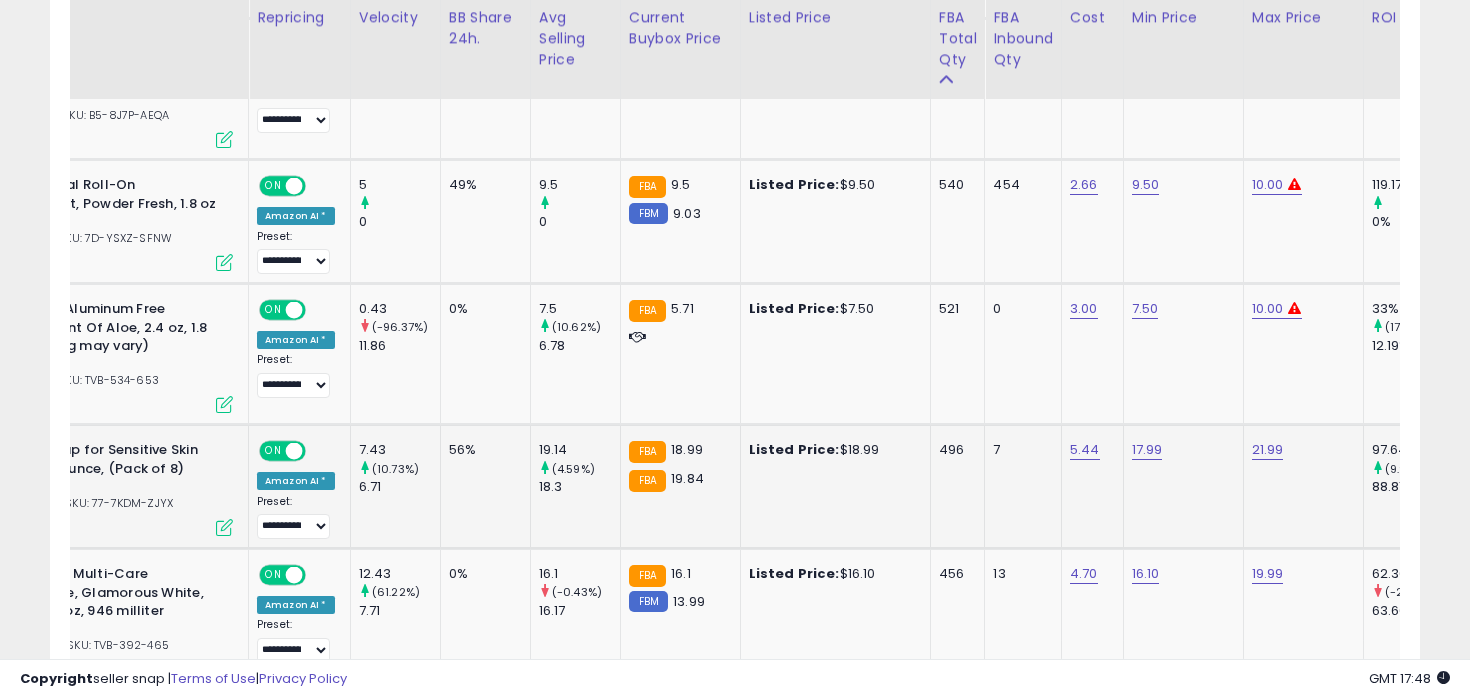 scroll, scrollTop: 0, scrollLeft: 38, axis: horizontal 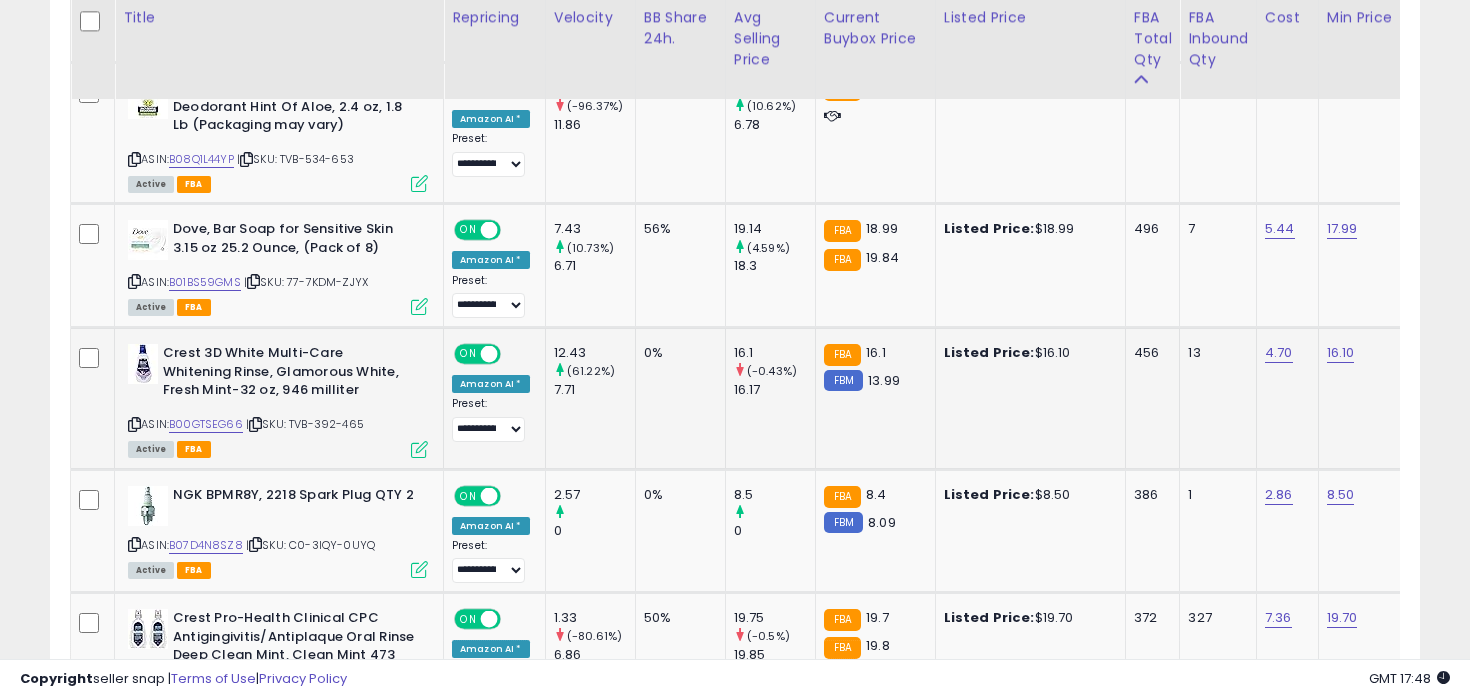 click at bounding box center (134, 424) 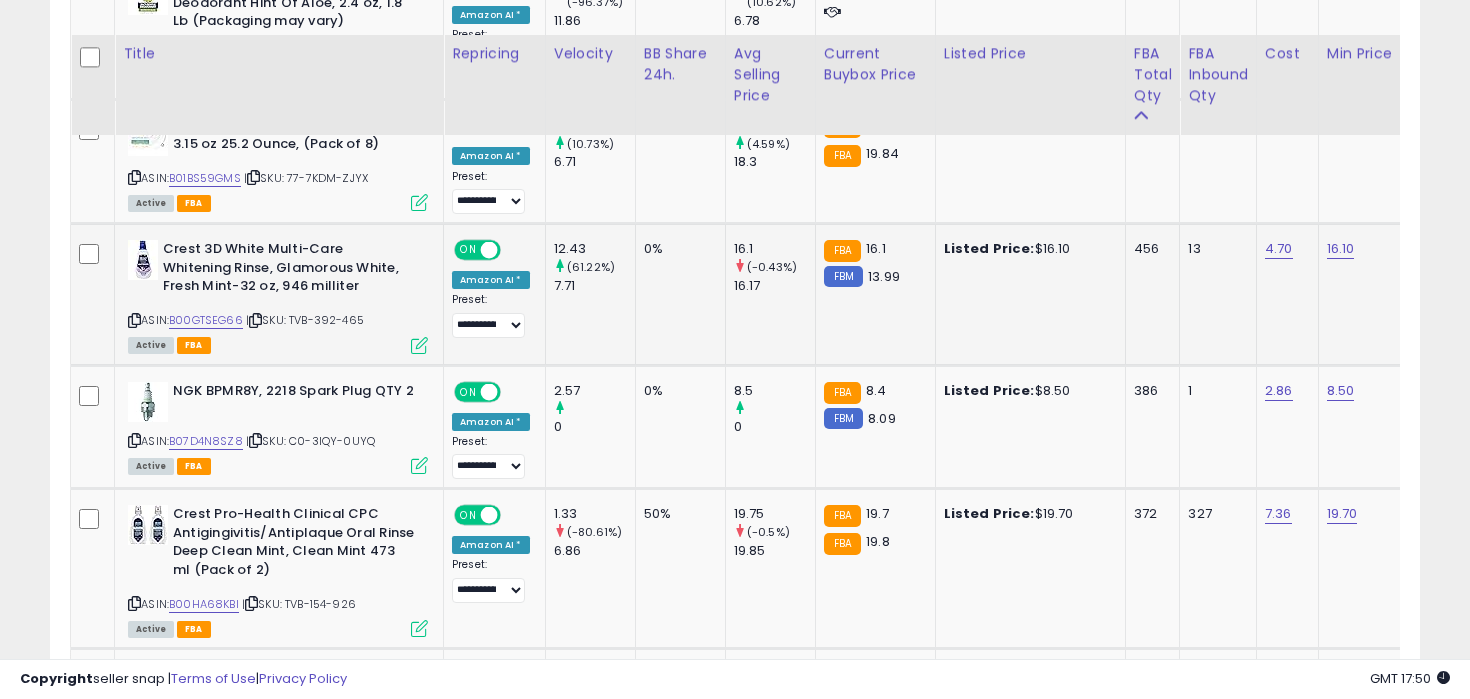 scroll, scrollTop: 2639, scrollLeft: 0, axis: vertical 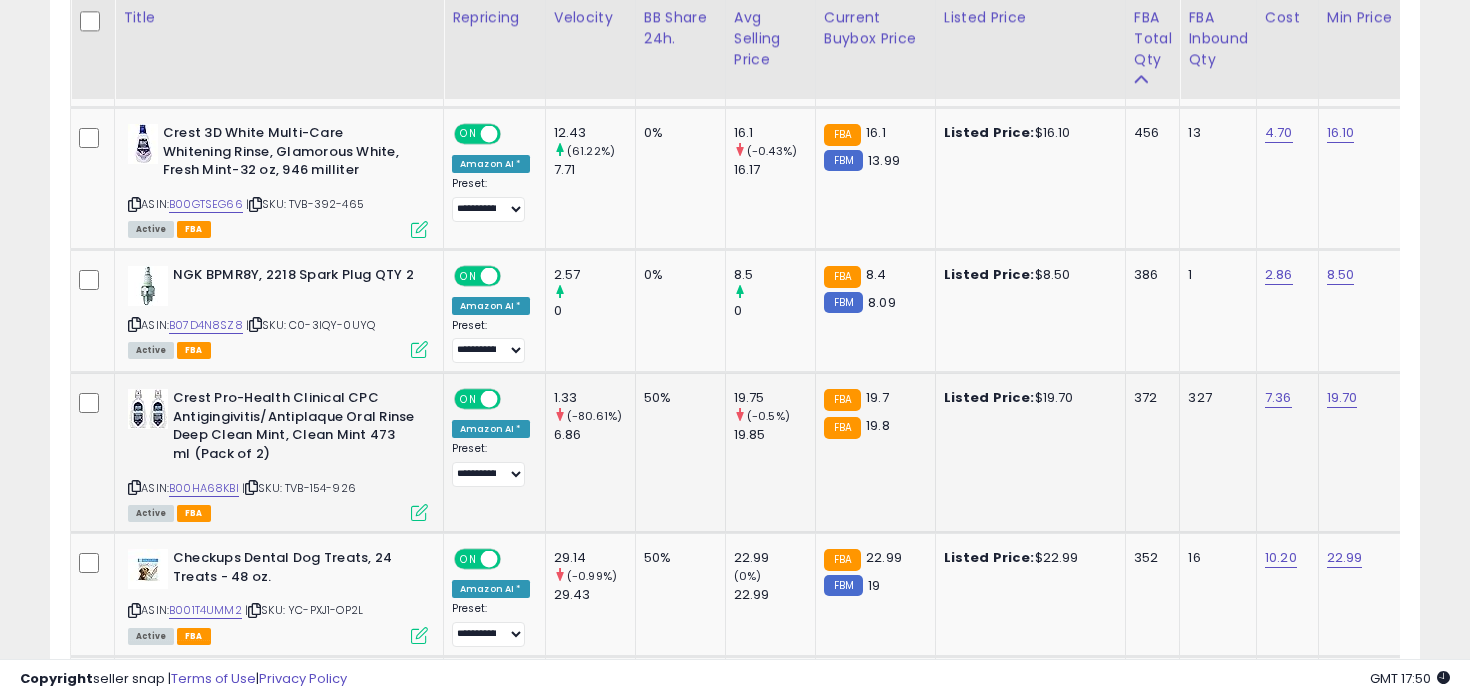 click on "ASIN:  B00HA68KBI    |   SKU: TVB-154-926 Active FBA" at bounding box center [278, 454] 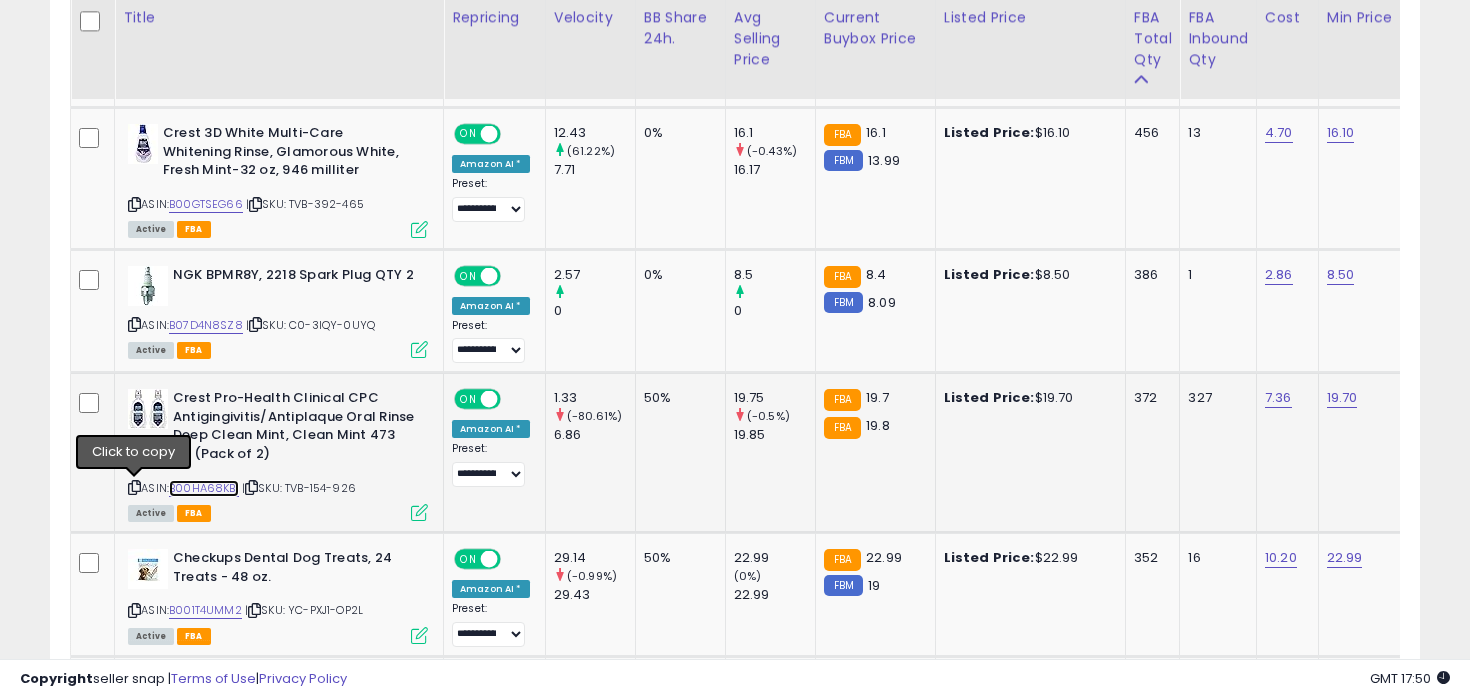 click on "B00HA68KBI" at bounding box center (204, 488) 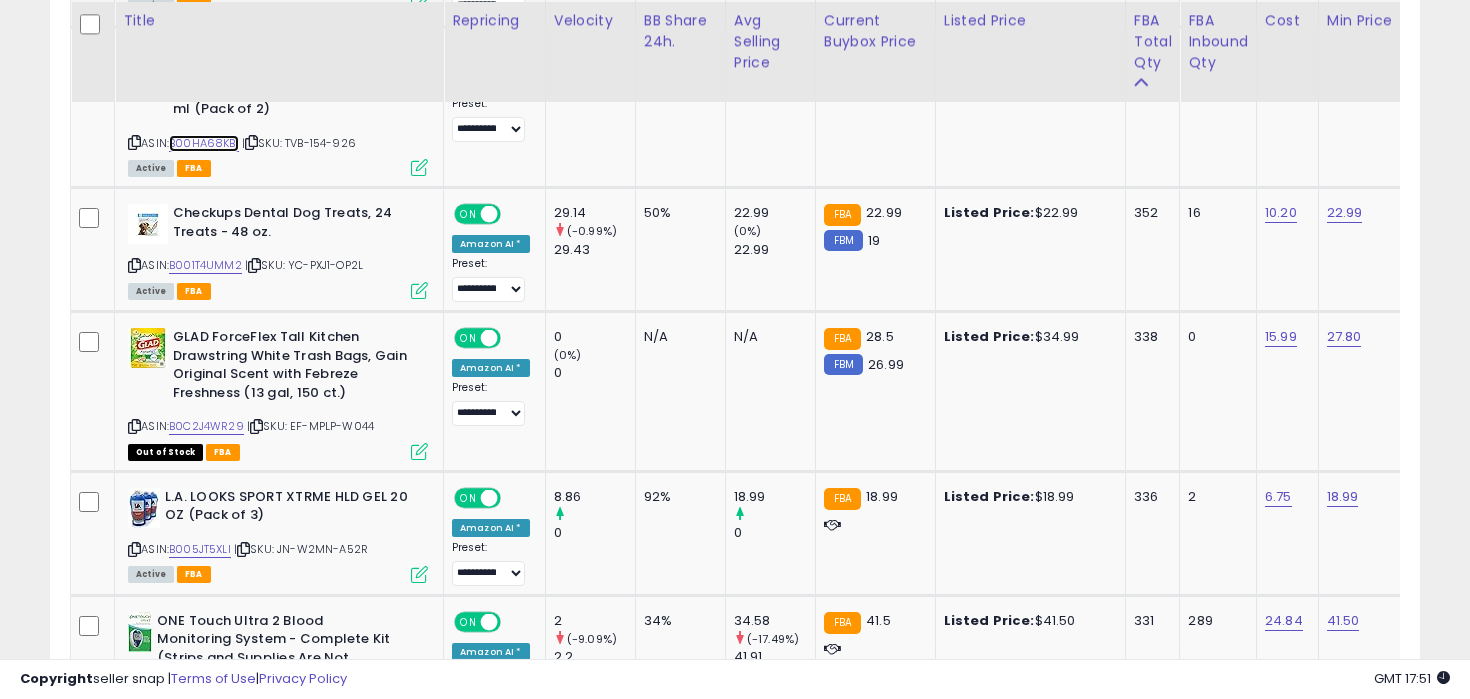 scroll, scrollTop: 3065, scrollLeft: 0, axis: vertical 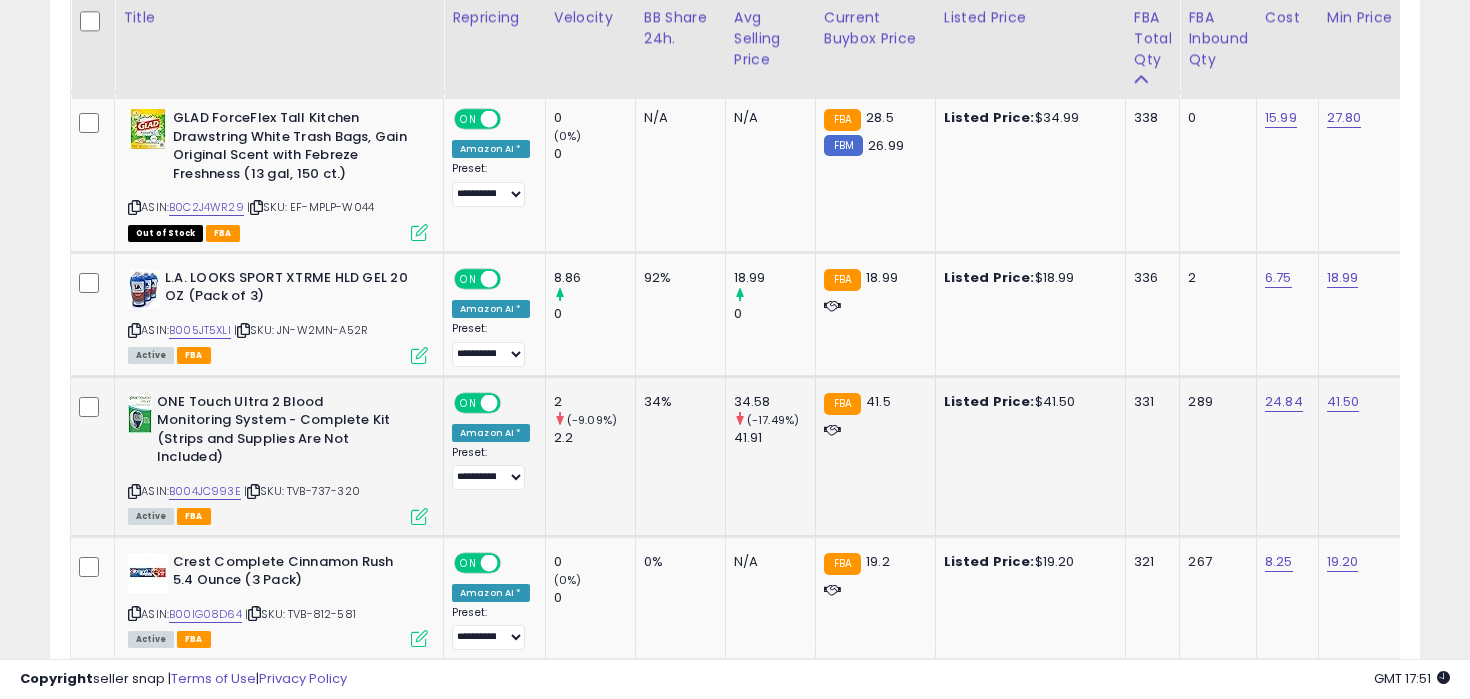 click at bounding box center [134, 491] 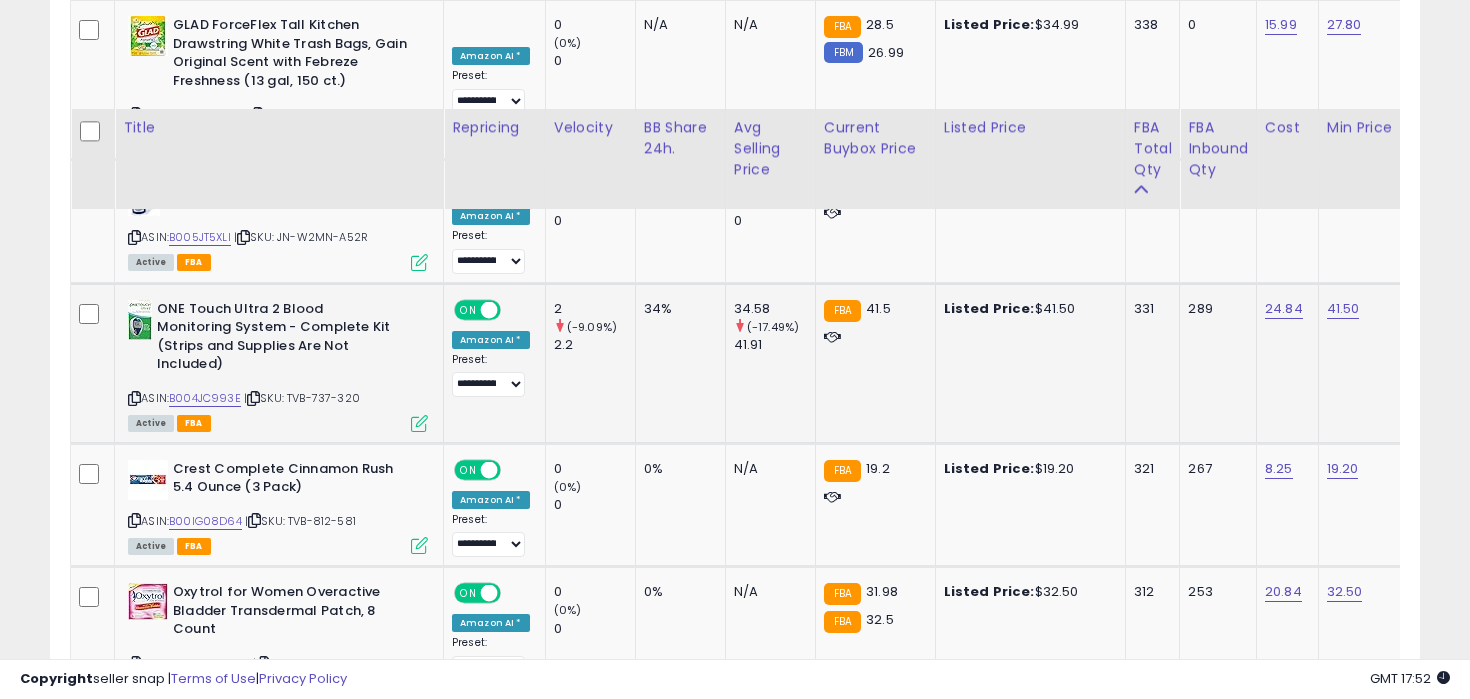 scroll, scrollTop: 3500, scrollLeft: 0, axis: vertical 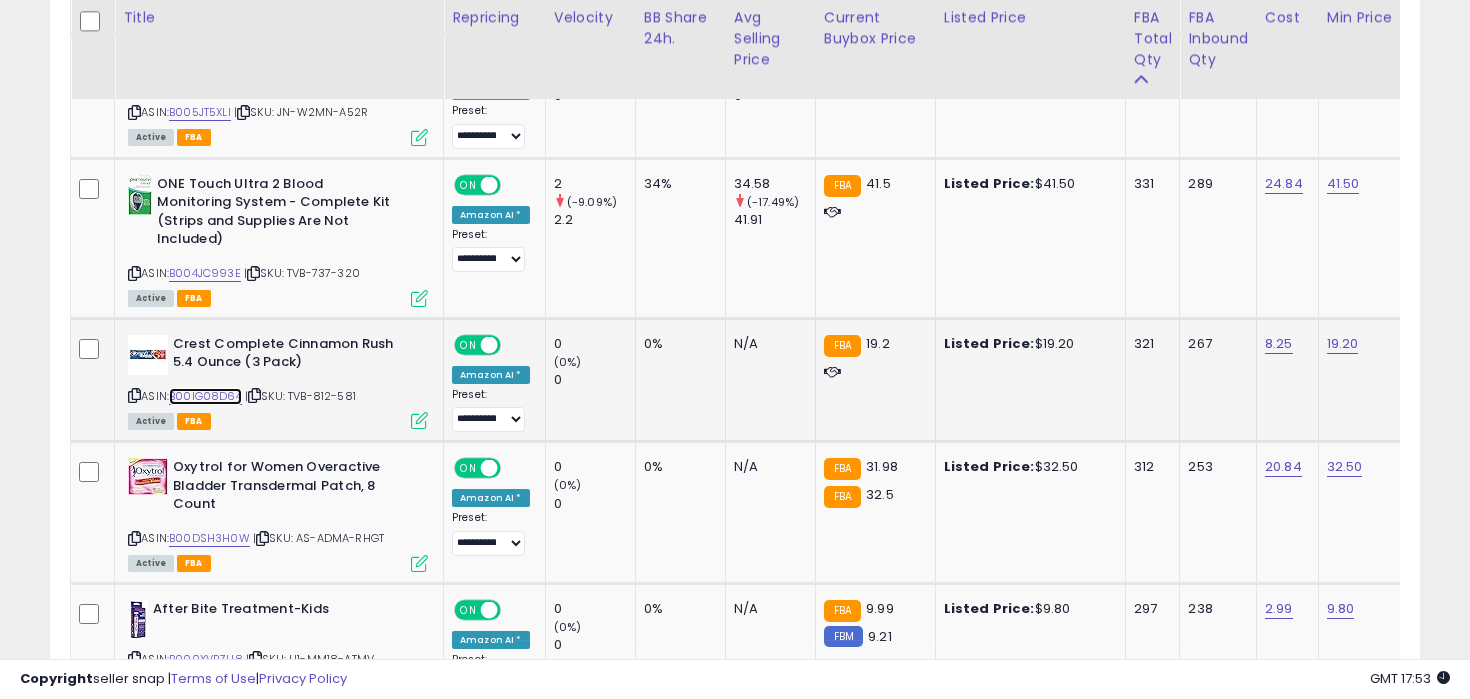 click on "B00IG08D64" at bounding box center (205, 396) 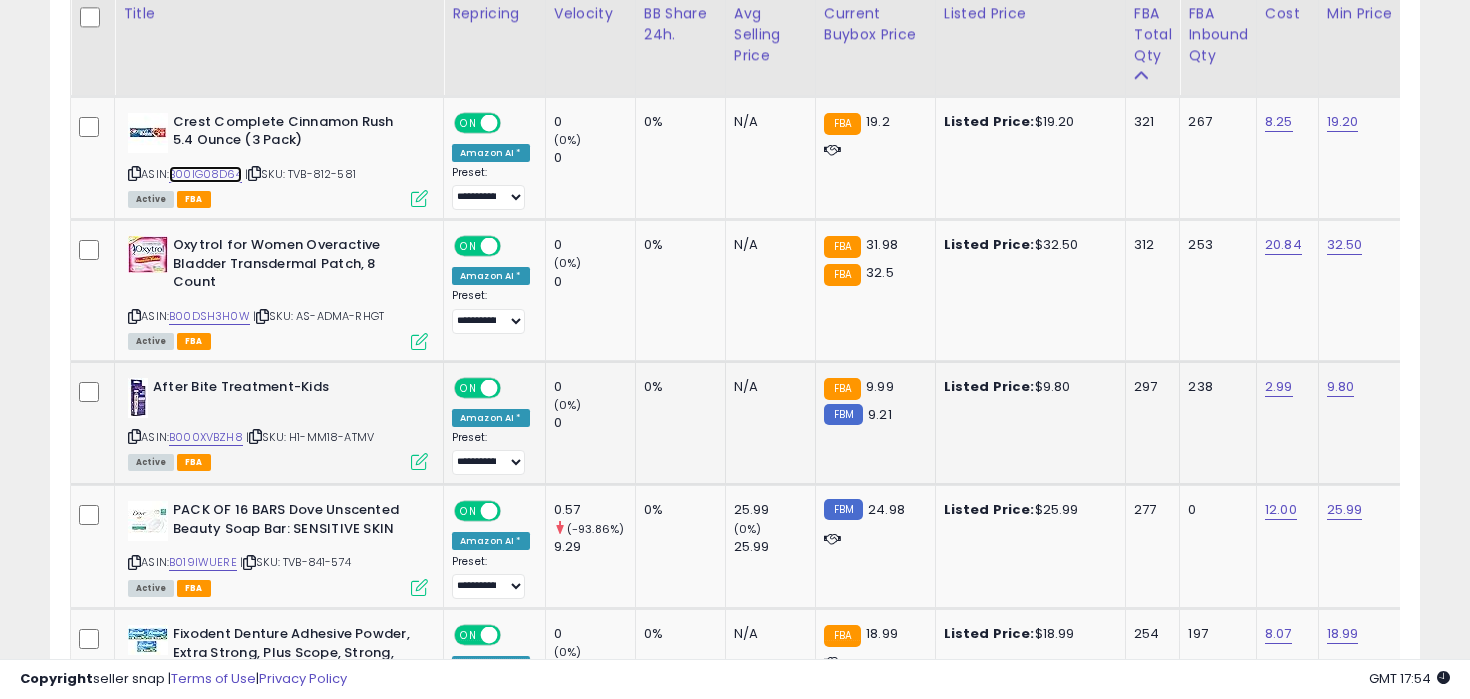 scroll, scrollTop: 3721, scrollLeft: 0, axis: vertical 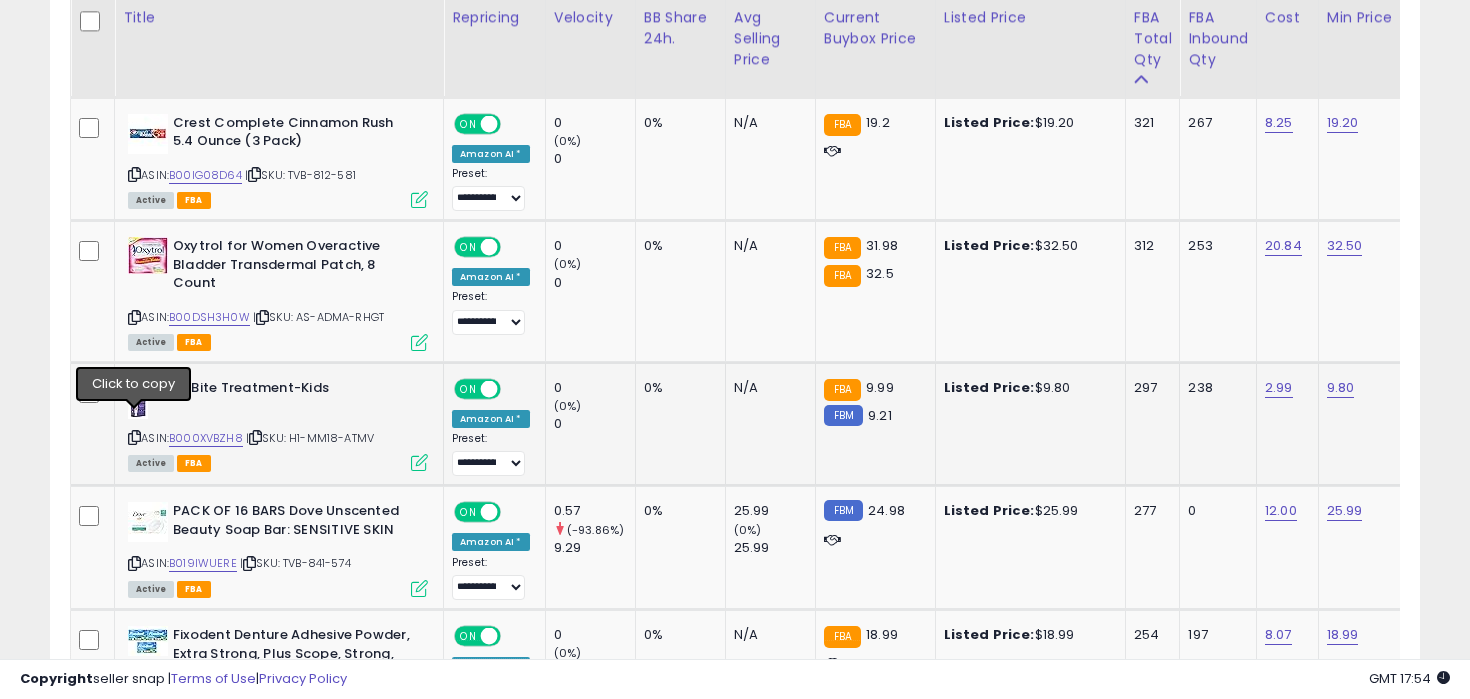 click at bounding box center (134, 437) 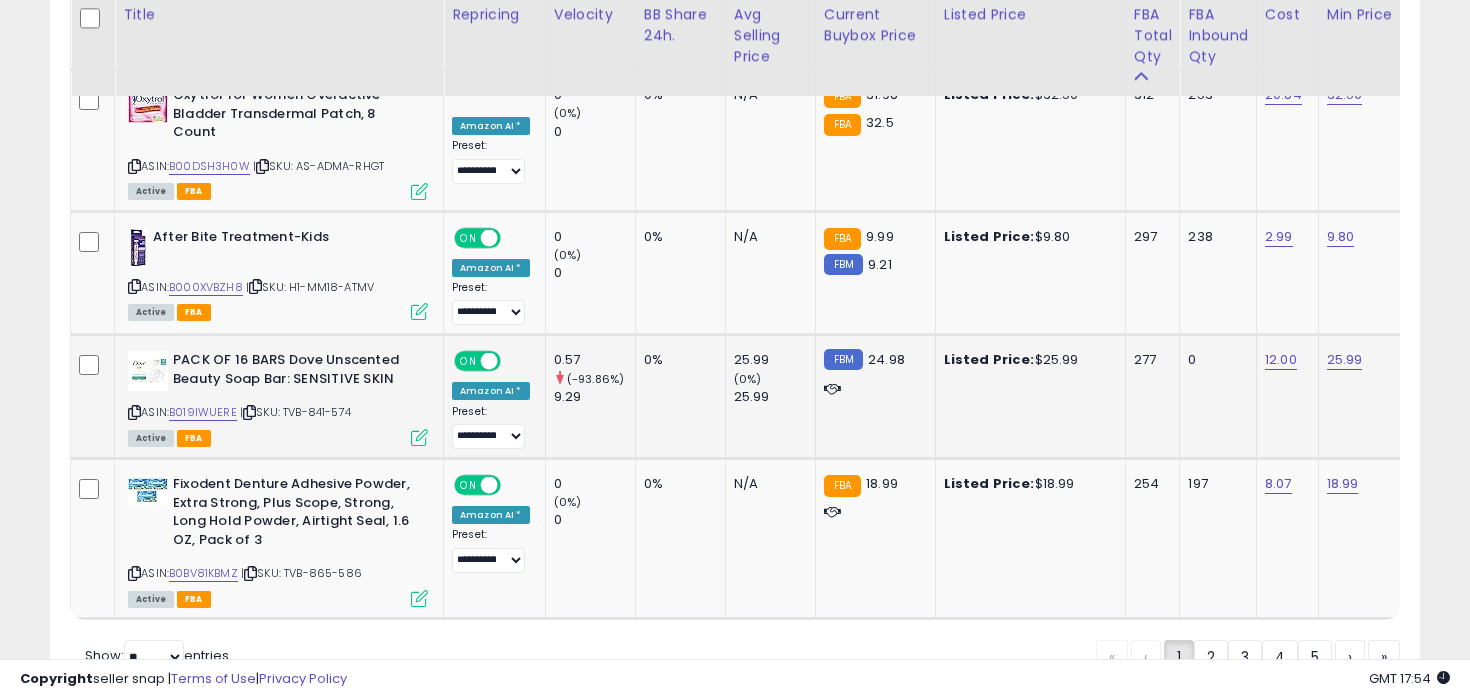 scroll, scrollTop: 3873, scrollLeft: 0, axis: vertical 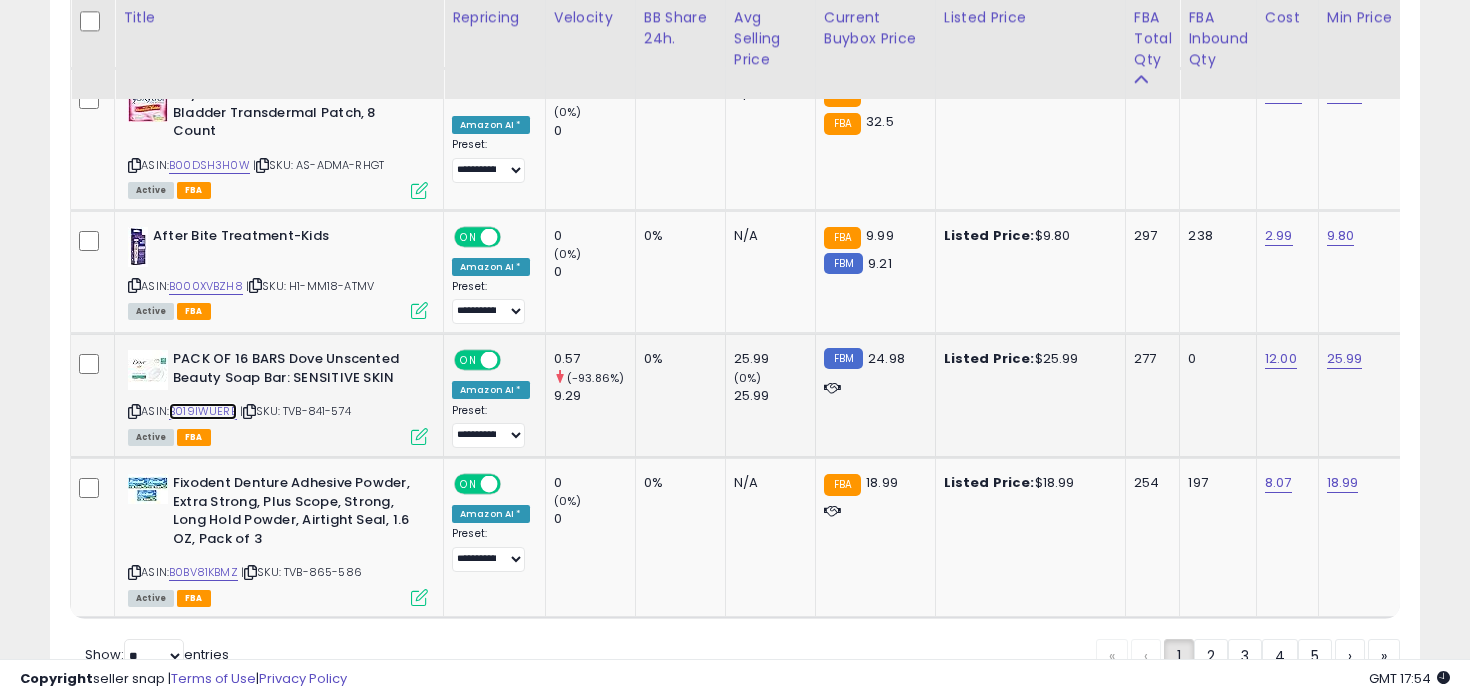 click on "B019IWUERE" at bounding box center (203, 411) 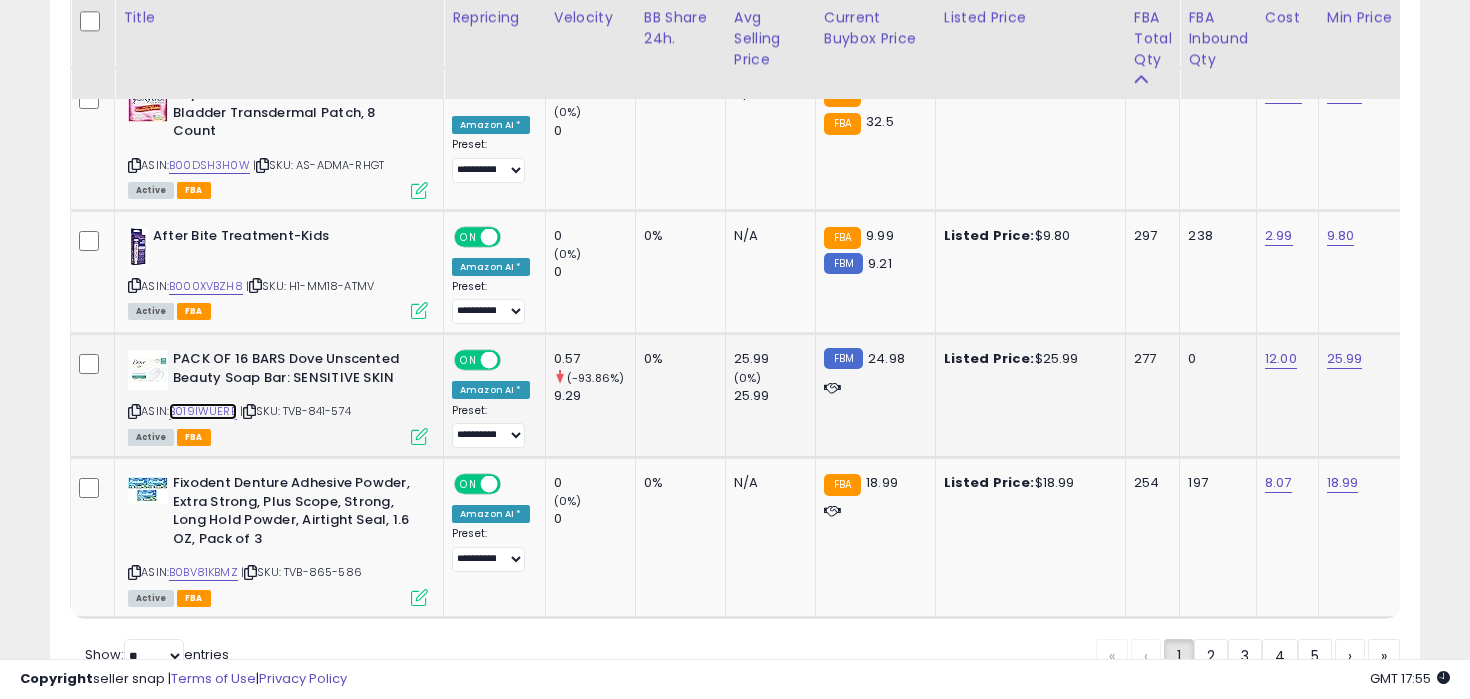 scroll, scrollTop: 0, scrollLeft: 276, axis: horizontal 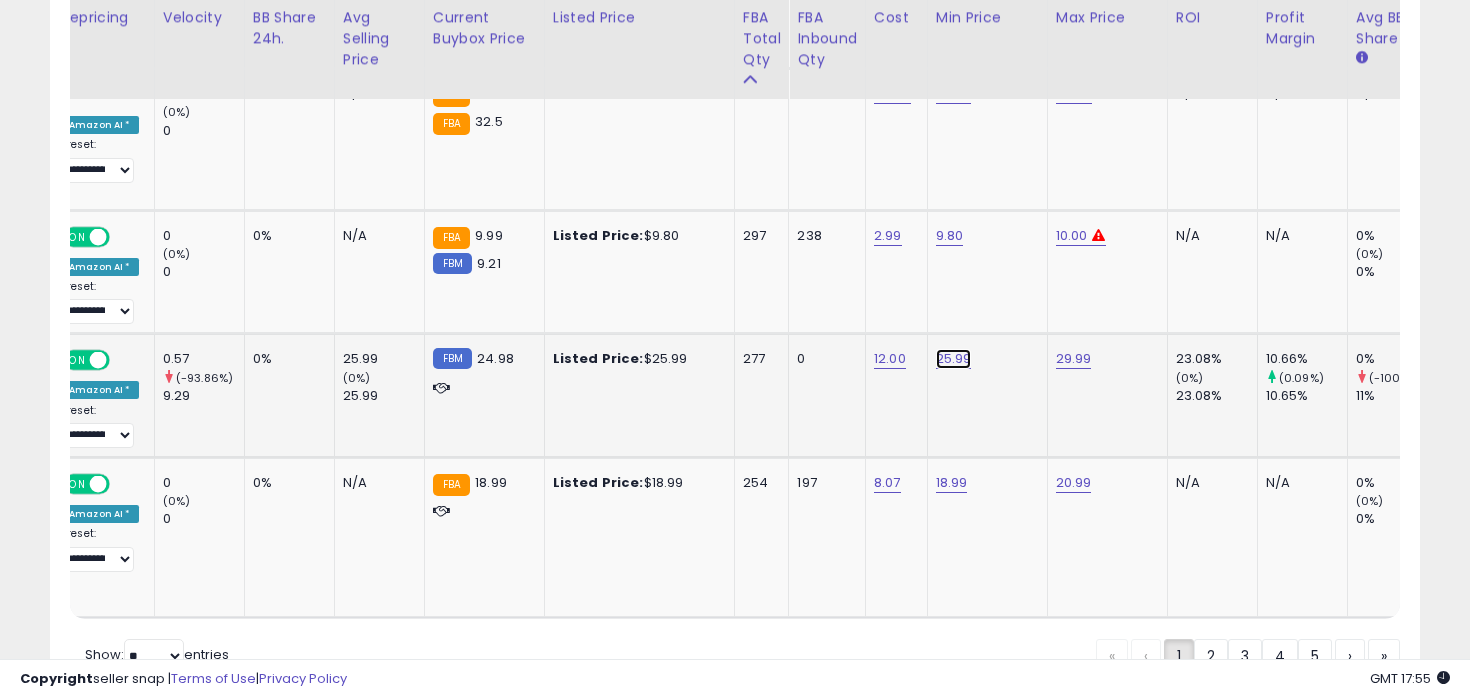 click on "25.99" at bounding box center (950, -2828) 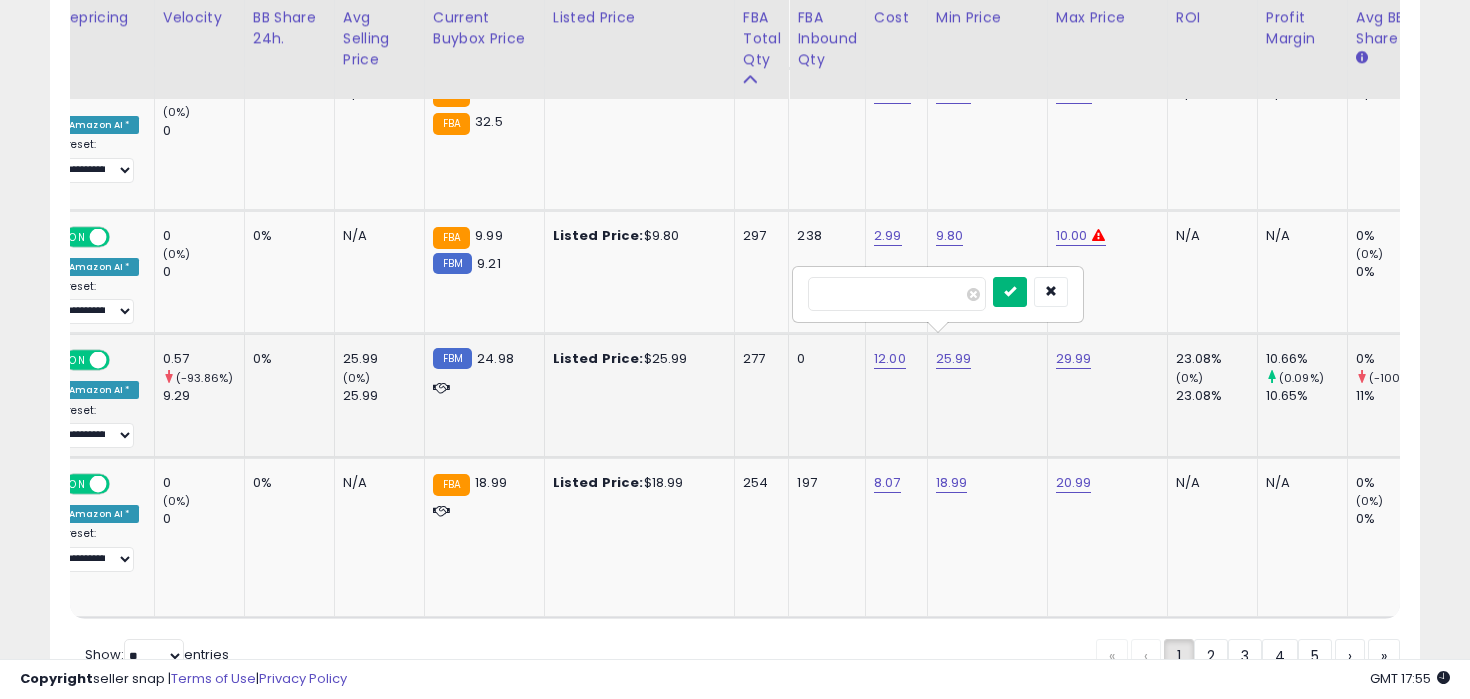 type on "****" 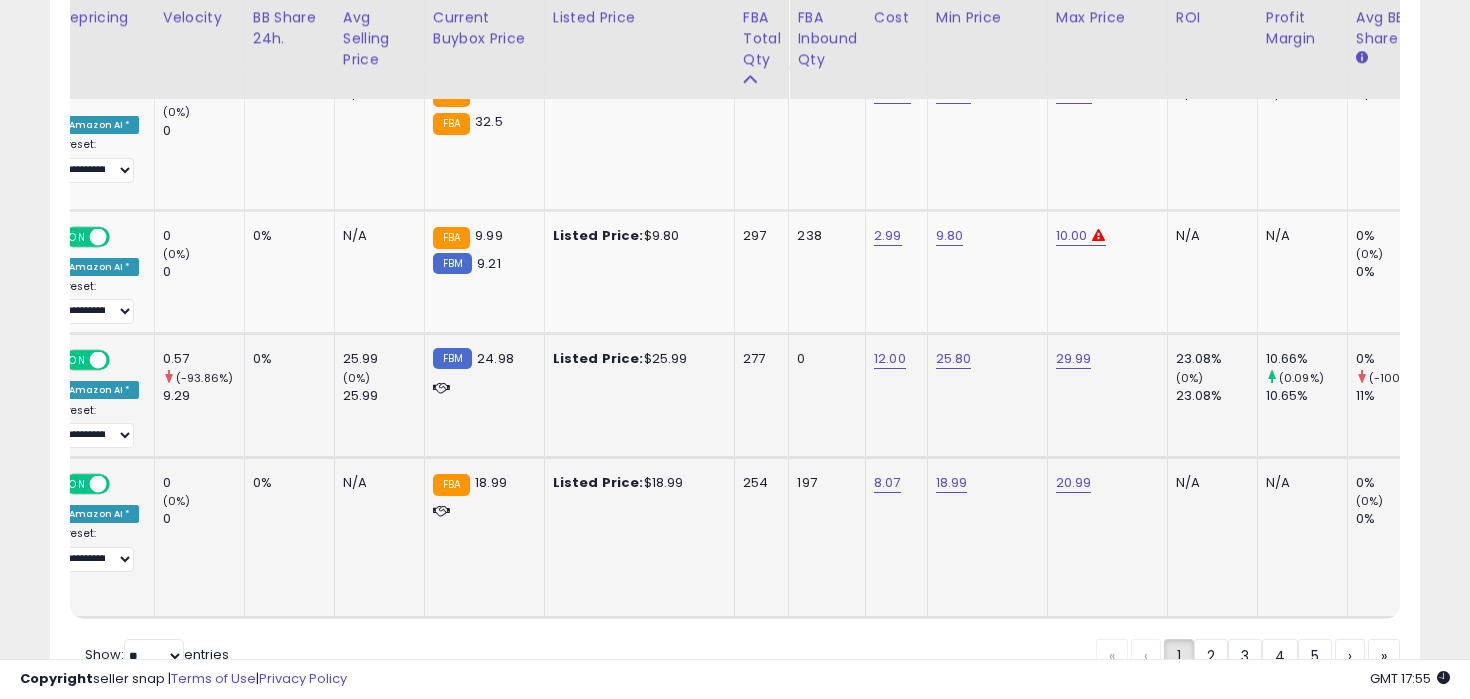 scroll, scrollTop: 0, scrollLeft: 0, axis: both 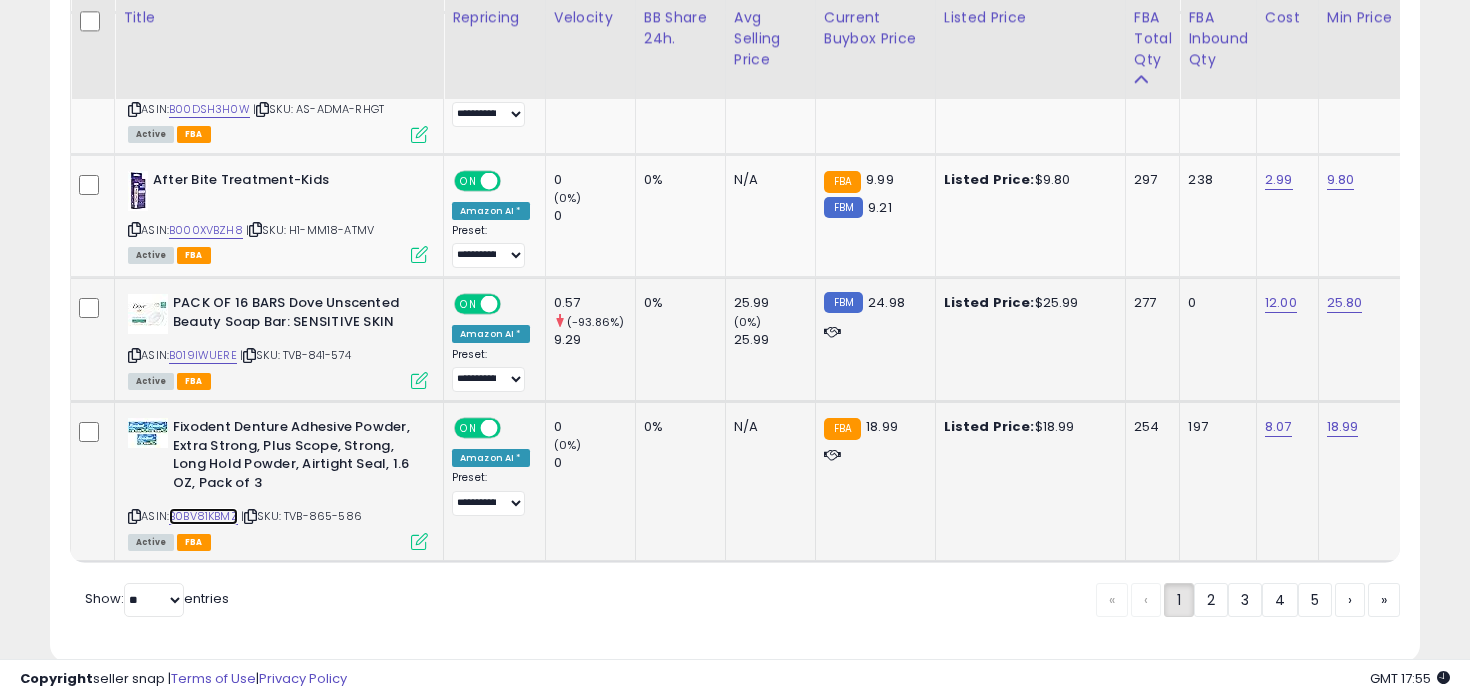 click on "B0BV81KBMZ" at bounding box center [203, 516] 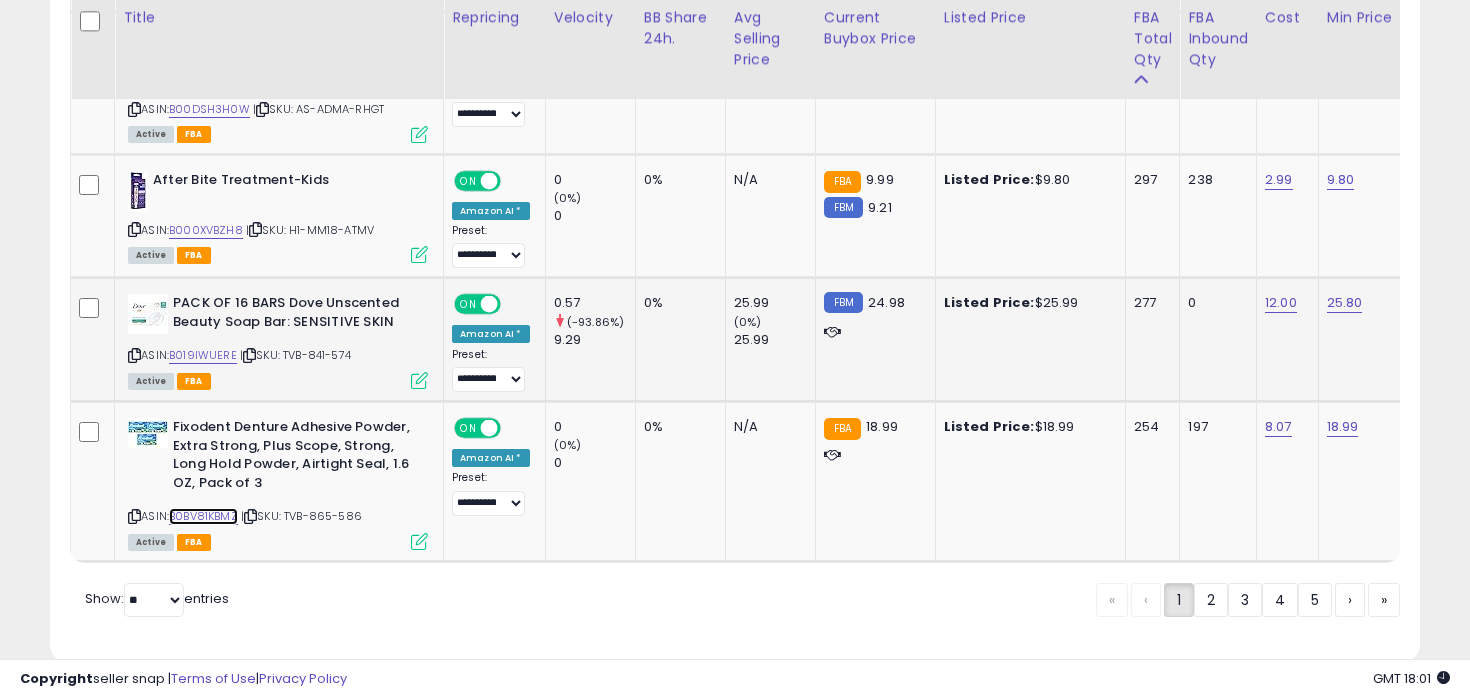 scroll, scrollTop: 3950, scrollLeft: 0, axis: vertical 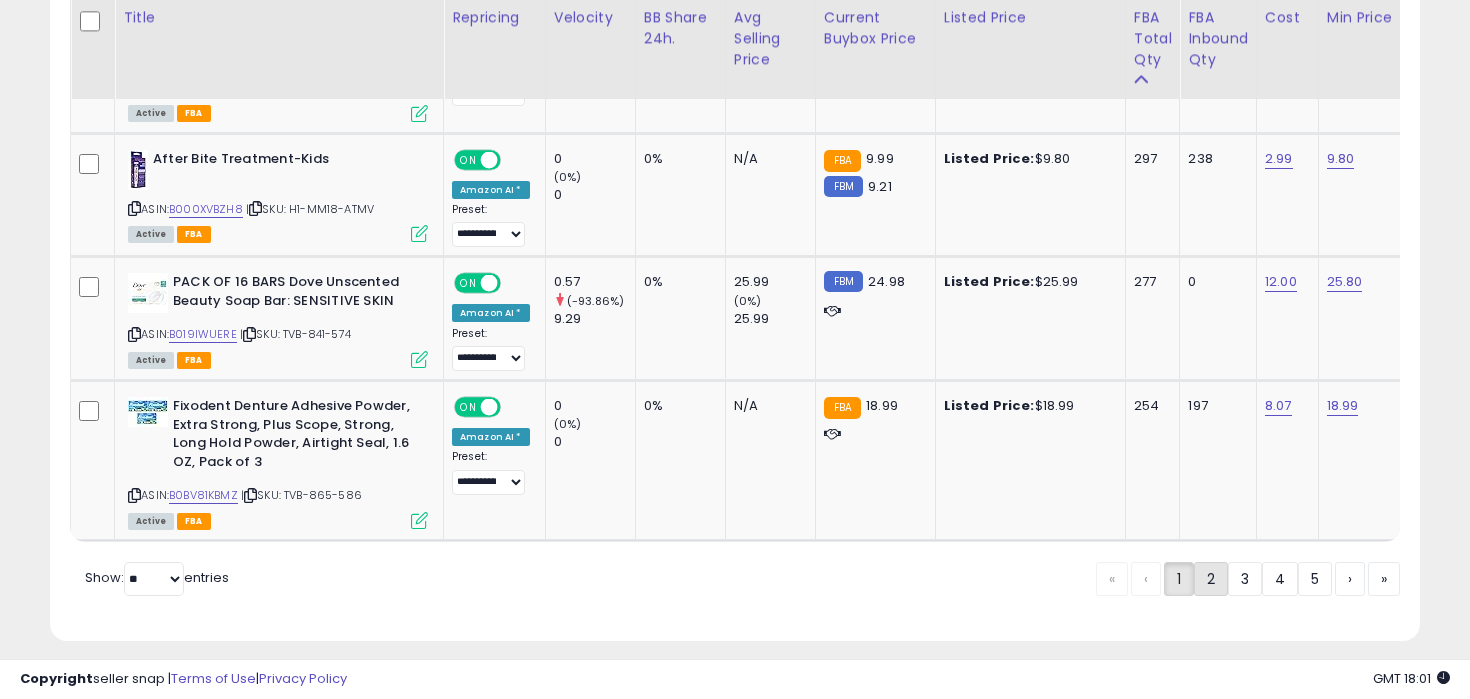 click on "2" 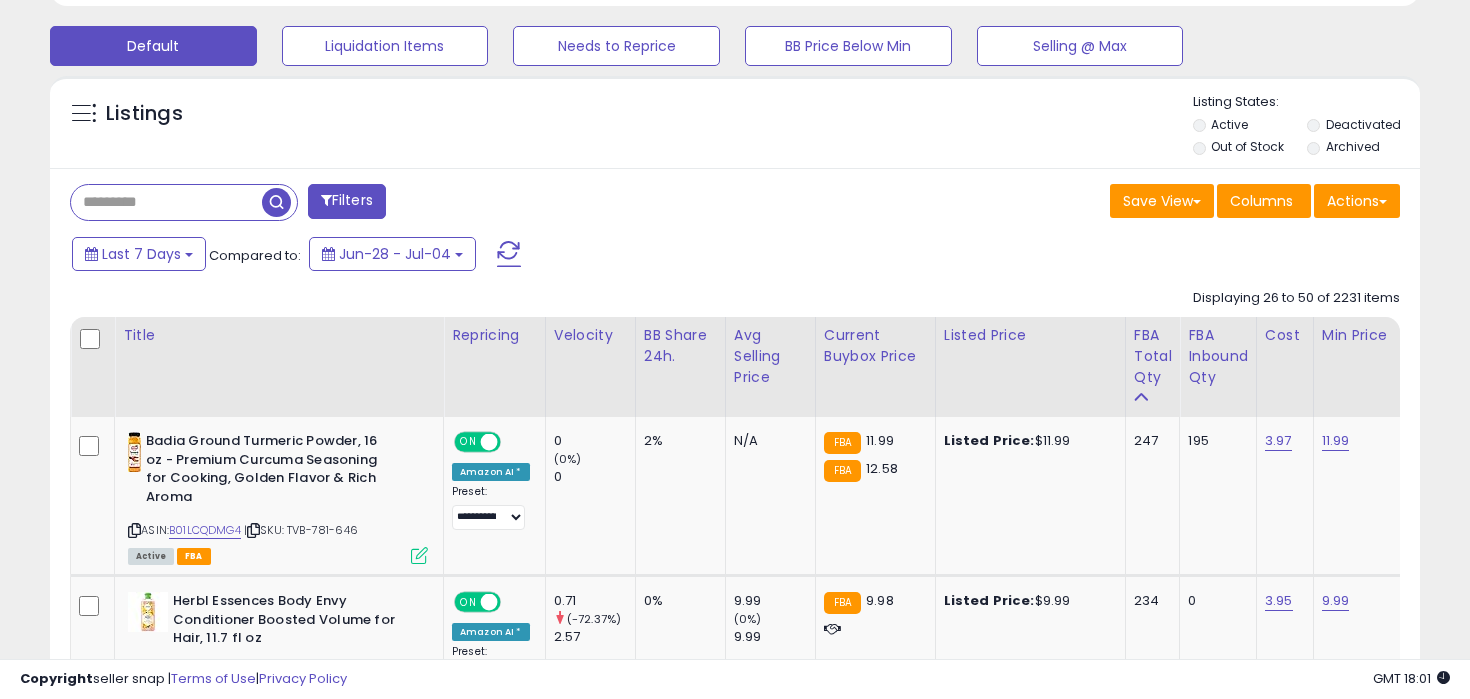 scroll, scrollTop: 649, scrollLeft: 0, axis: vertical 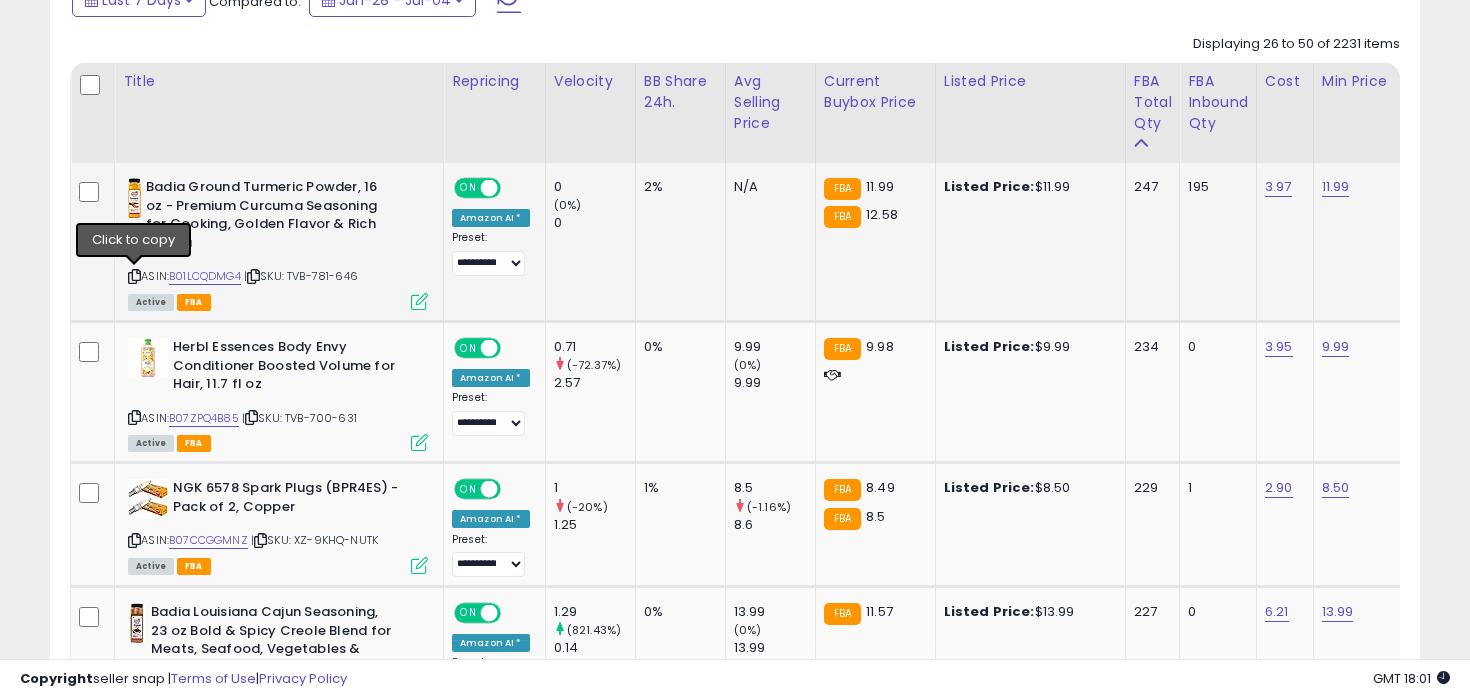 click at bounding box center [134, 276] 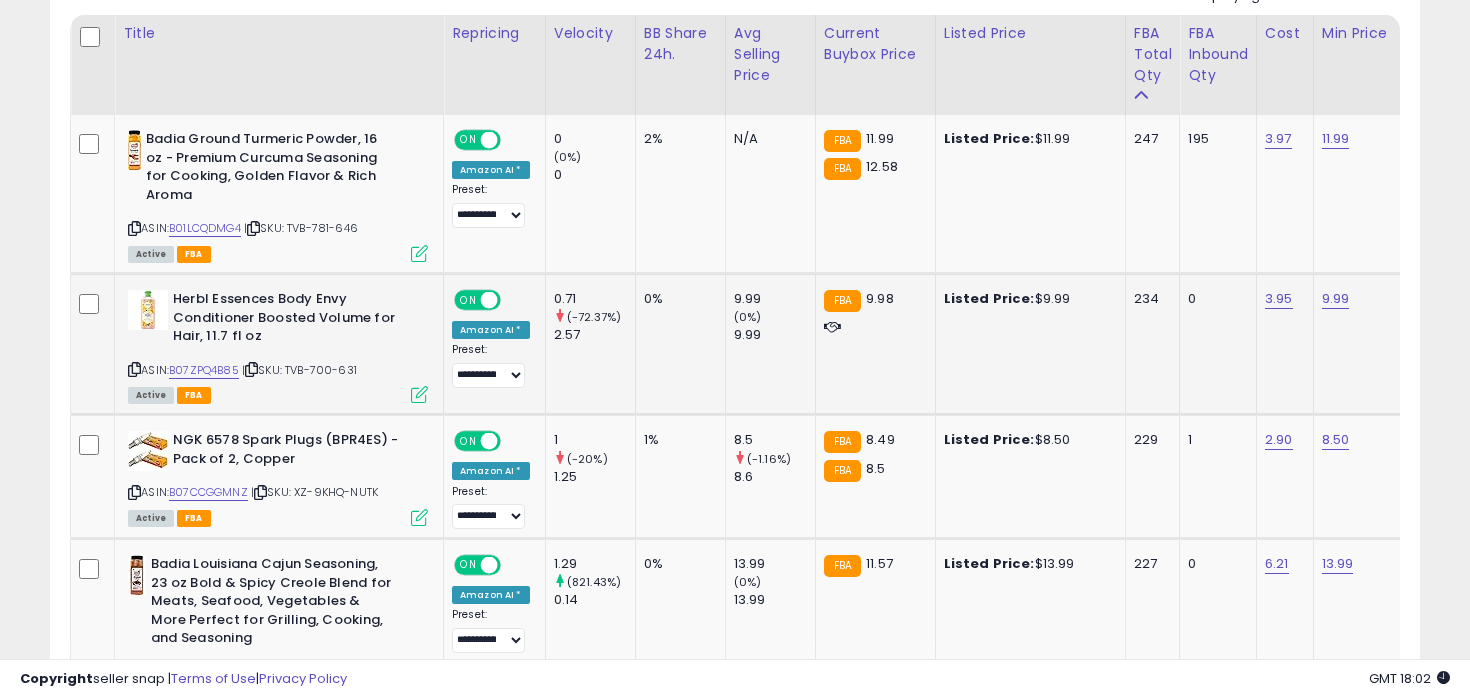 scroll, scrollTop: 925, scrollLeft: 0, axis: vertical 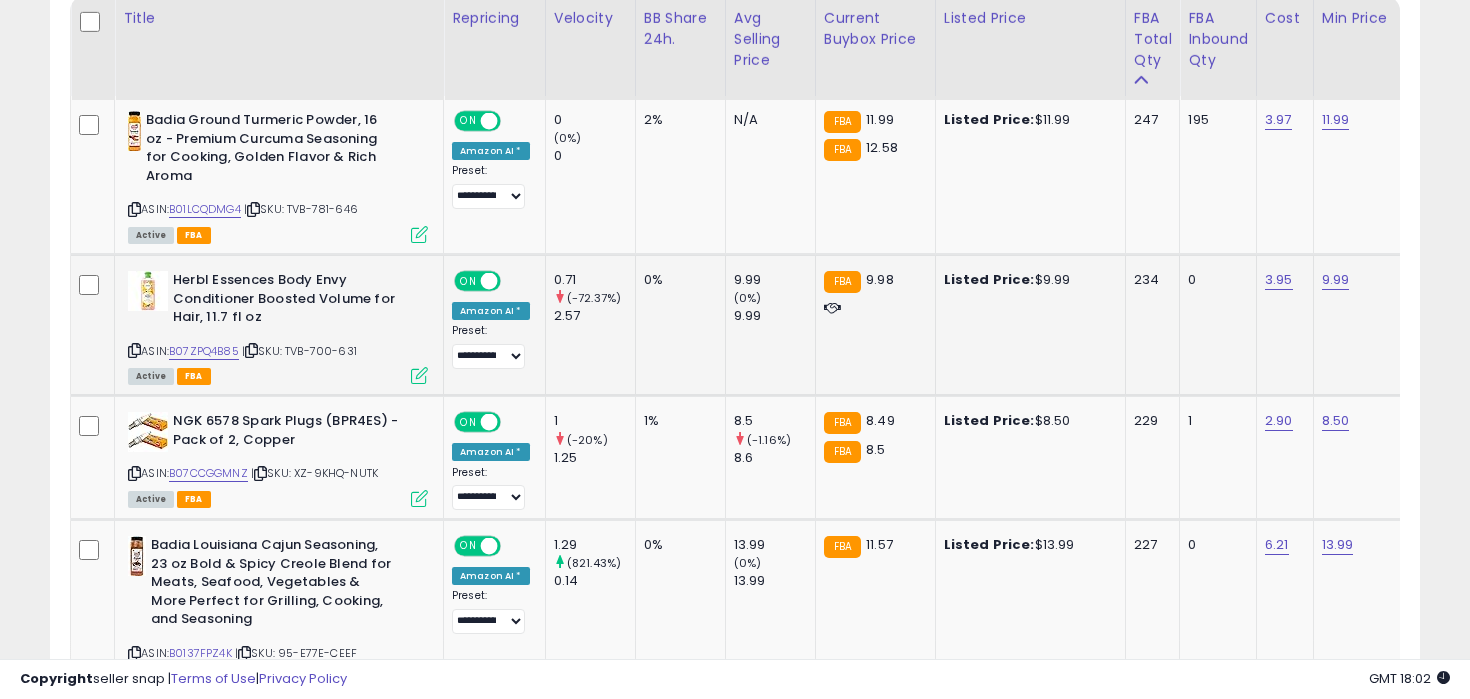 click at bounding box center (134, 350) 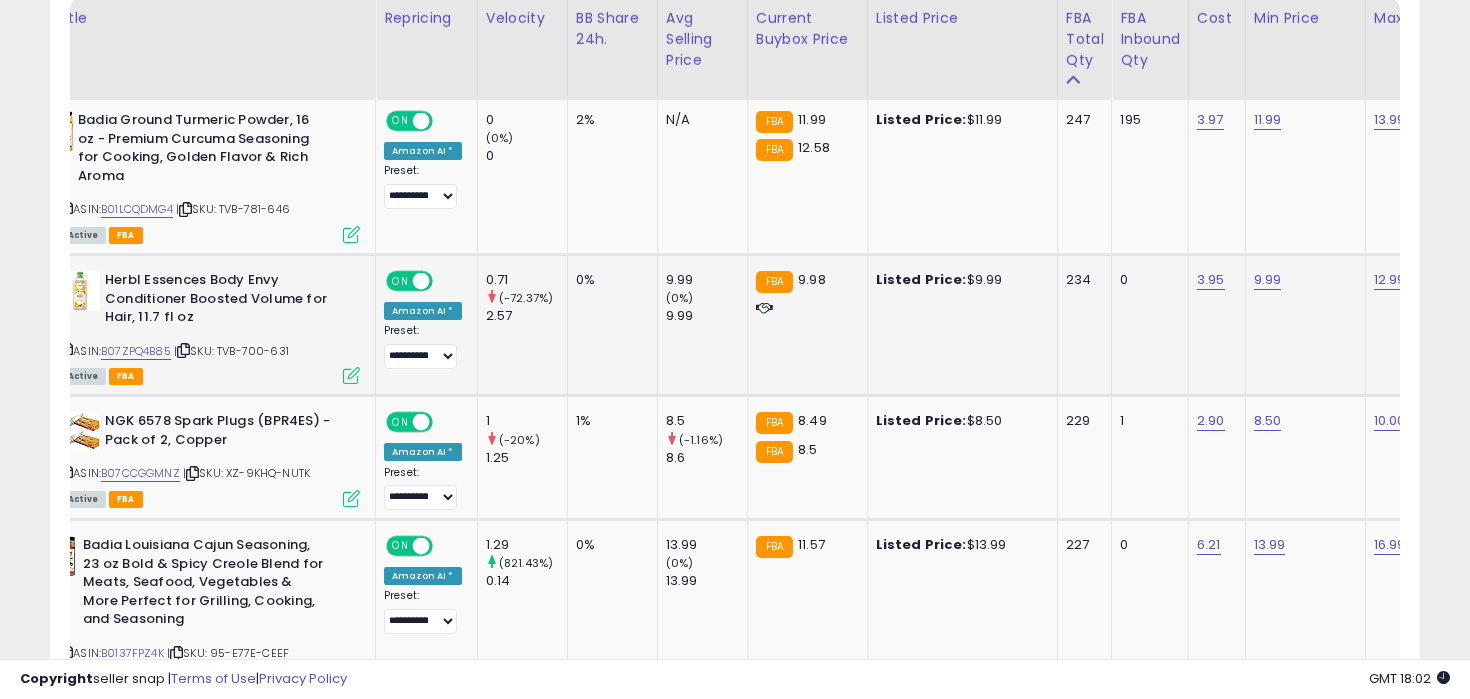 scroll, scrollTop: 0, scrollLeft: 131, axis: horizontal 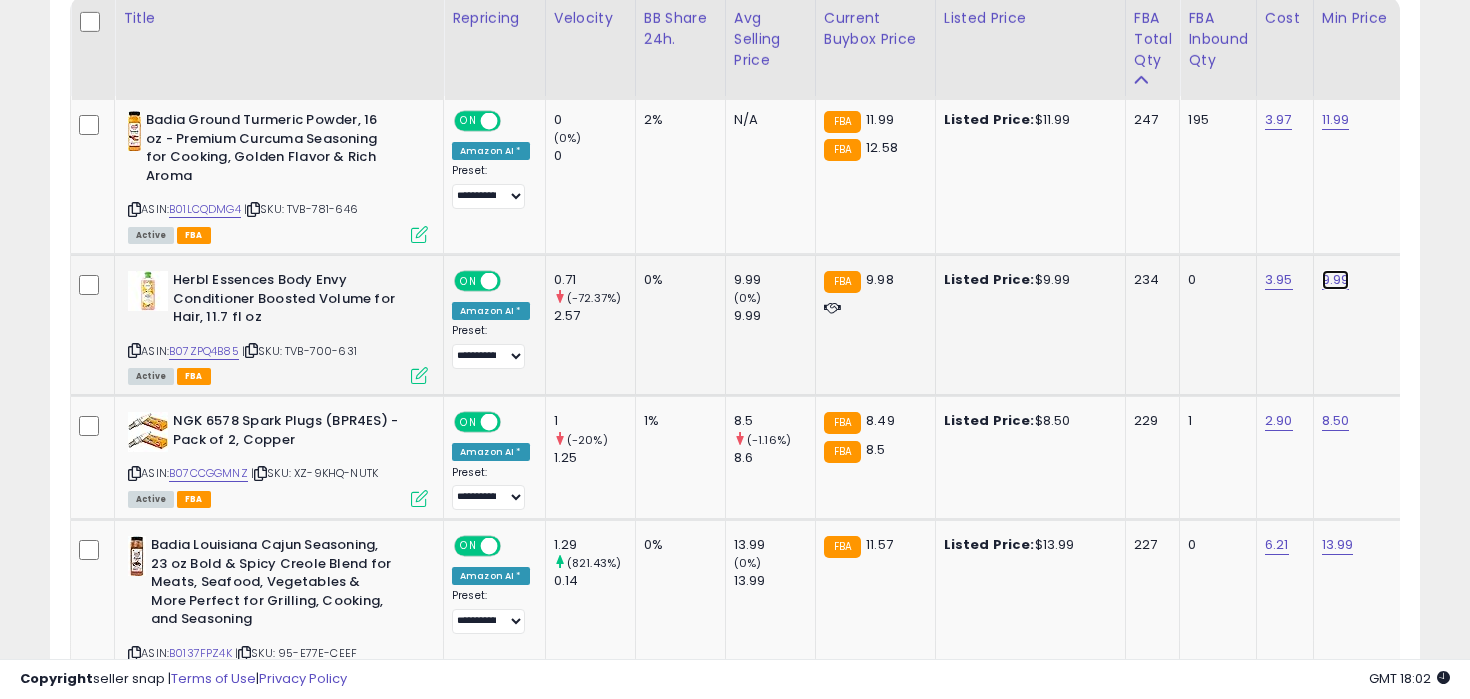 click on "9.99" at bounding box center [1336, 120] 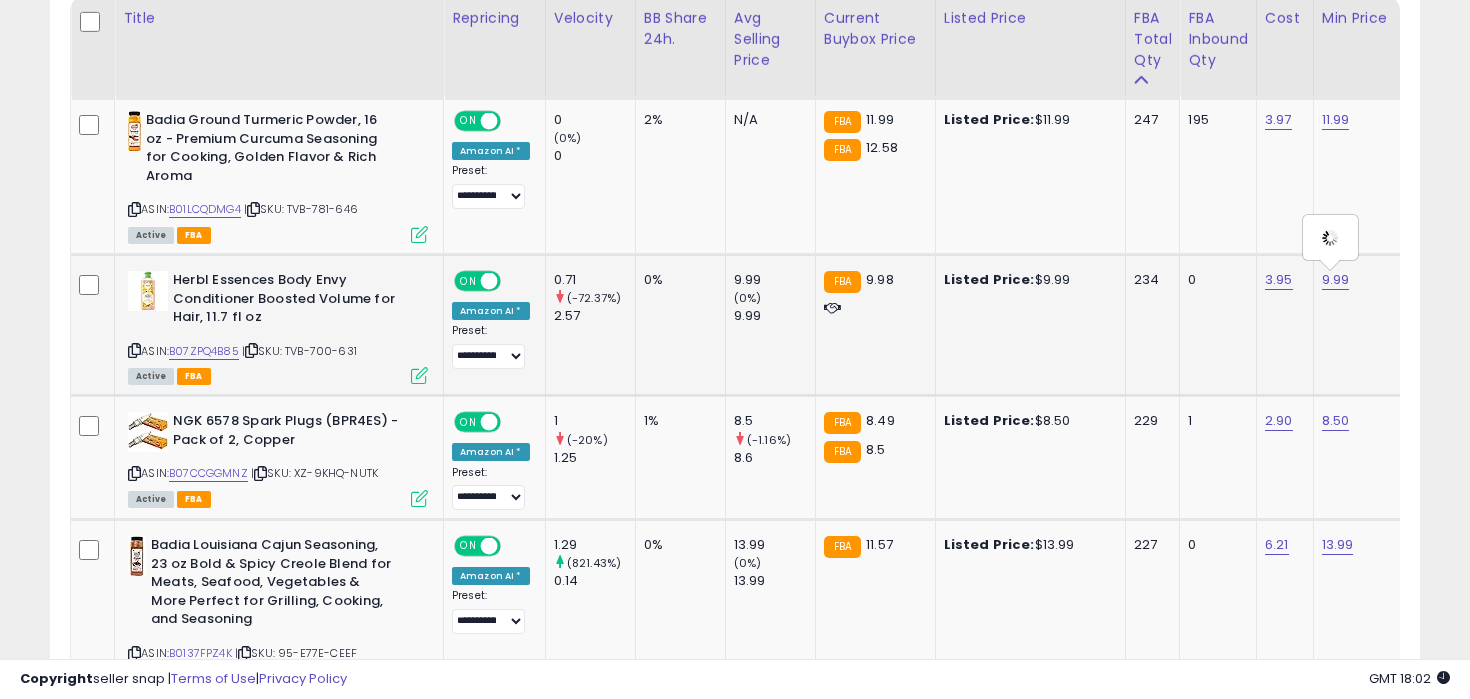 scroll, scrollTop: 0, scrollLeft: 112, axis: horizontal 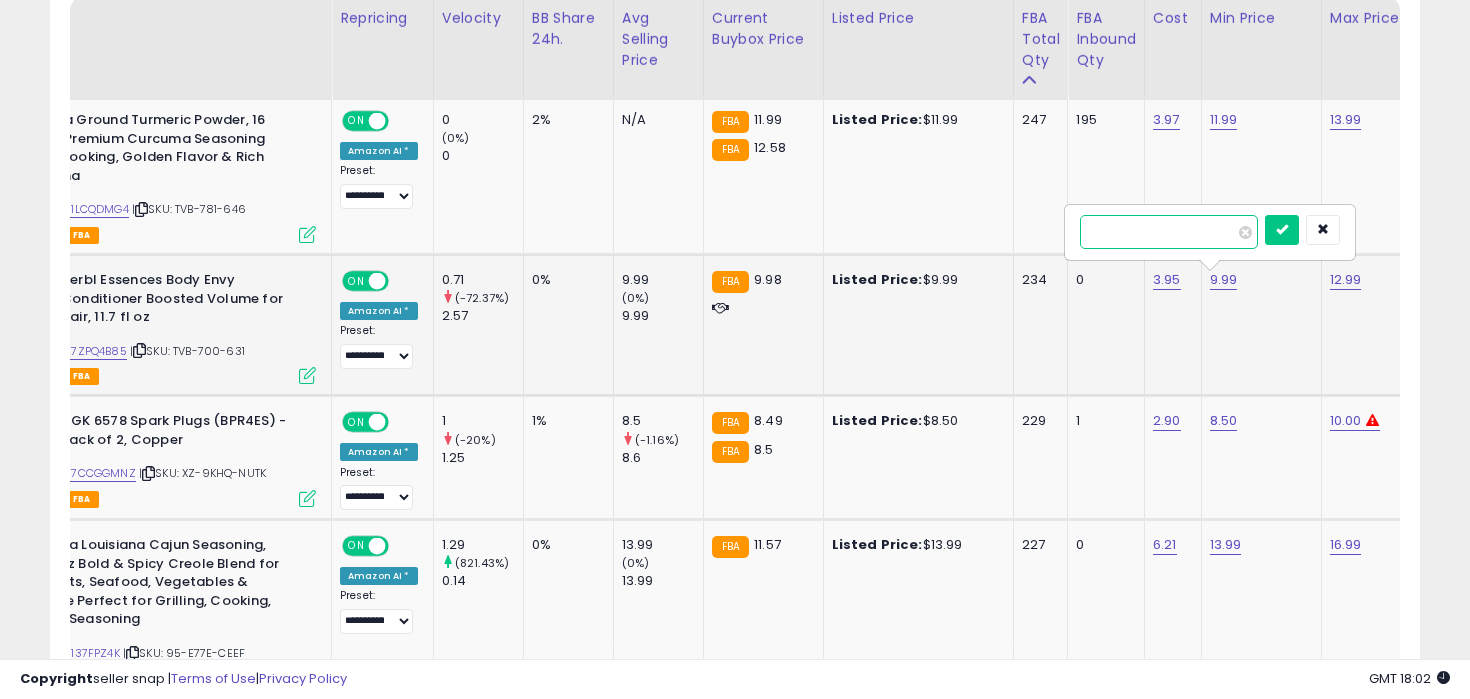type on "***" 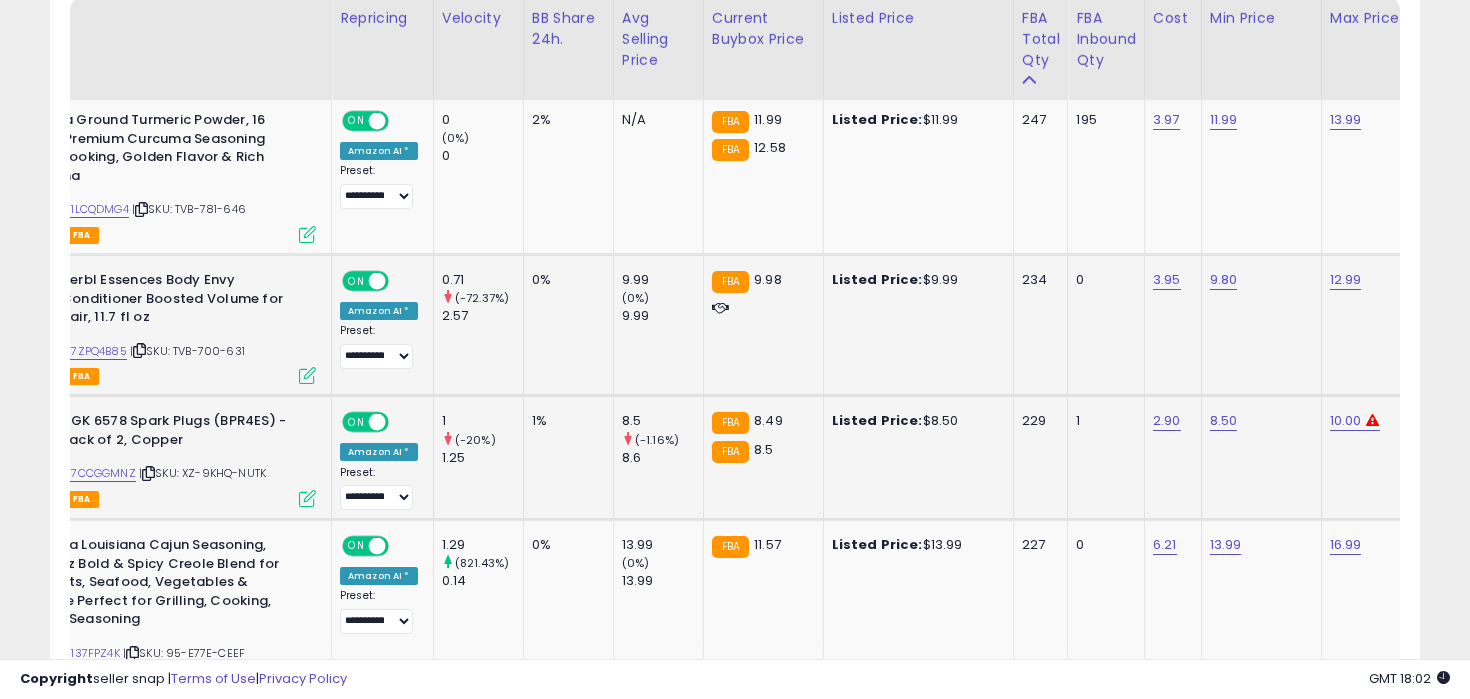 scroll, scrollTop: 0, scrollLeft: 0, axis: both 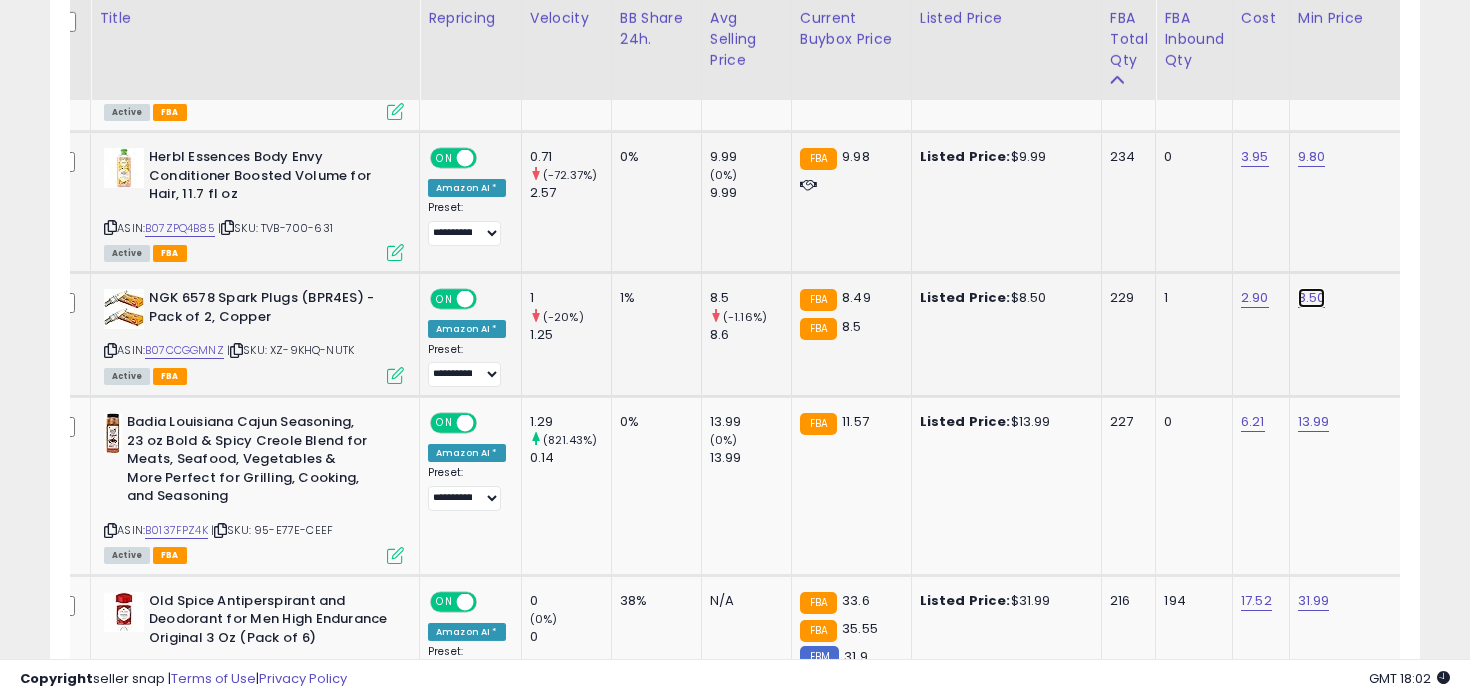 click on "8.50" at bounding box center (1312, -3) 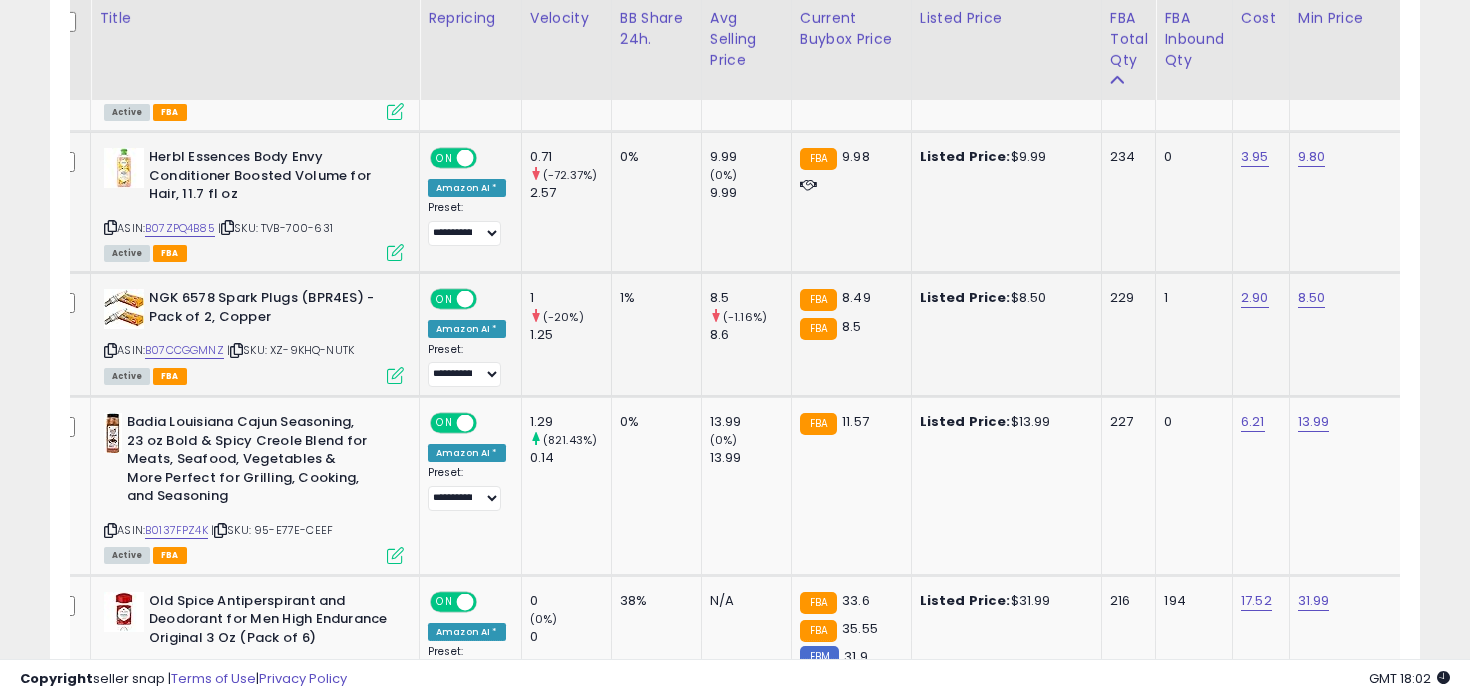 scroll, scrollTop: 0, scrollLeft: 112, axis: horizontal 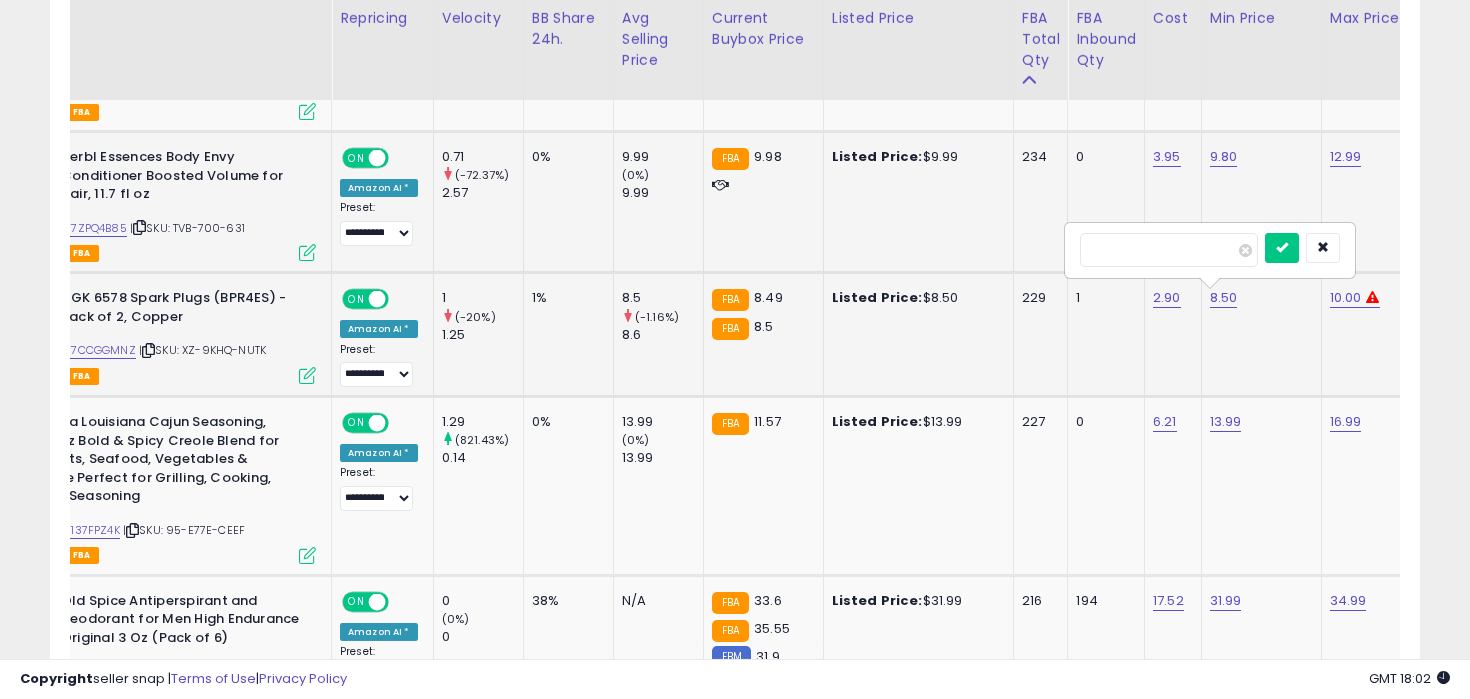 type on "****" 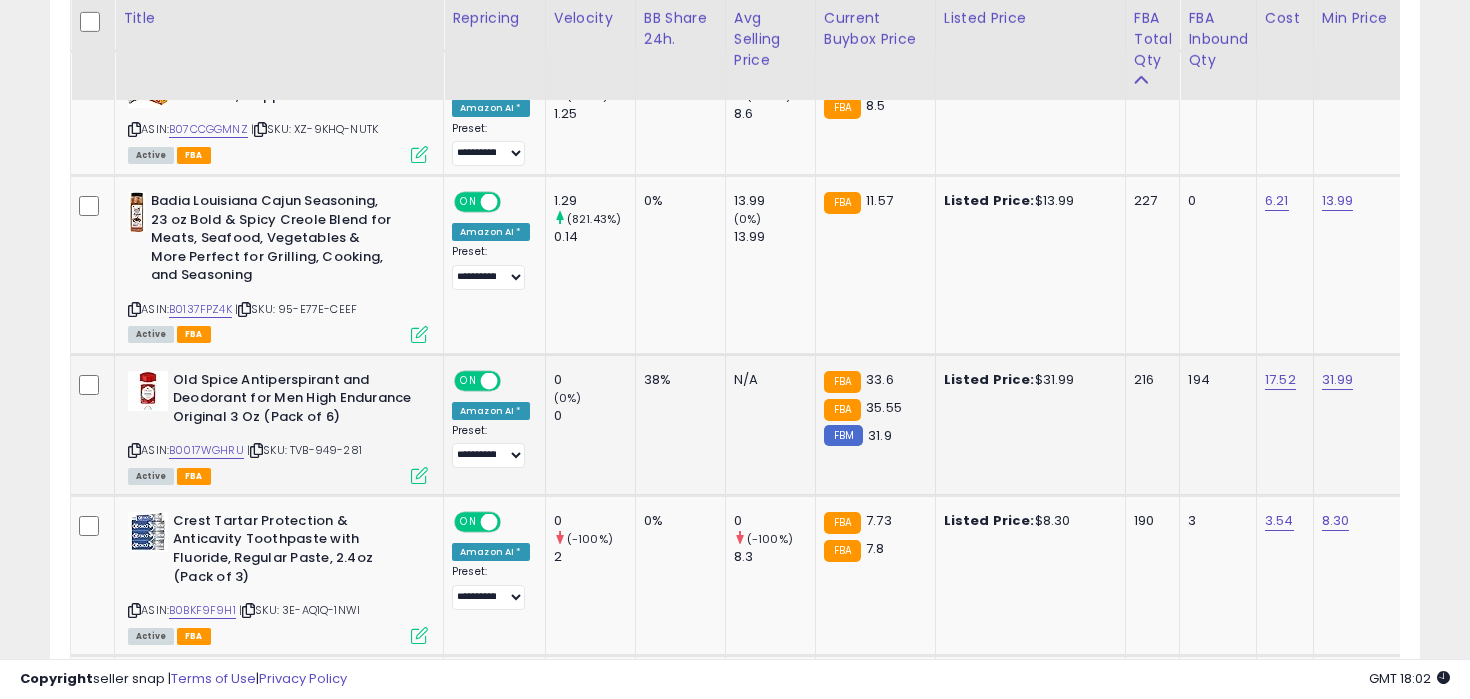 click at bounding box center [134, 450] 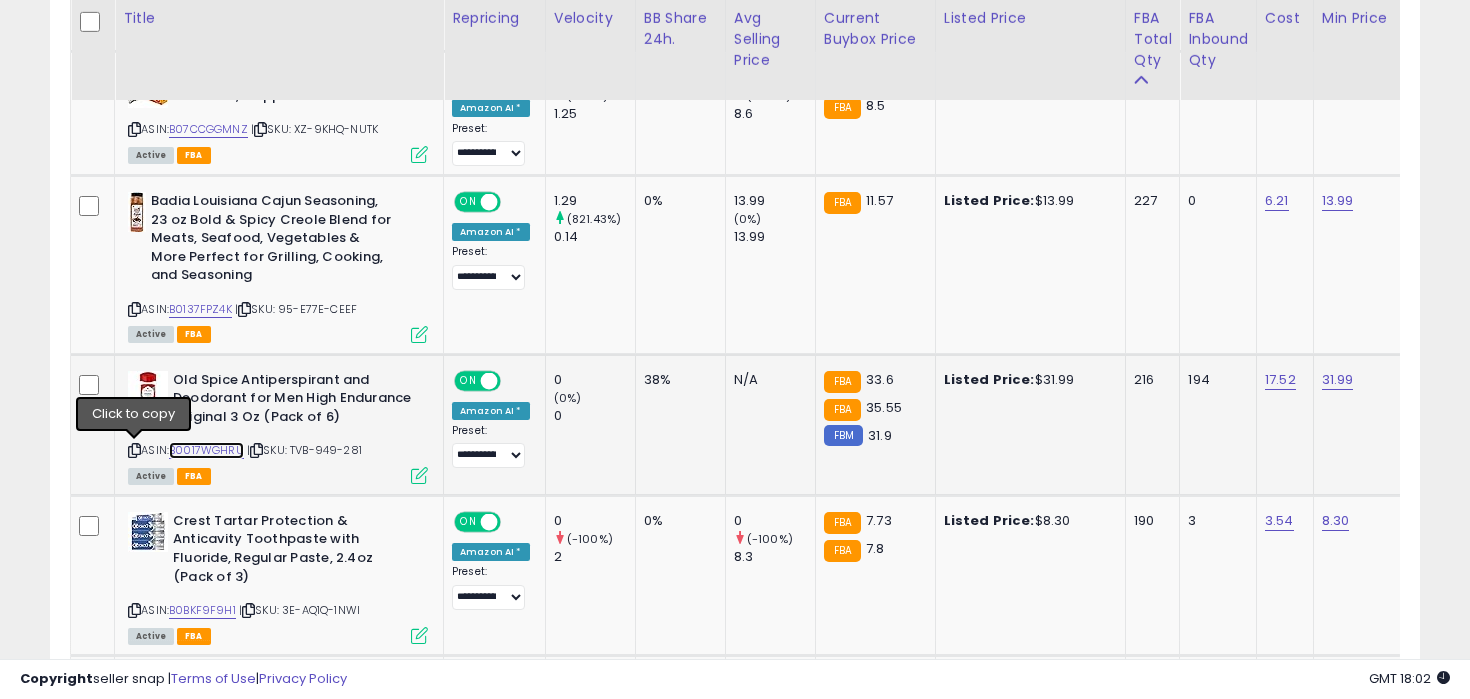 click on "B0017WGHRU" at bounding box center (206, 450) 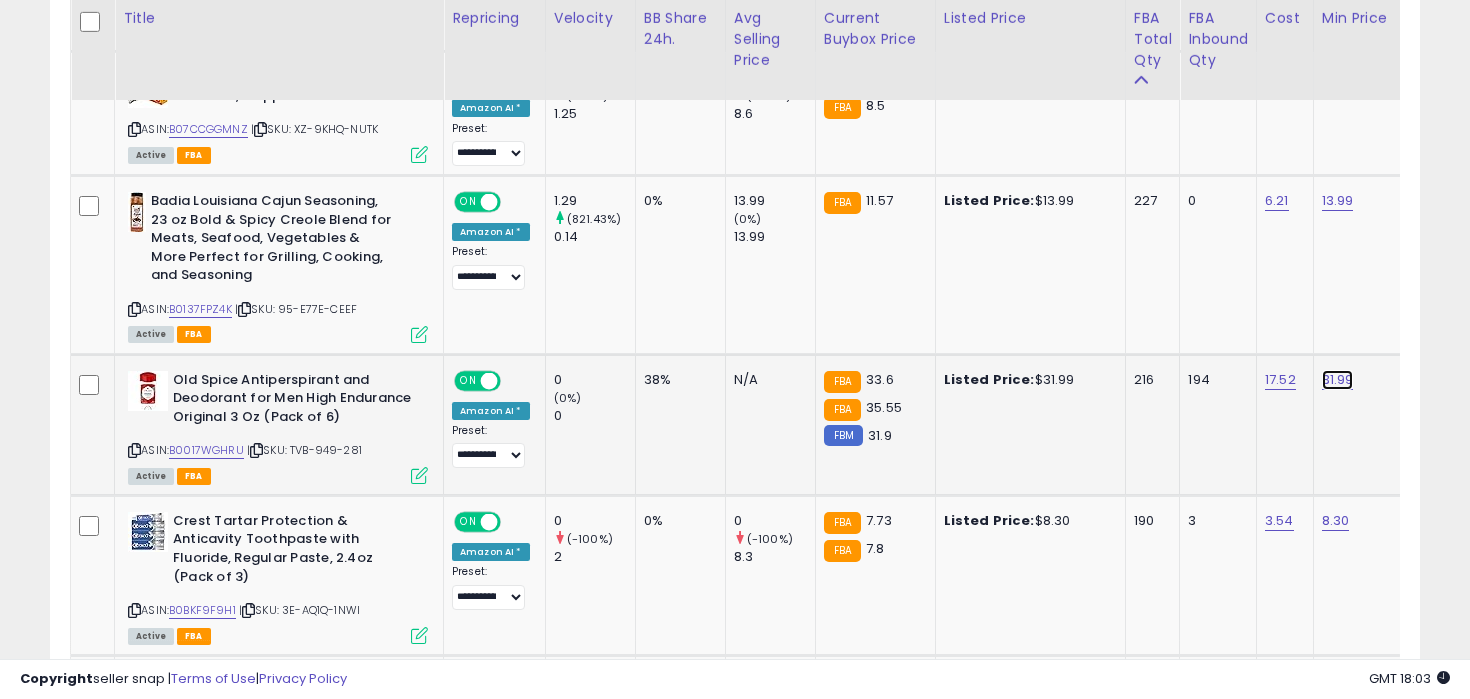 click on "31.99" at bounding box center [1336, -224] 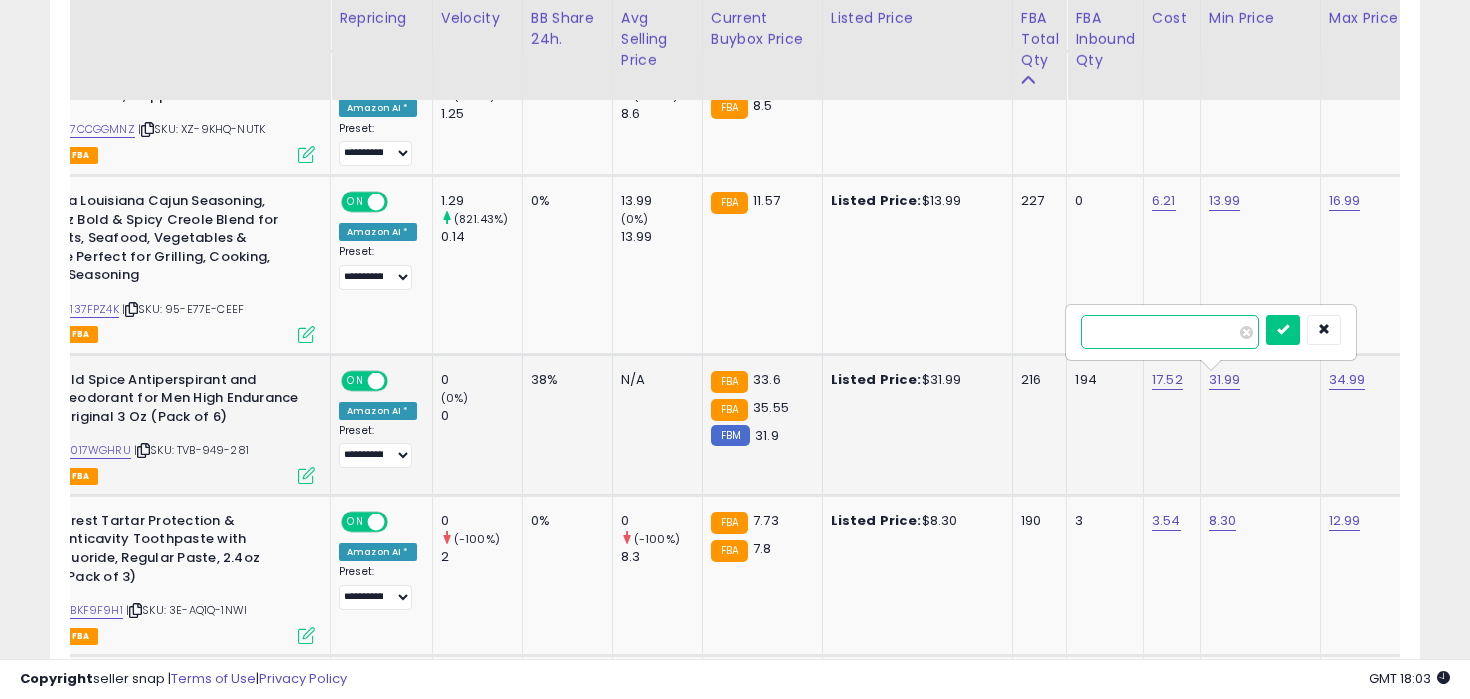 type on "*****" 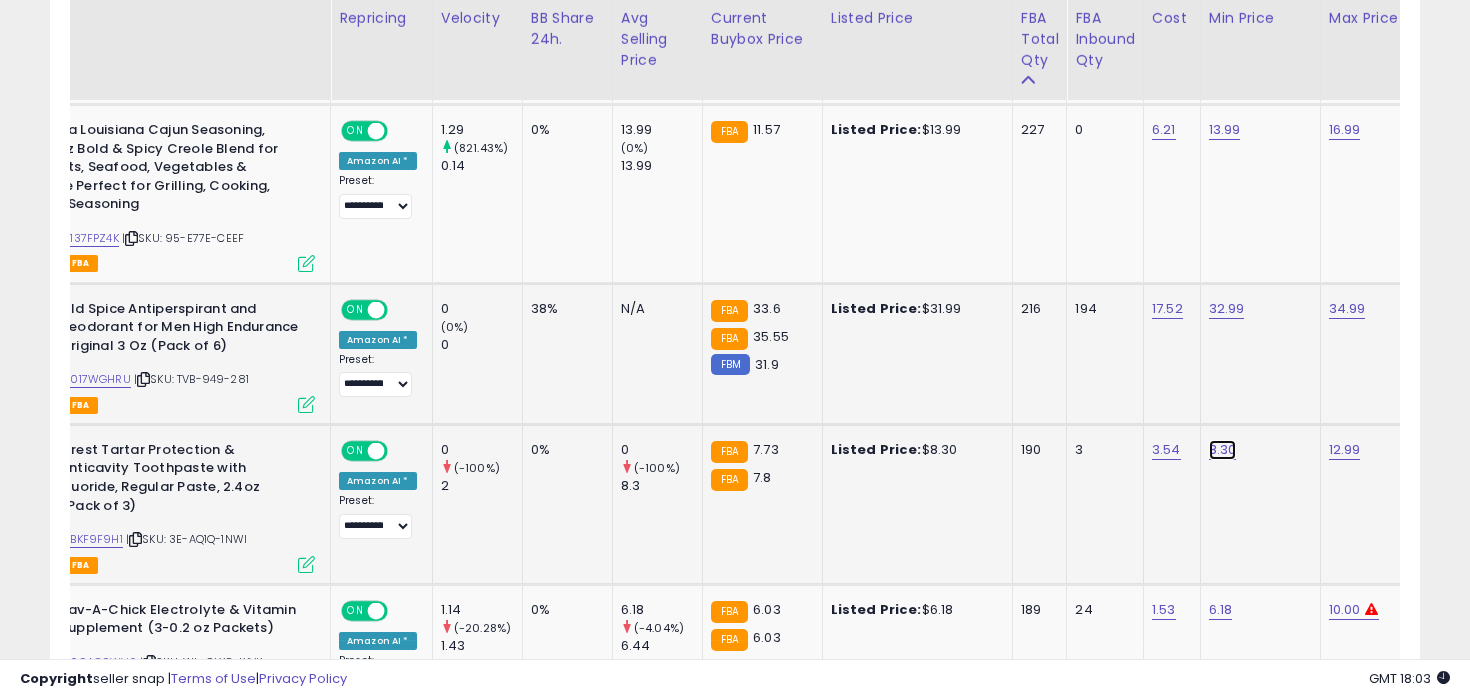click on "8.30" at bounding box center [1223, -295] 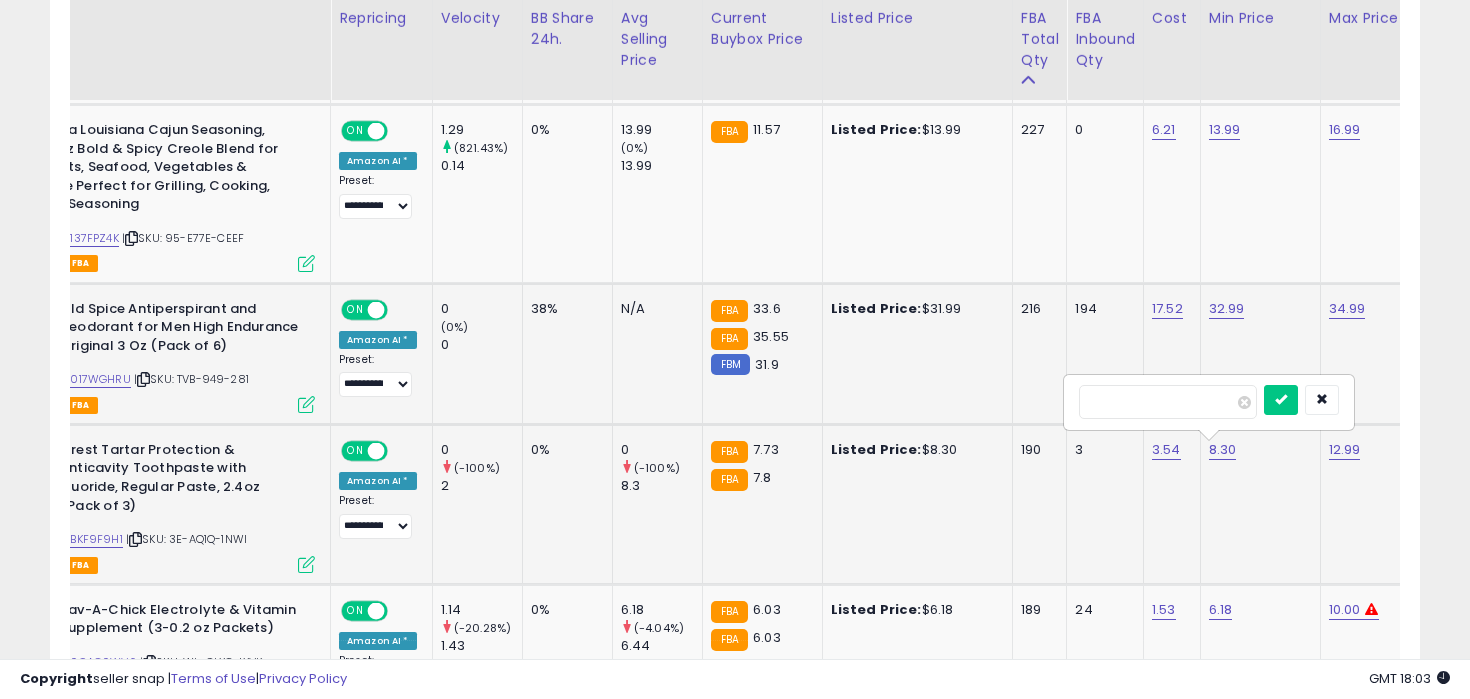 type on "*" 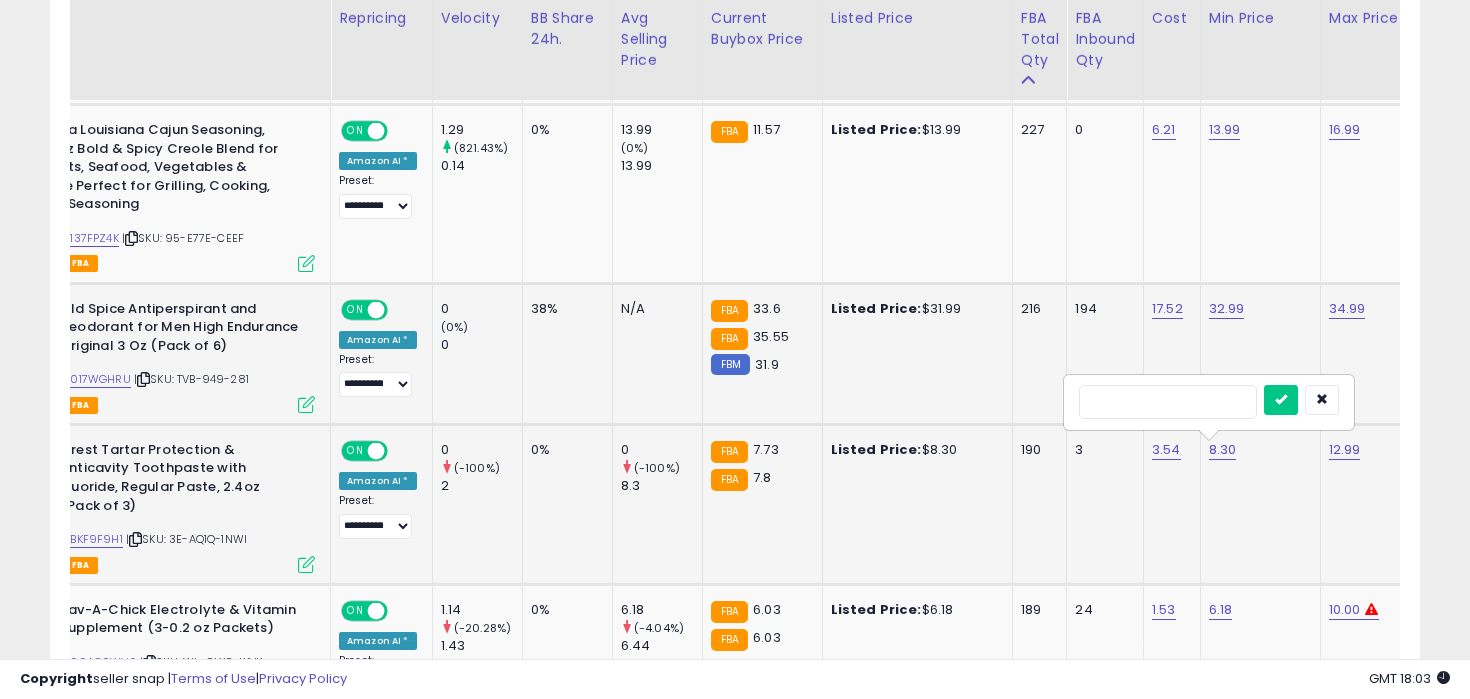 type on "***" 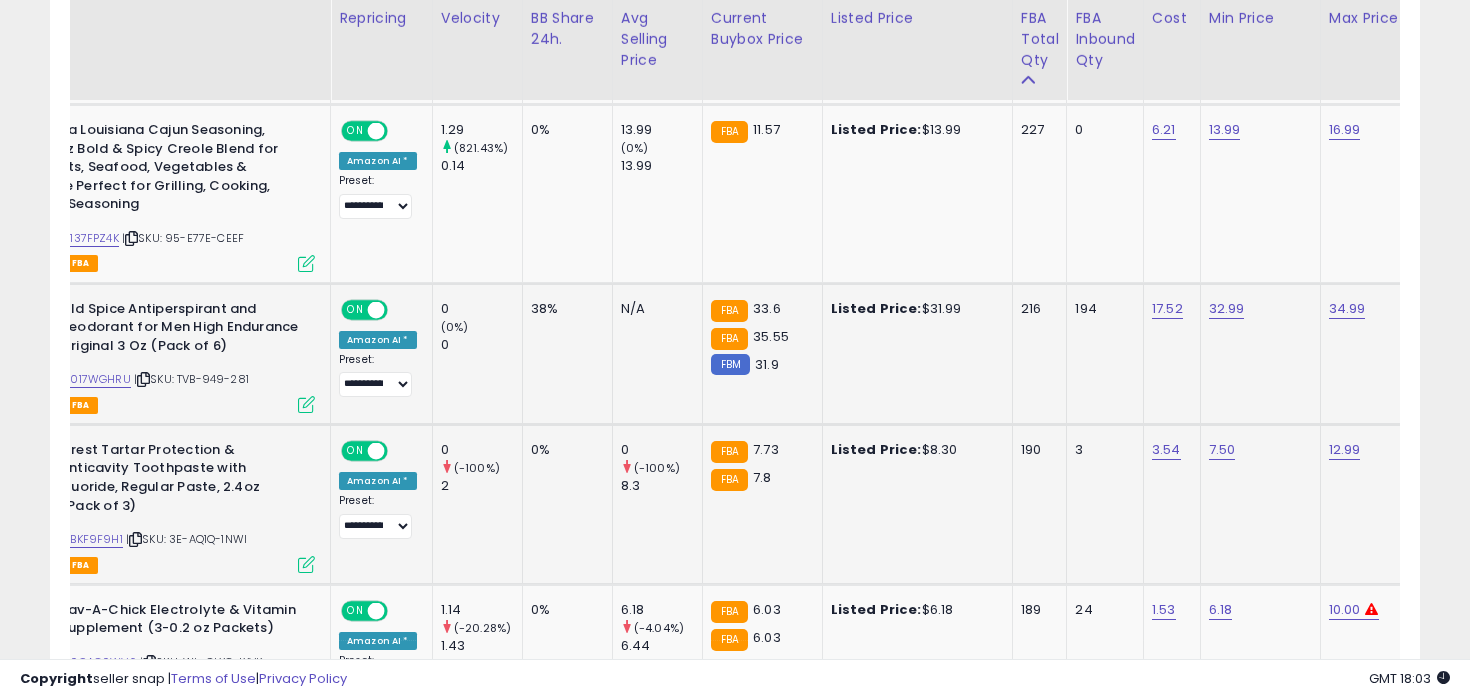 scroll, scrollTop: 0, scrollLeft: 0, axis: both 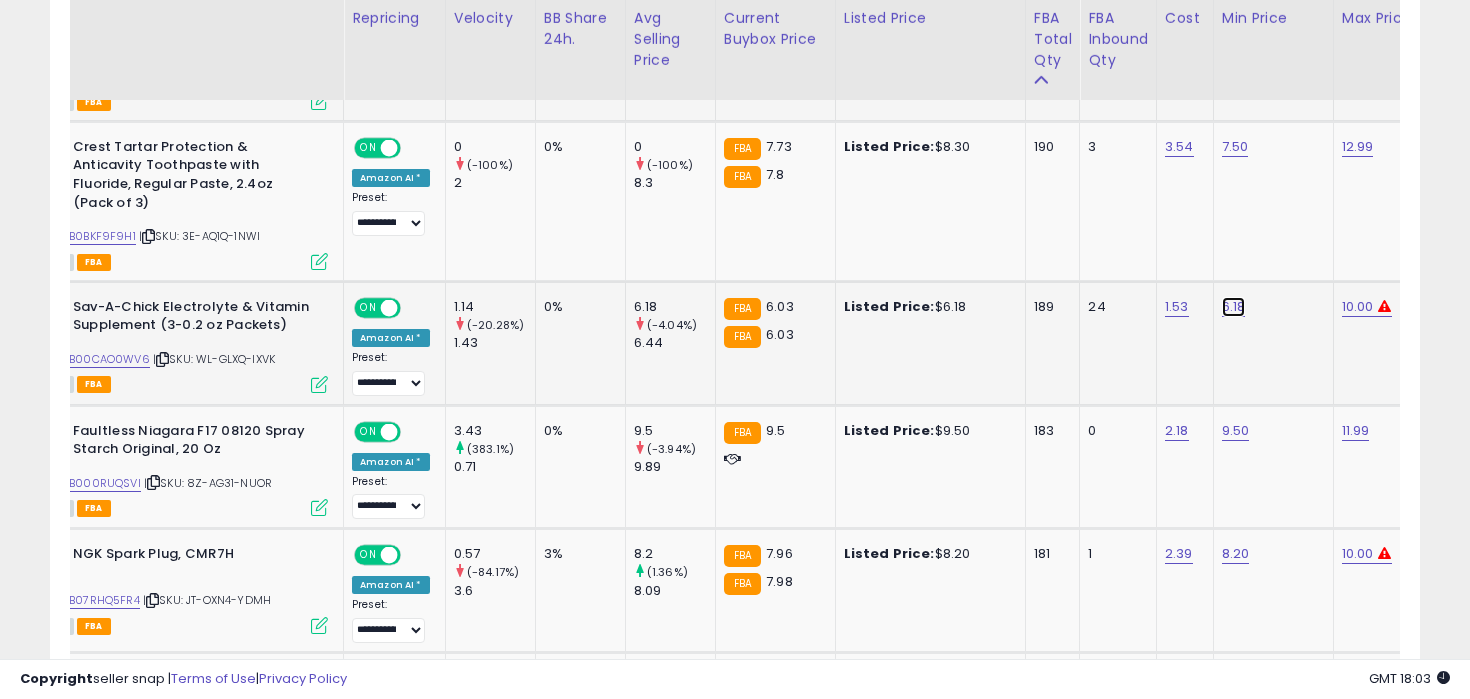 click on "6.18" at bounding box center [1236, -598] 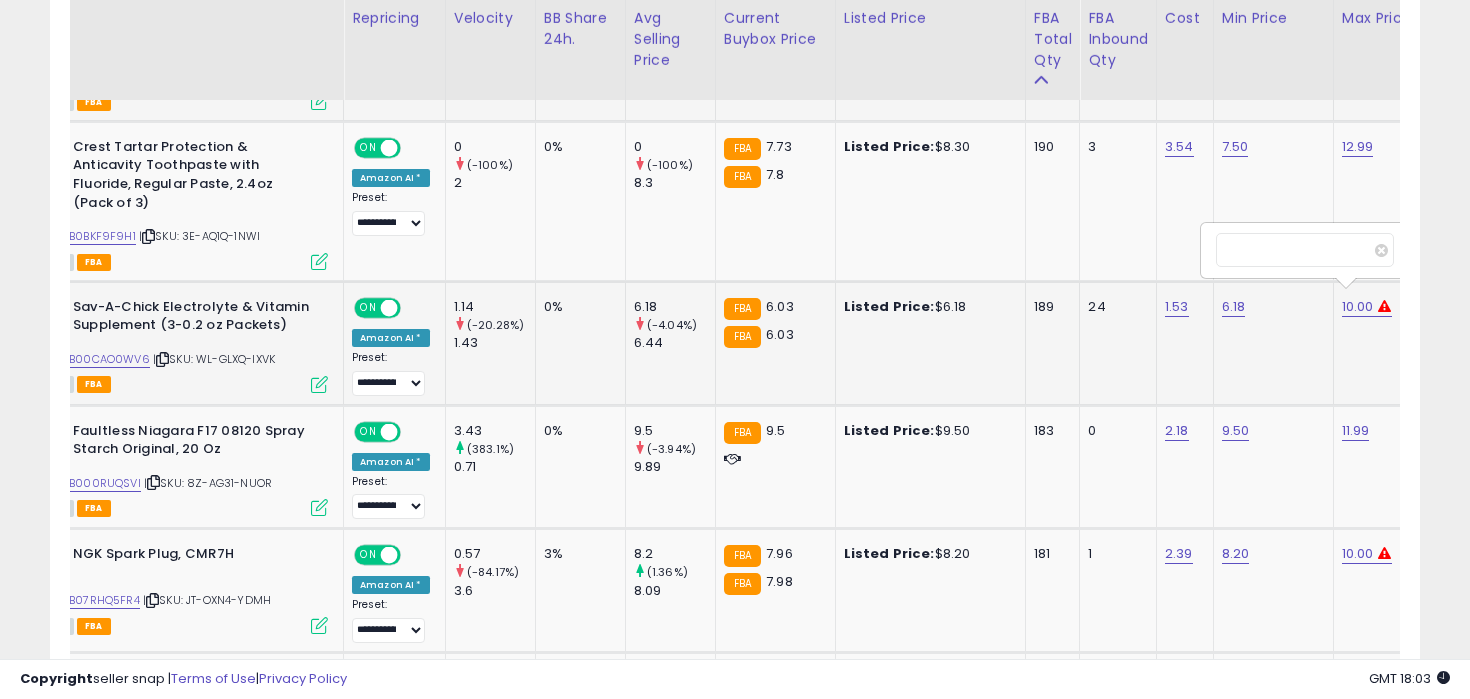 scroll, scrollTop: 0, scrollLeft: 110, axis: horizontal 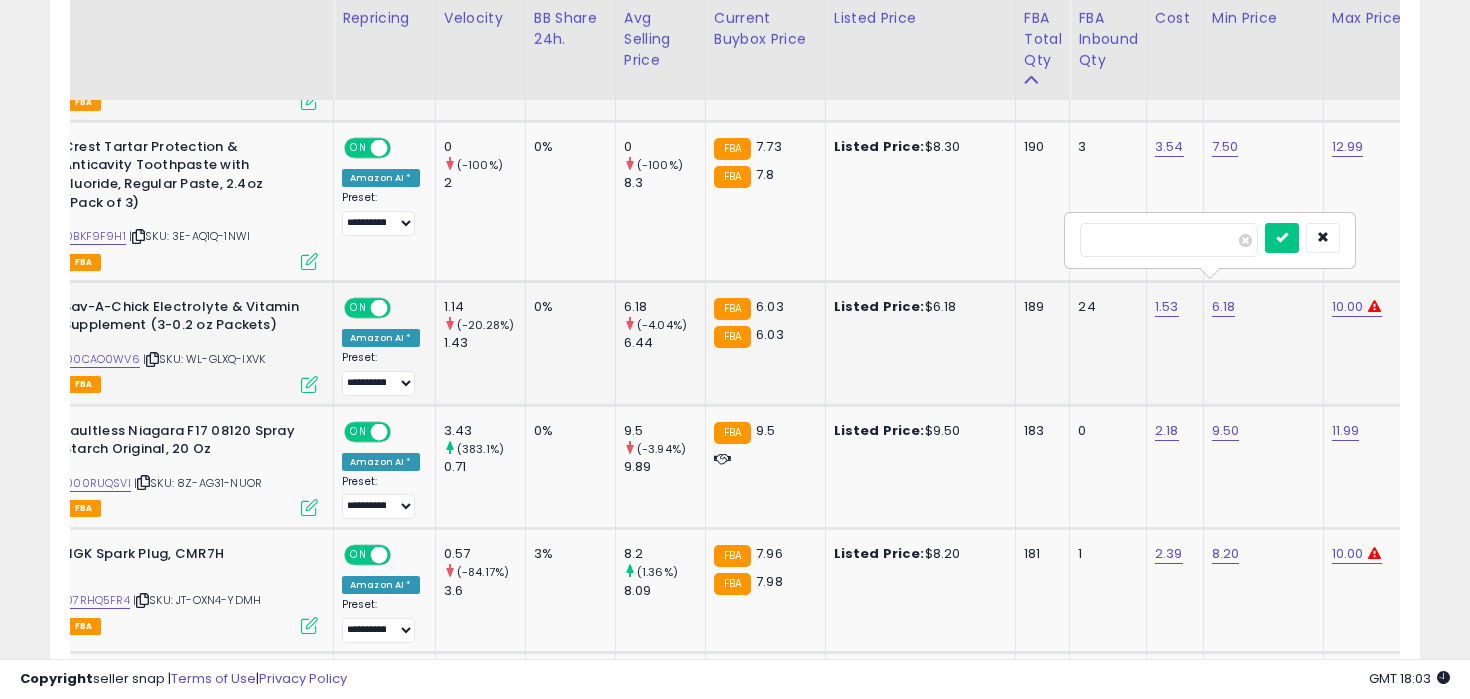 type on "*" 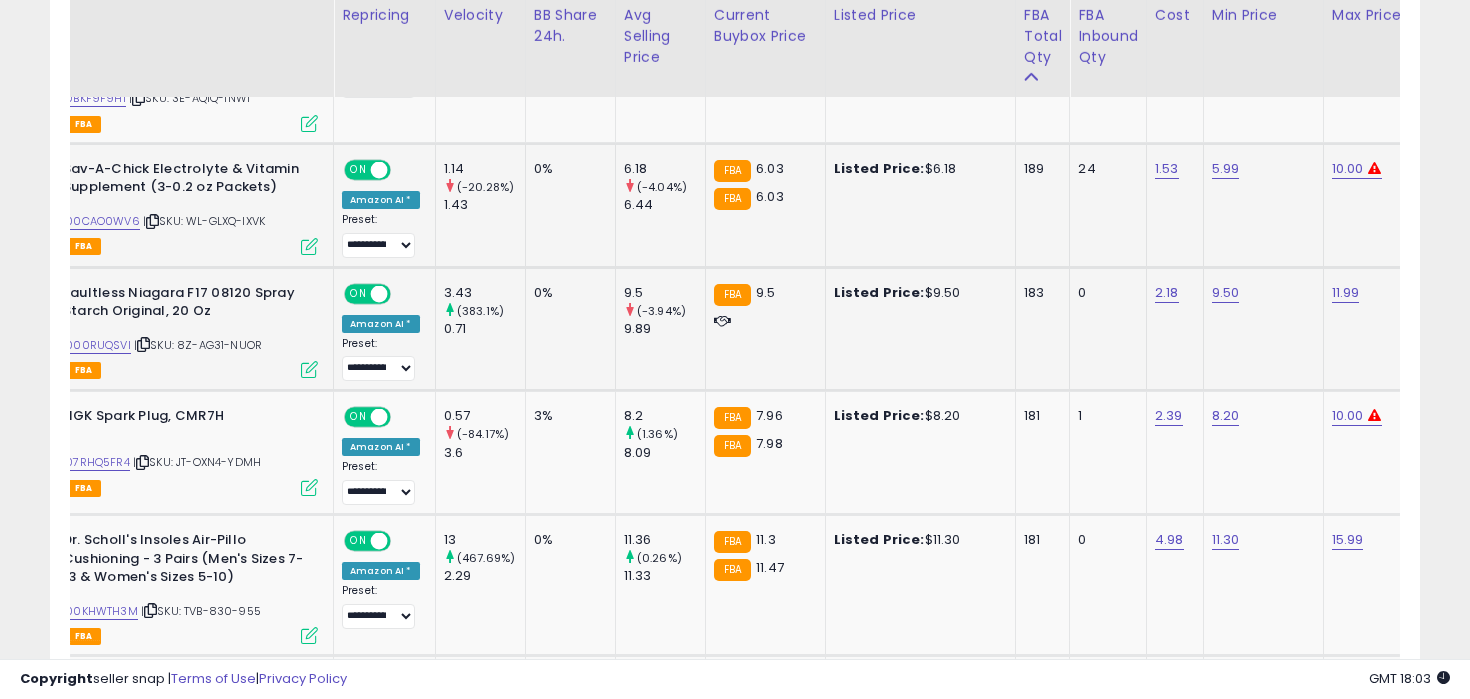 scroll, scrollTop: 1782, scrollLeft: 0, axis: vertical 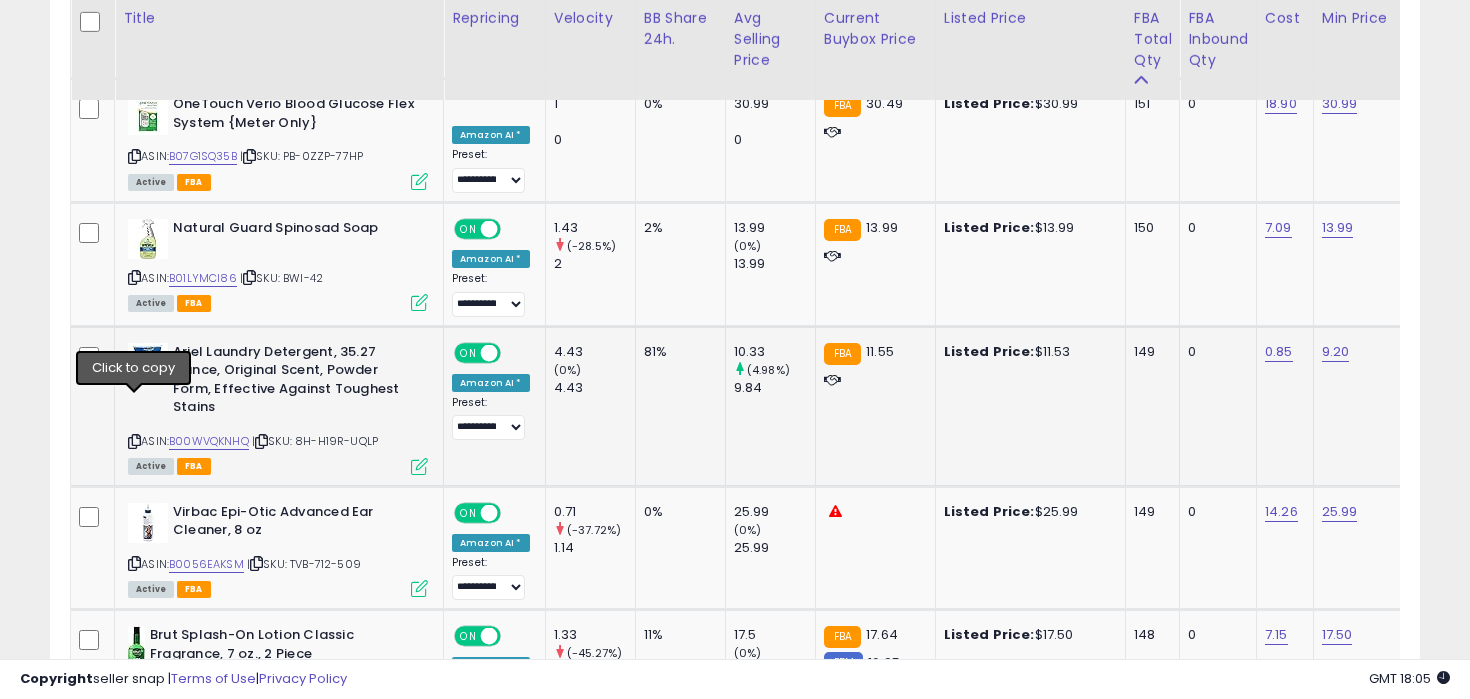 click at bounding box center [134, 441] 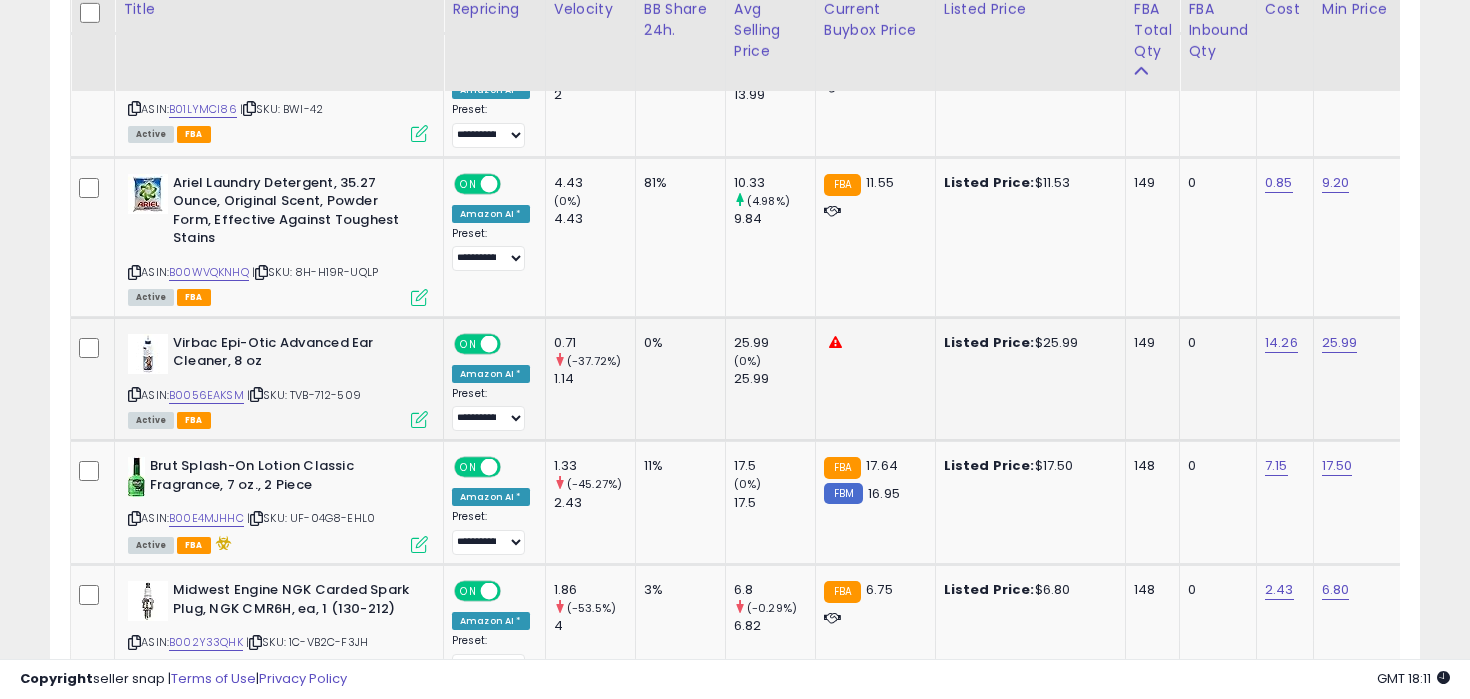 scroll, scrollTop: 3010, scrollLeft: 0, axis: vertical 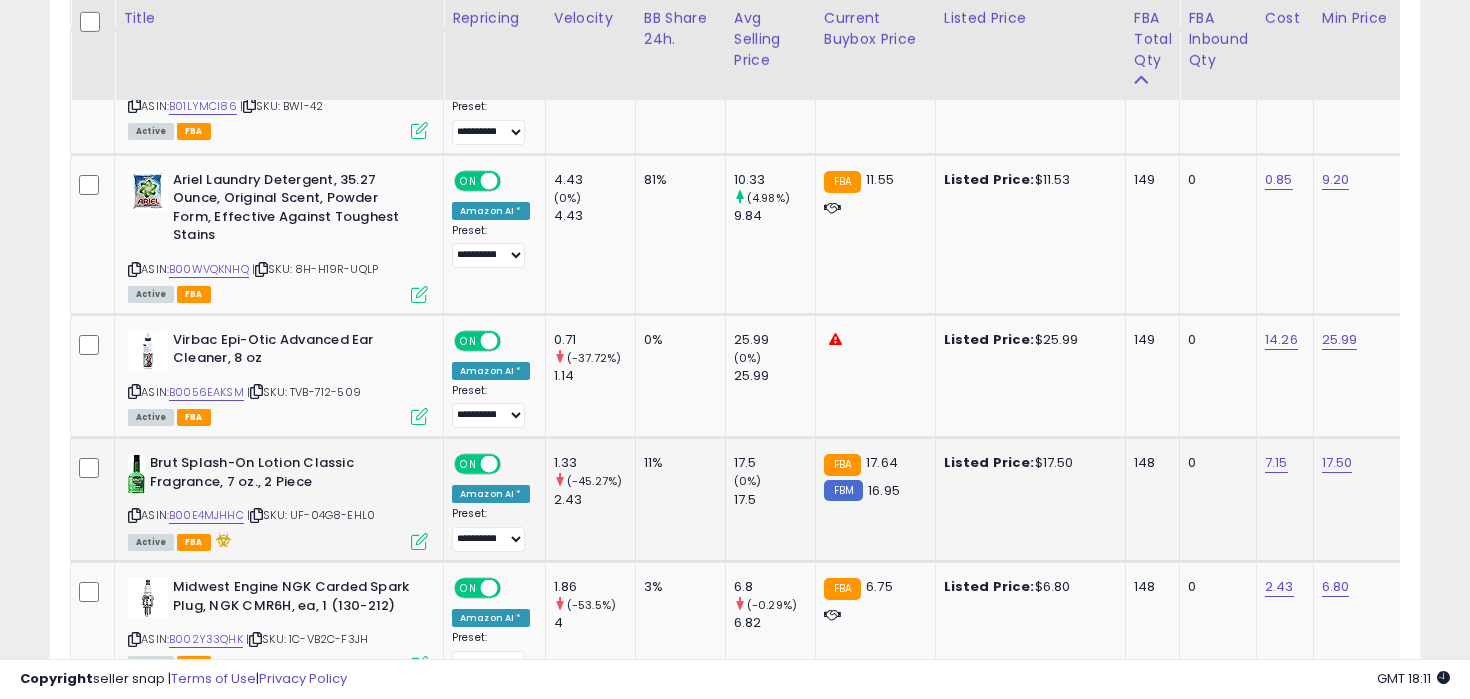 click at bounding box center (134, 515) 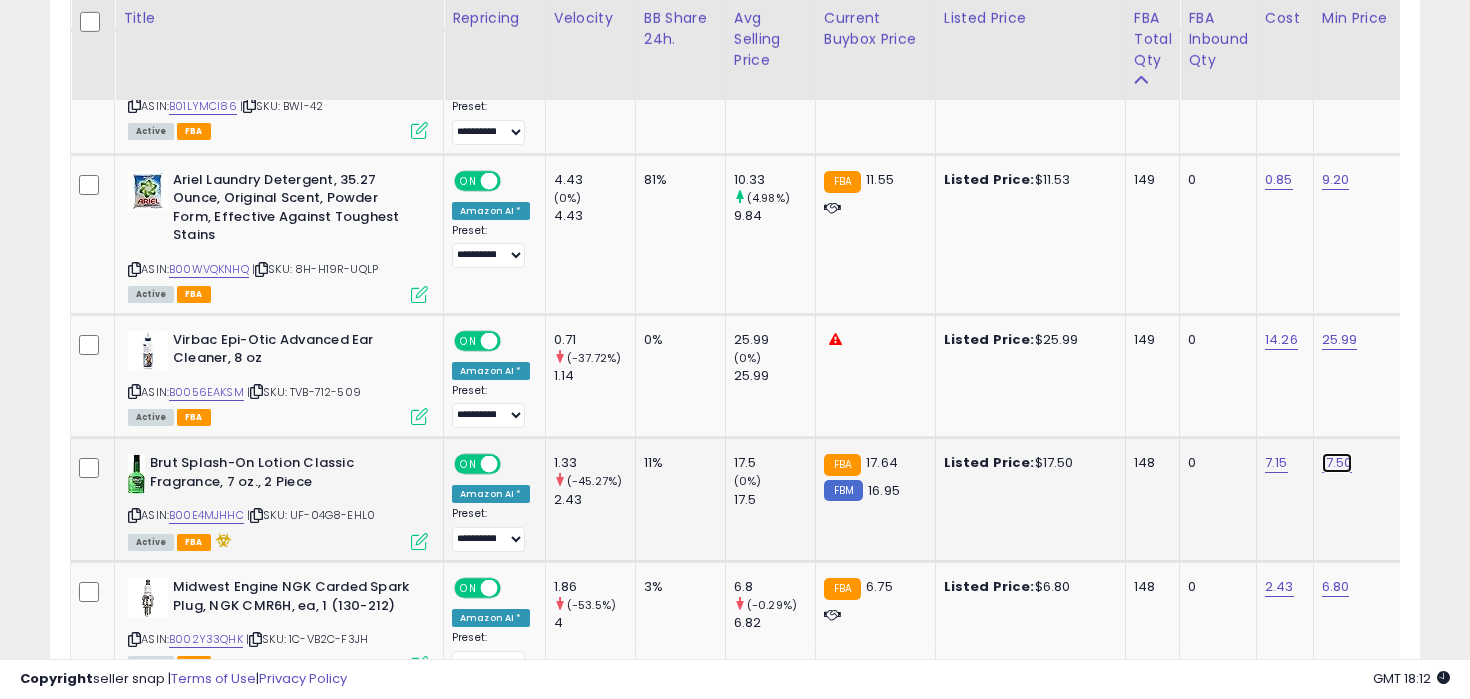 click on "17.50" at bounding box center (1336, -1965) 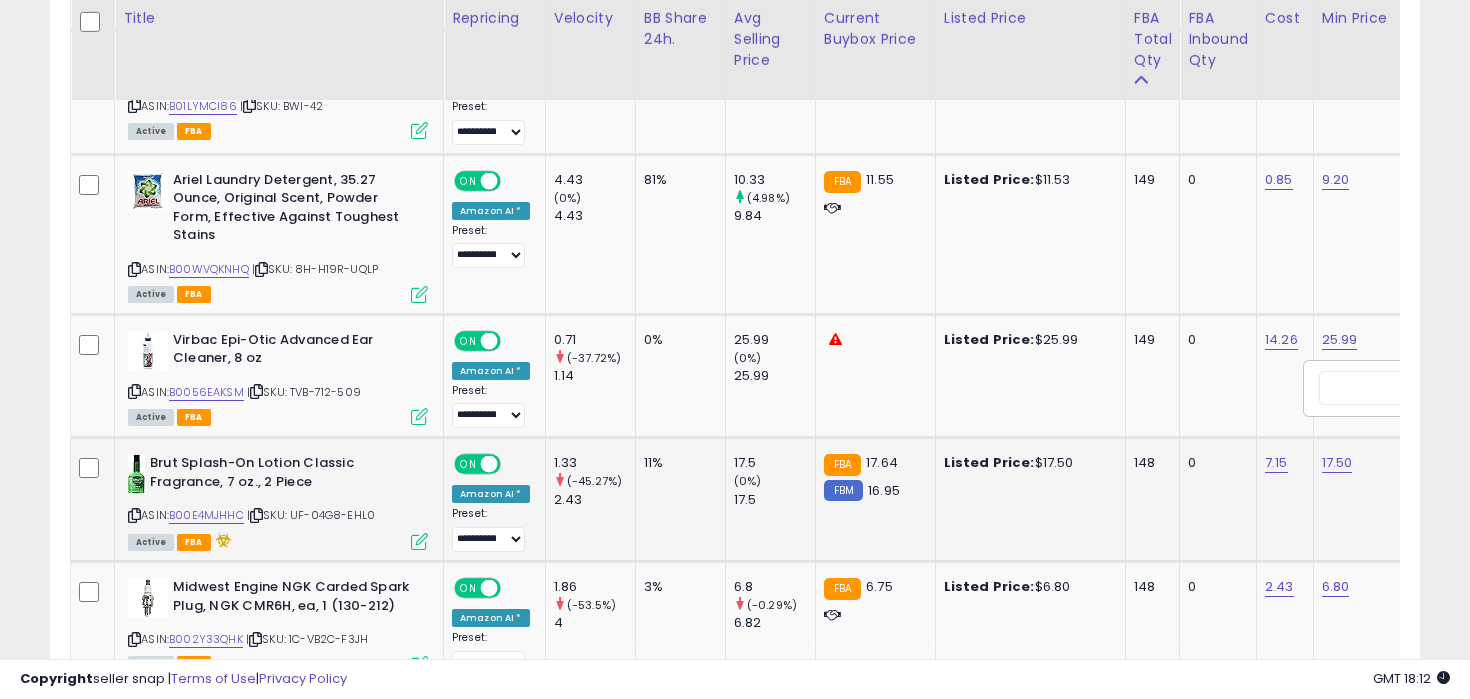 scroll, scrollTop: 0, scrollLeft: 113, axis: horizontal 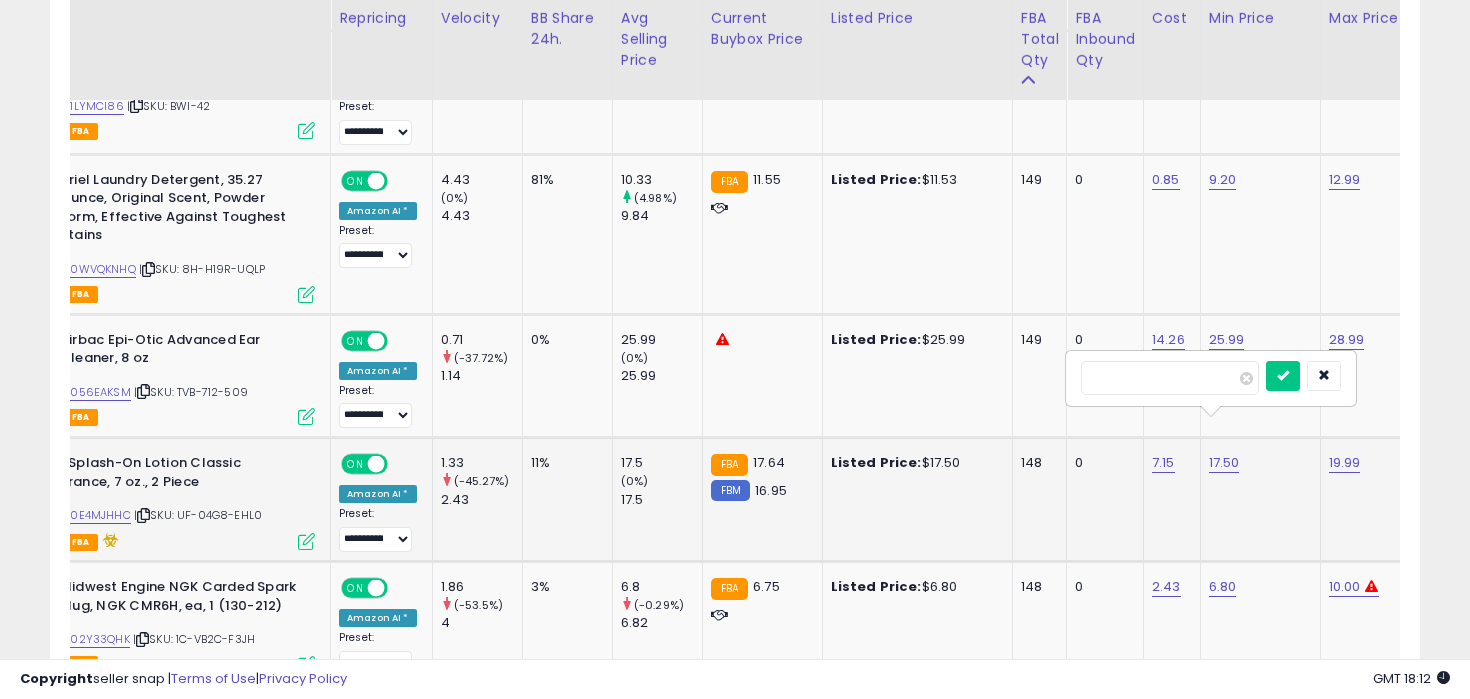 type on "*" 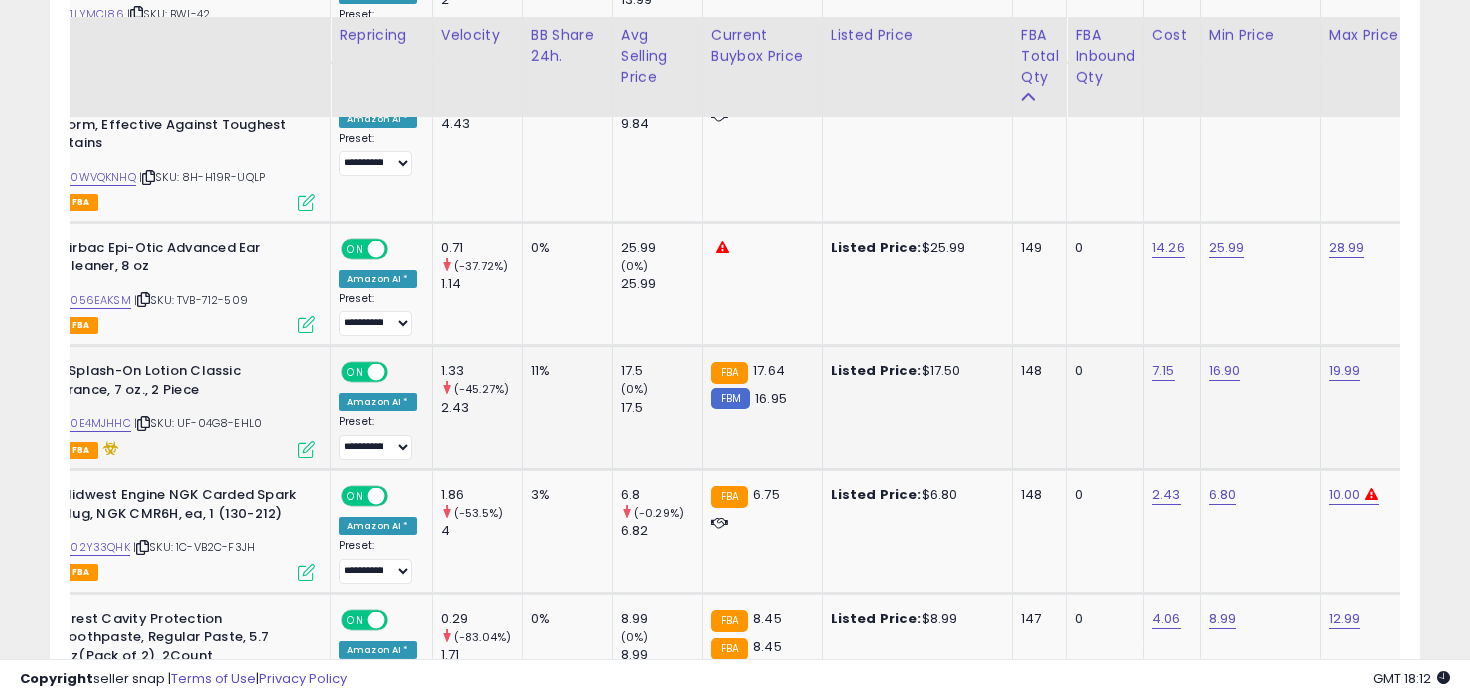 scroll, scrollTop: 3122, scrollLeft: 0, axis: vertical 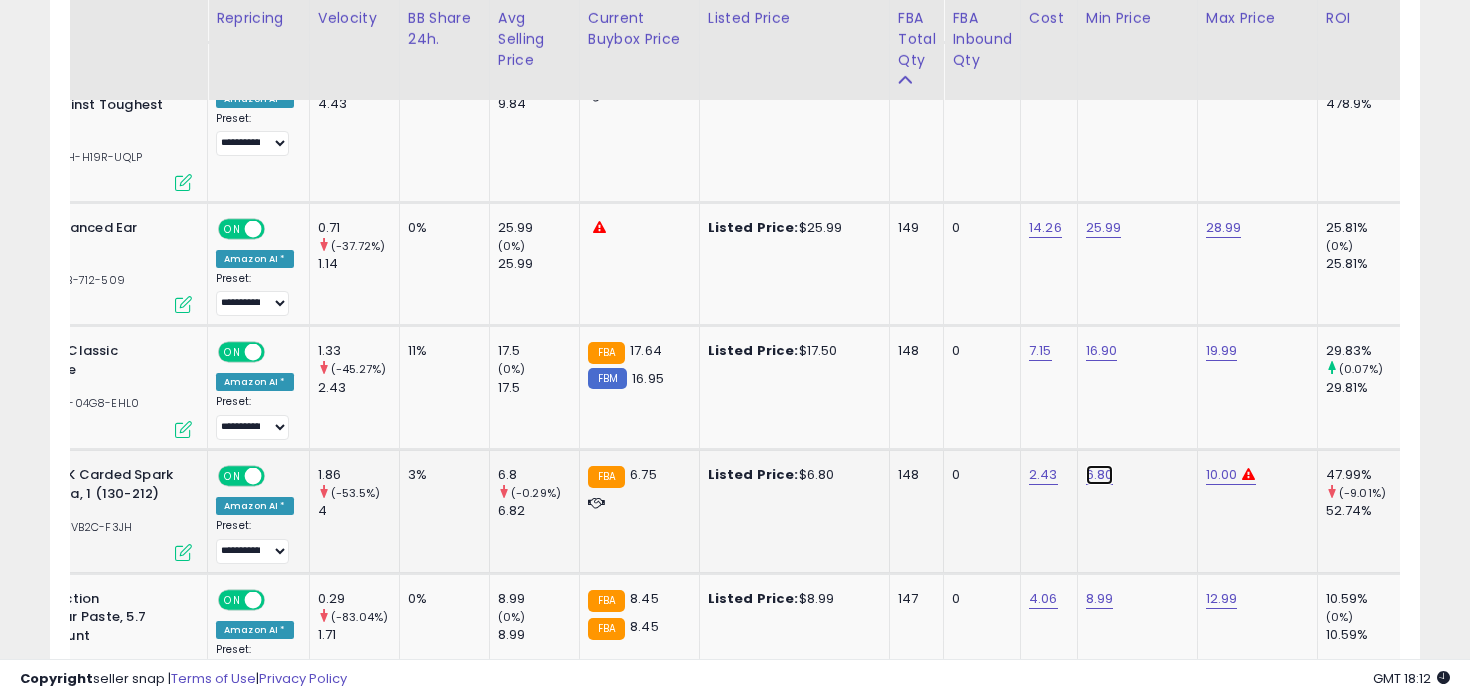 click on "6.80" at bounding box center [1100, -2077] 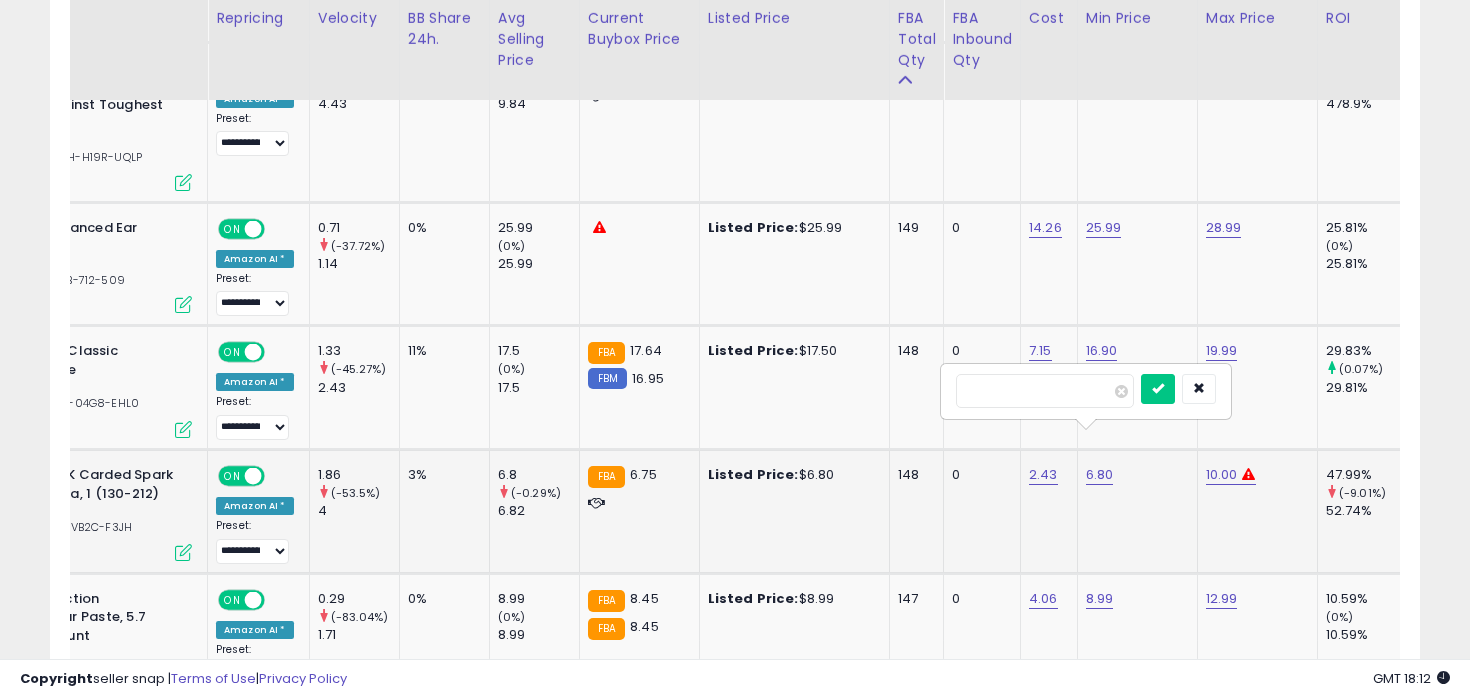 type on "***" 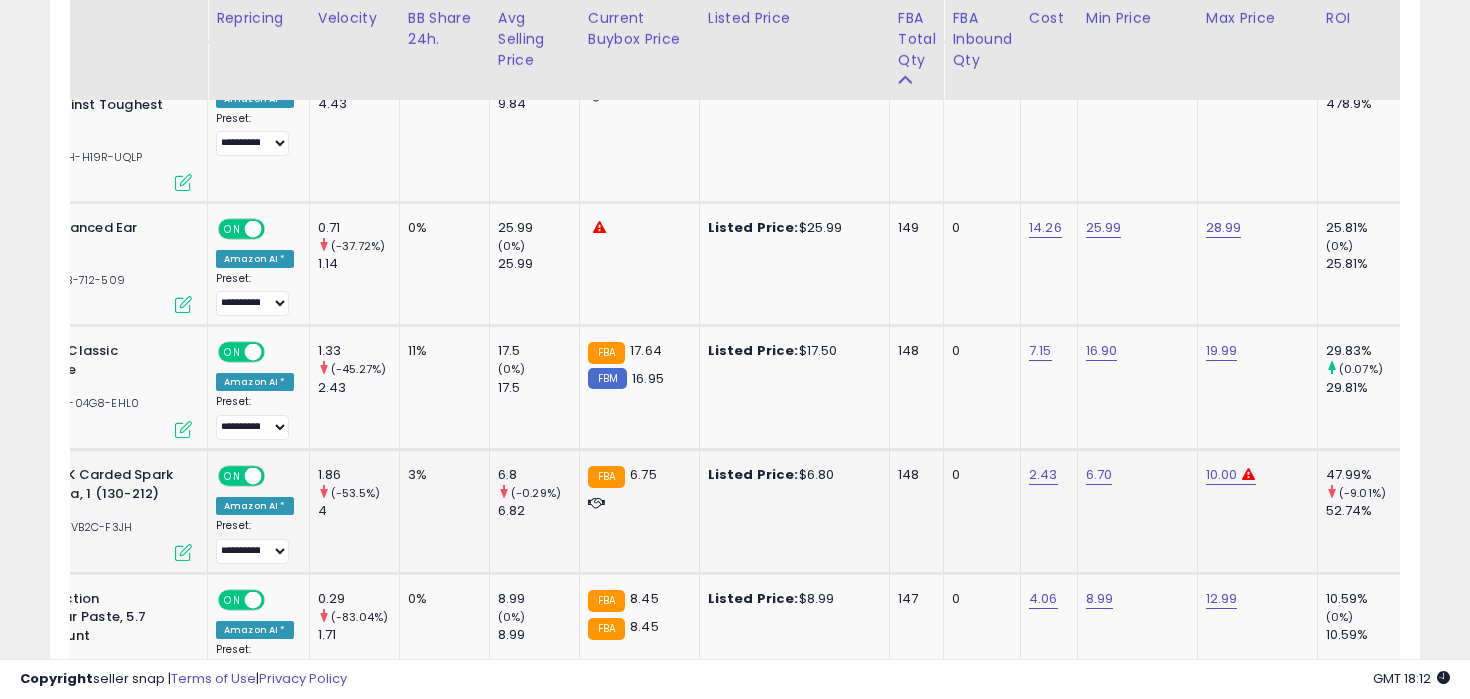 scroll, scrollTop: 0, scrollLeft: 0, axis: both 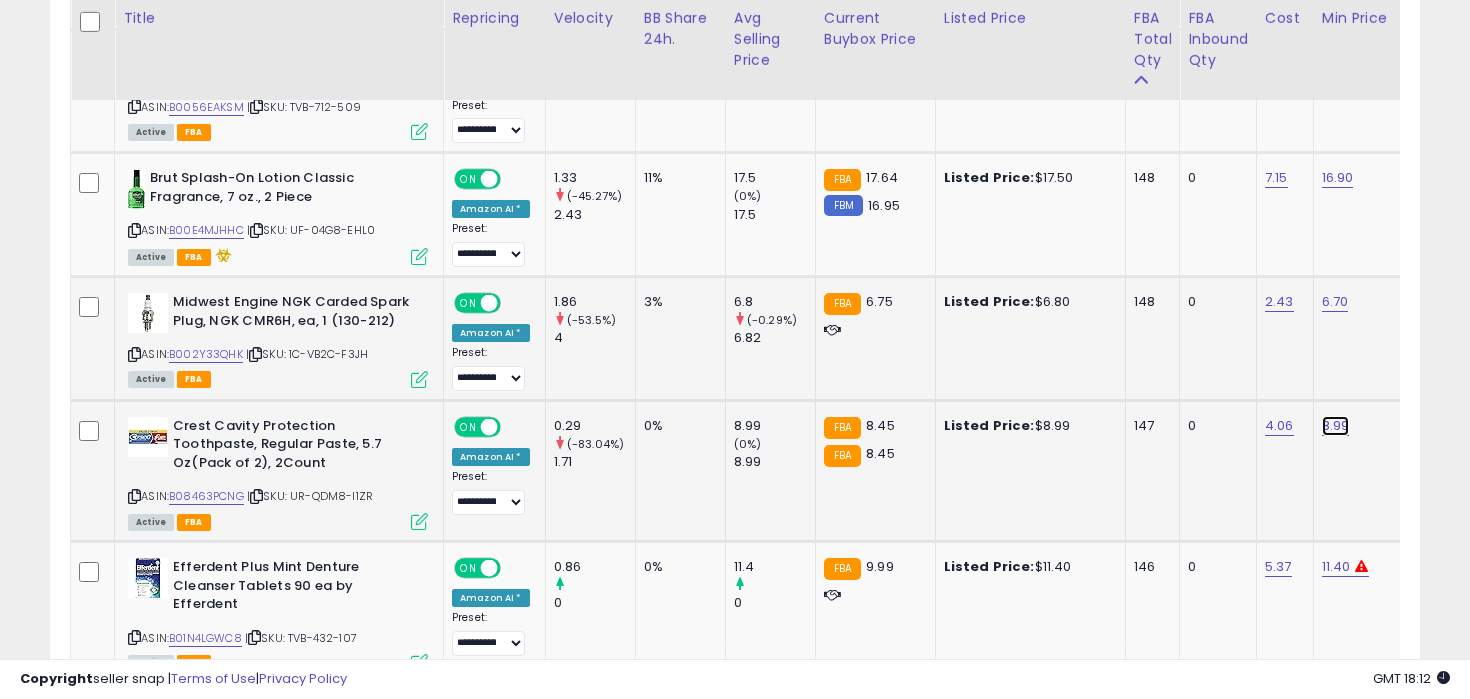 click on "8.99" at bounding box center (1336, -2250) 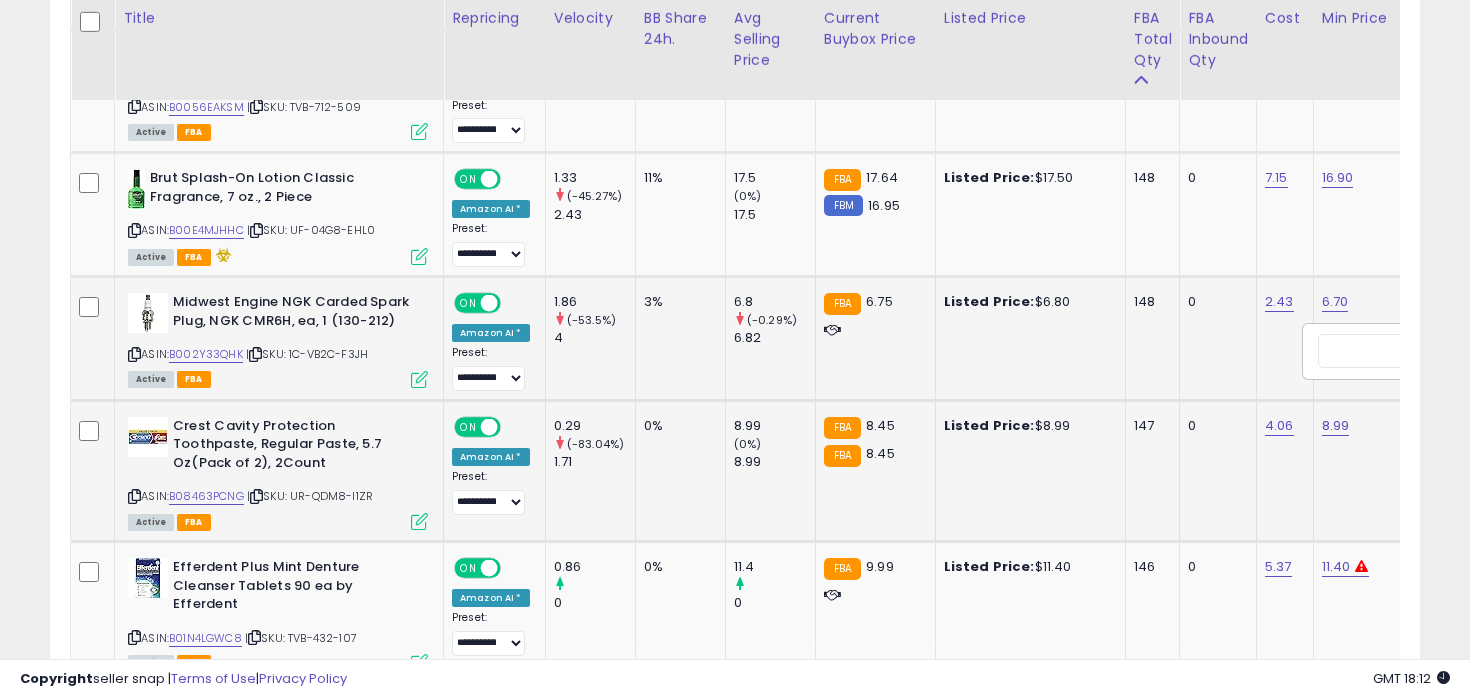 scroll, scrollTop: 0, scrollLeft: 112, axis: horizontal 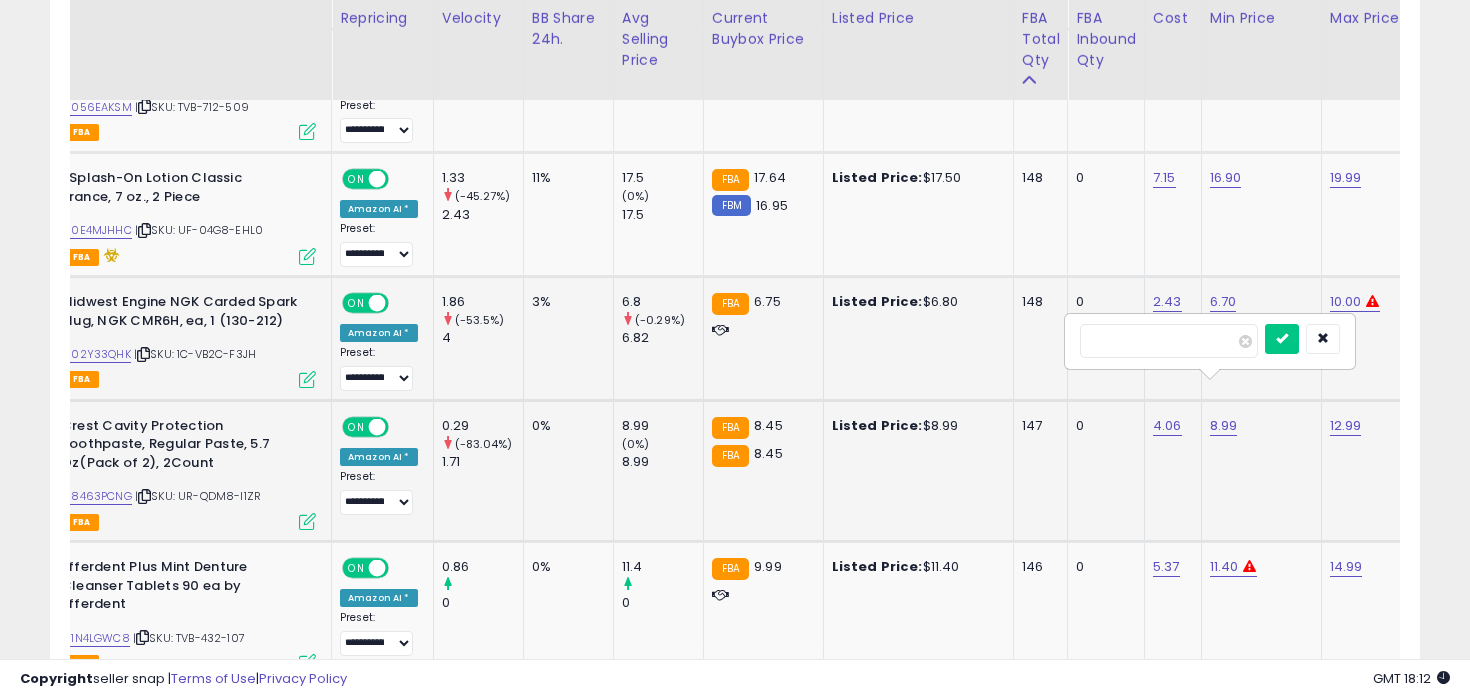 type on "***" 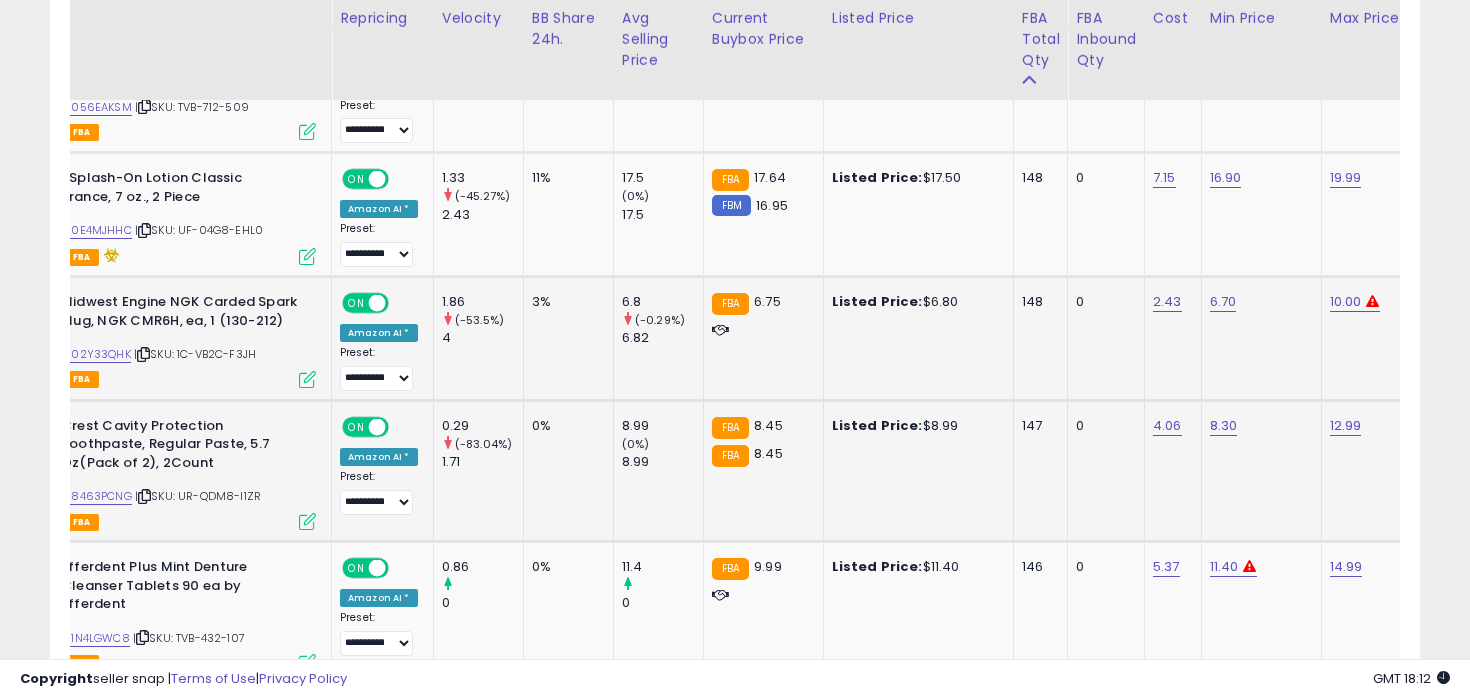 scroll, scrollTop: 0, scrollLeft: 0, axis: both 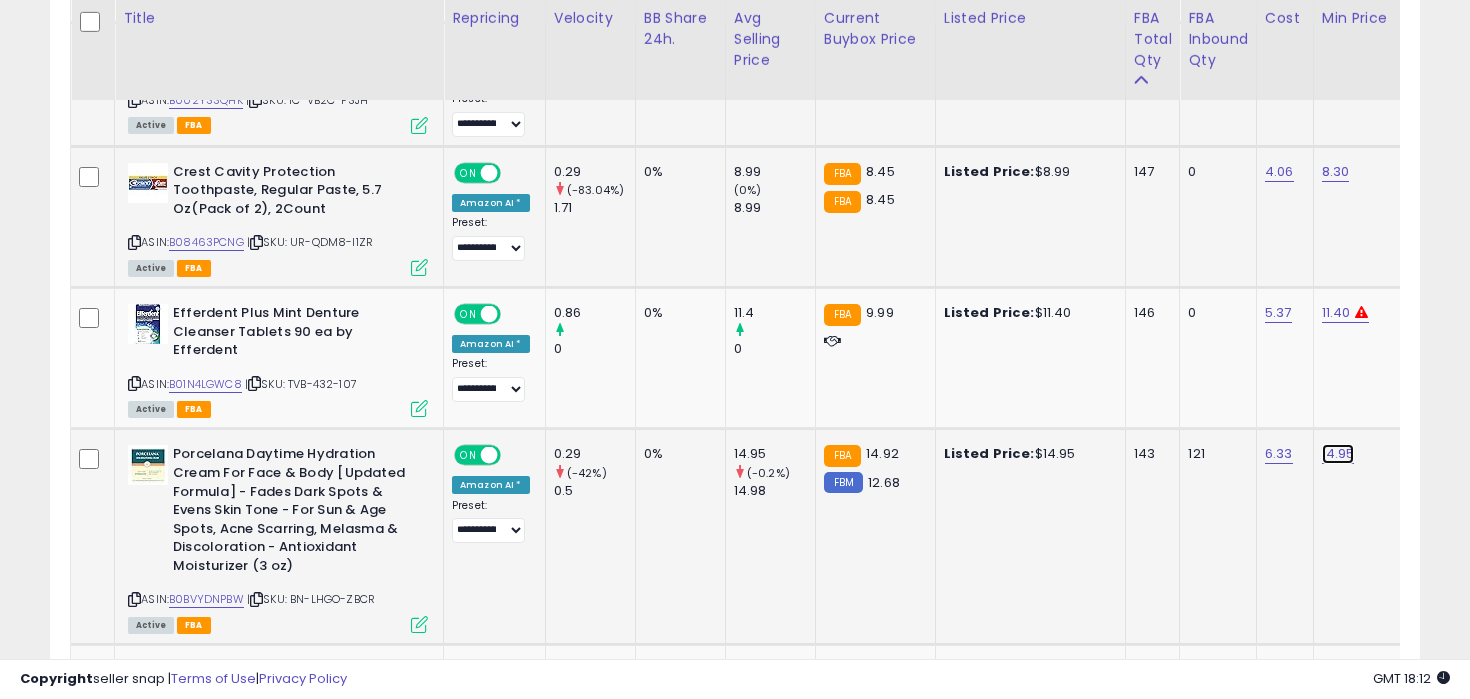 click on "14.95" at bounding box center (1336, -2504) 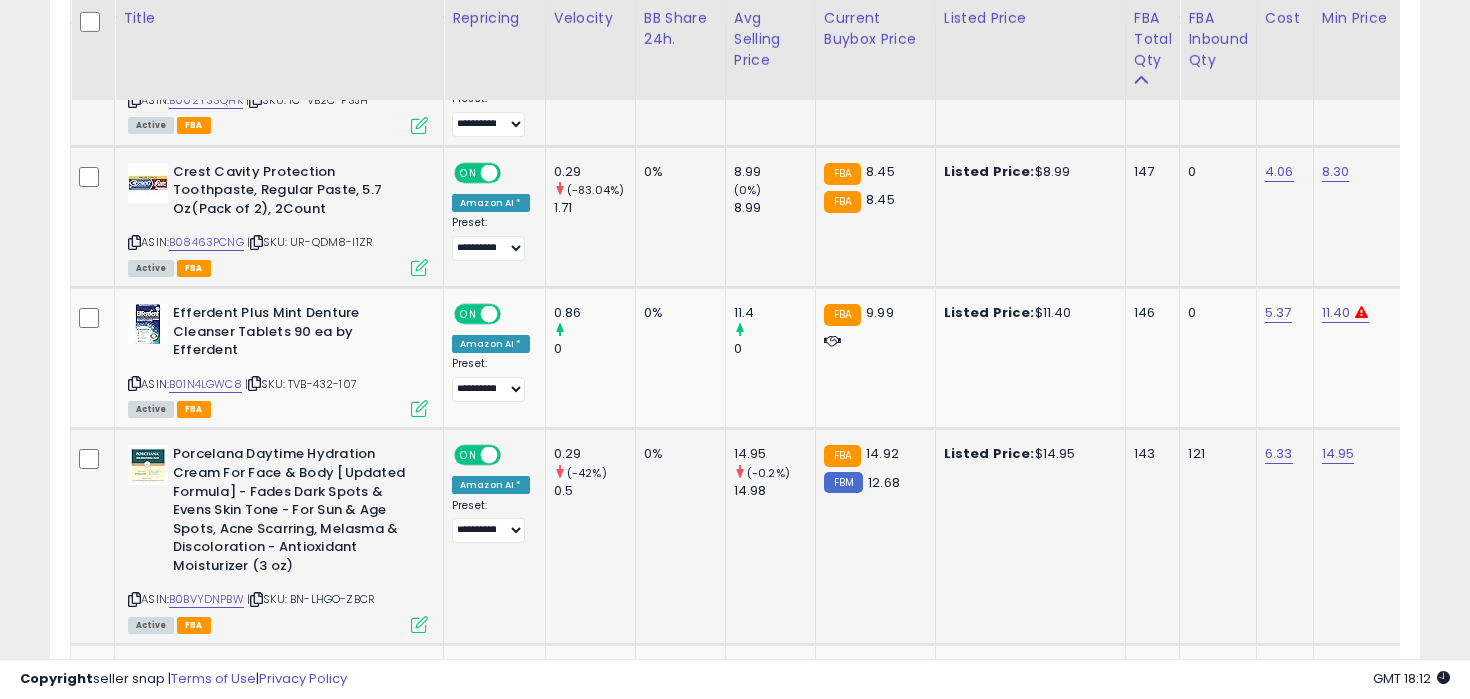 scroll, scrollTop: 0, scrollLeft: 114, axis: horizontal 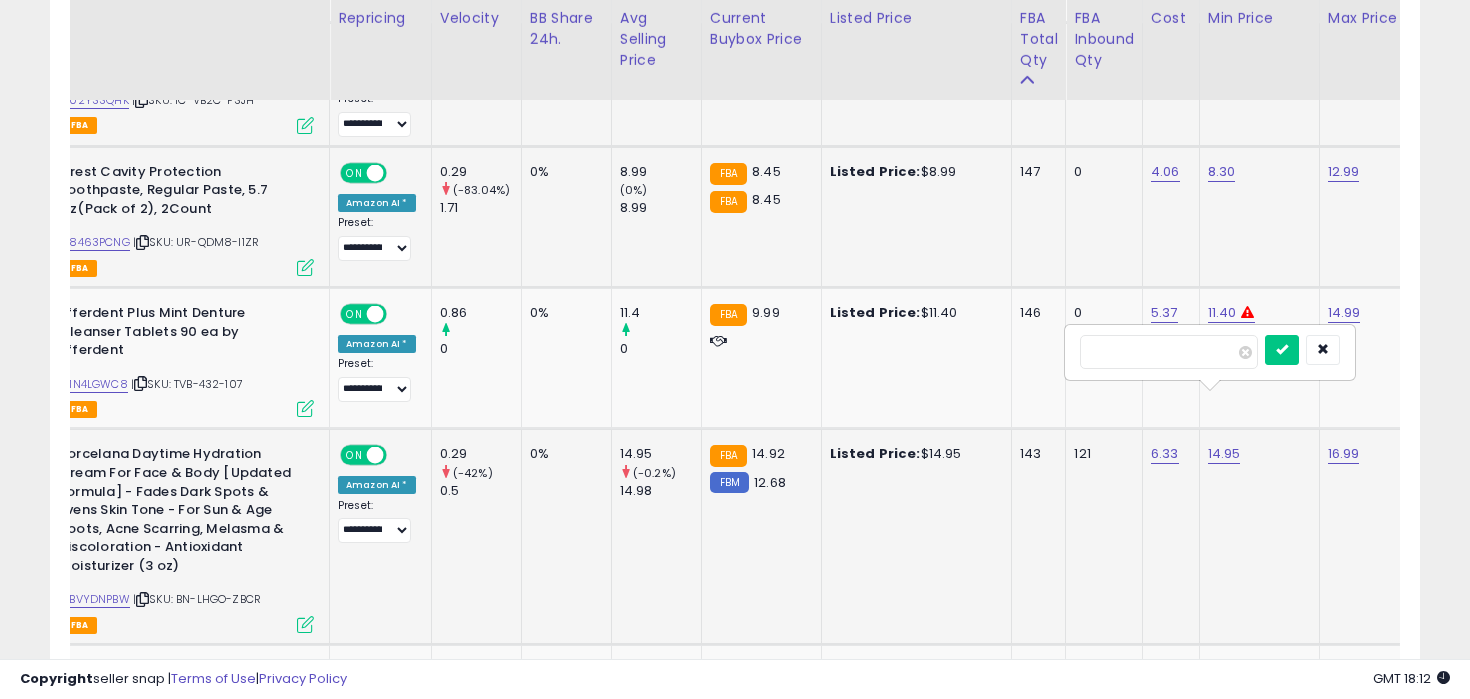 type on "****" 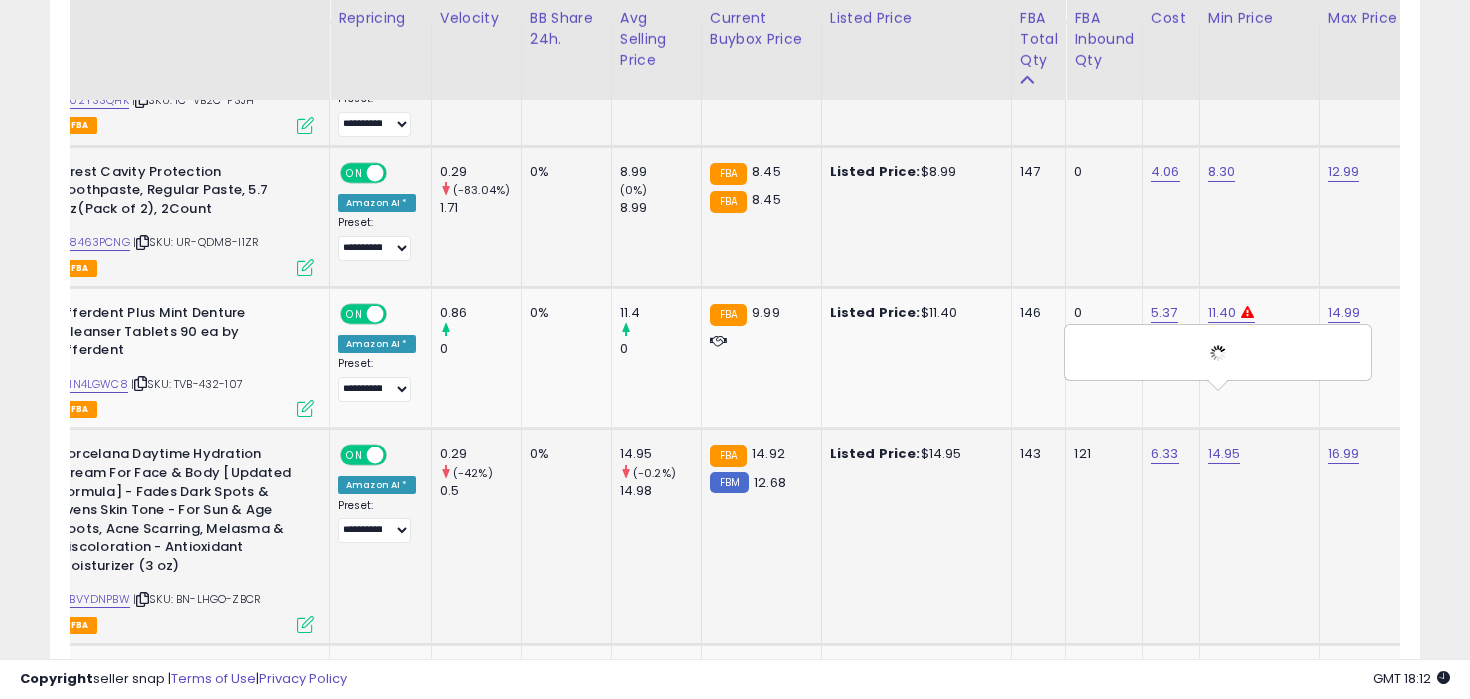 scroll, scrollTop: 0, scrollLeft: 353, axis: horizontal 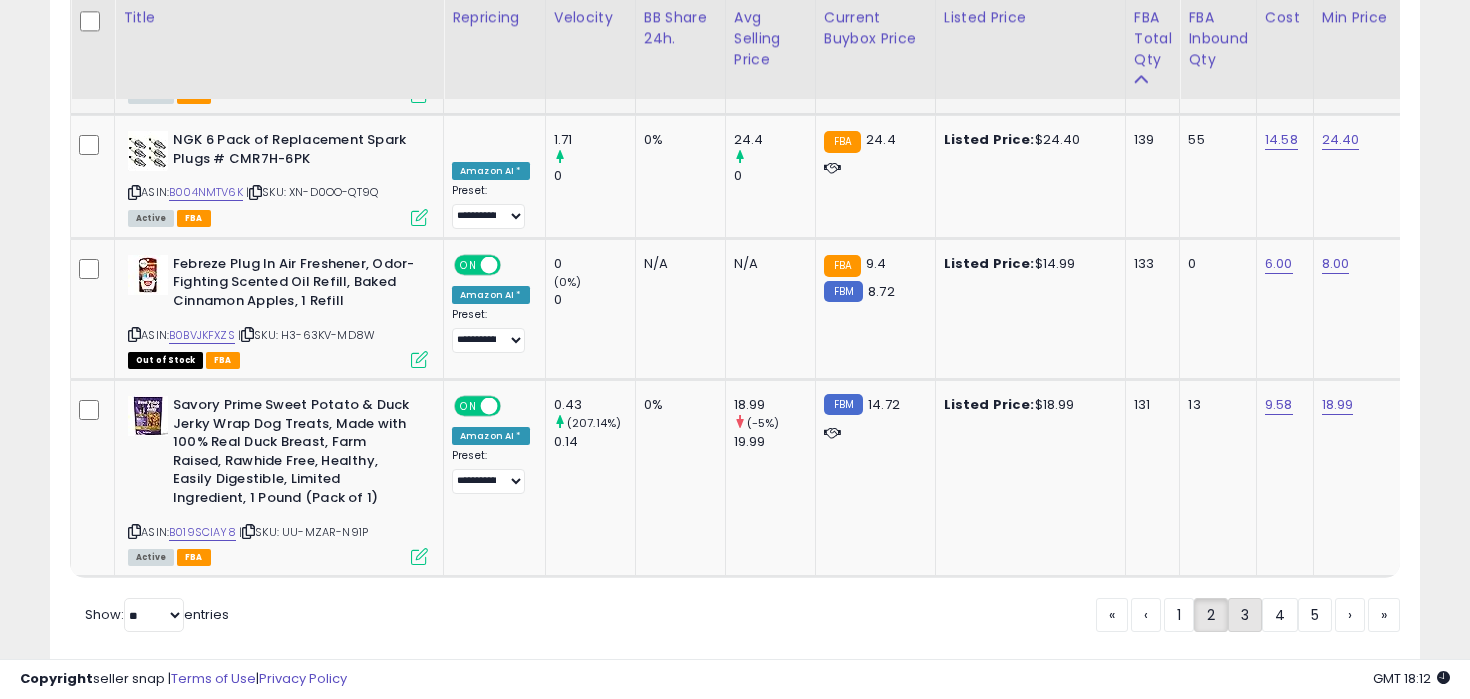 click on "3" 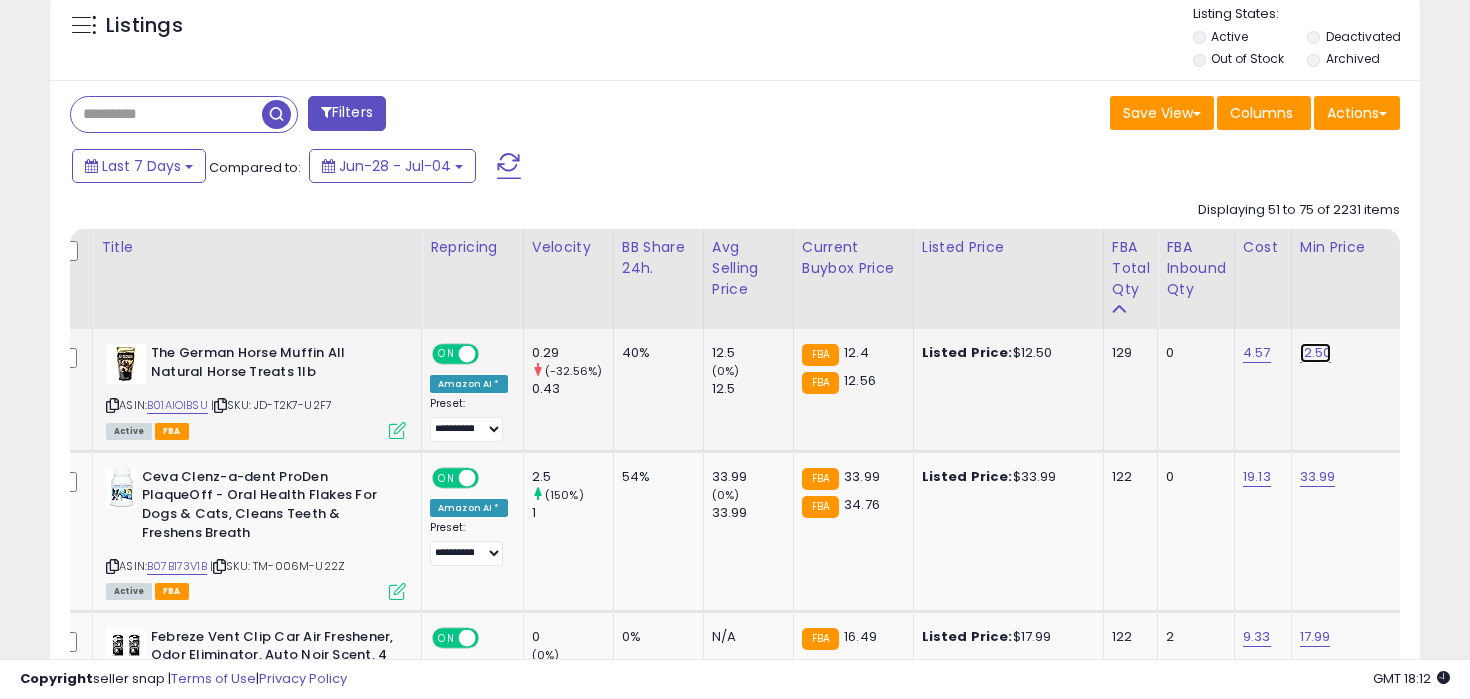 click on "12.50" at bounding box center (1316, 353) 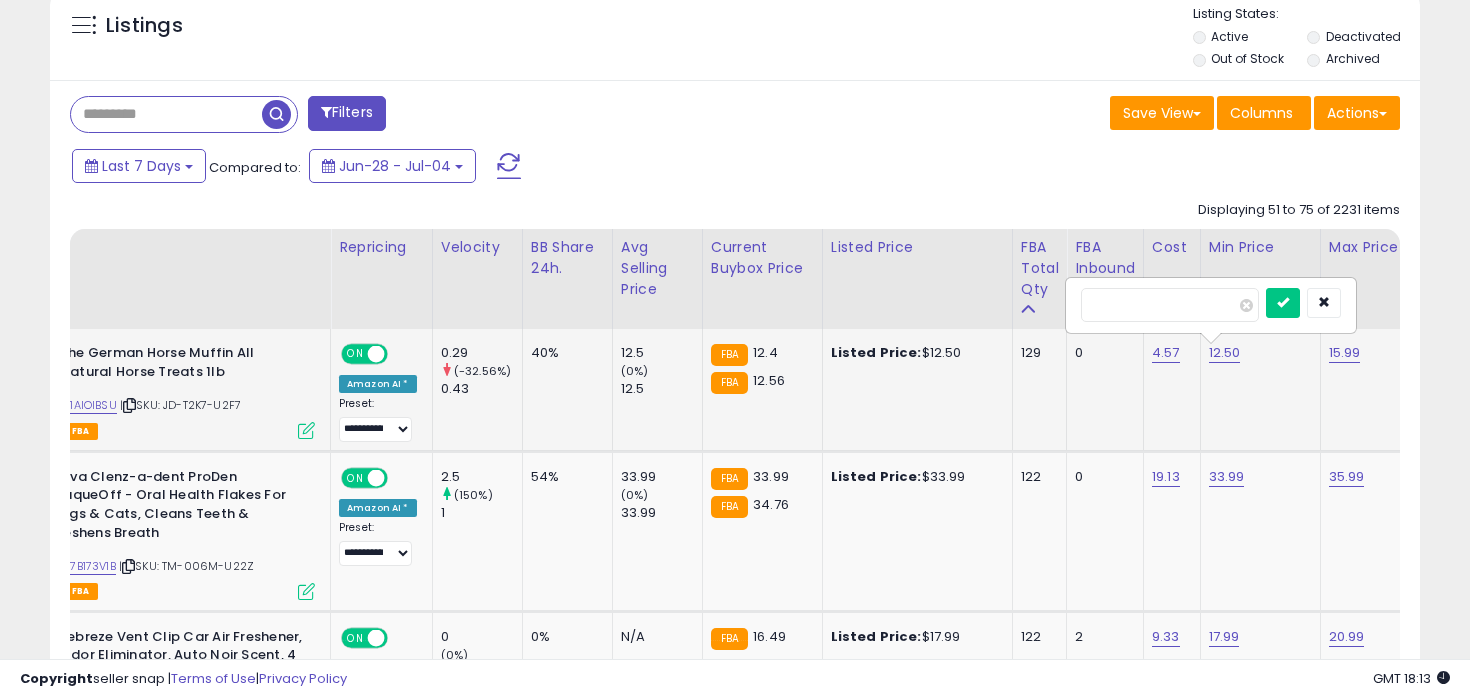 type on "****" 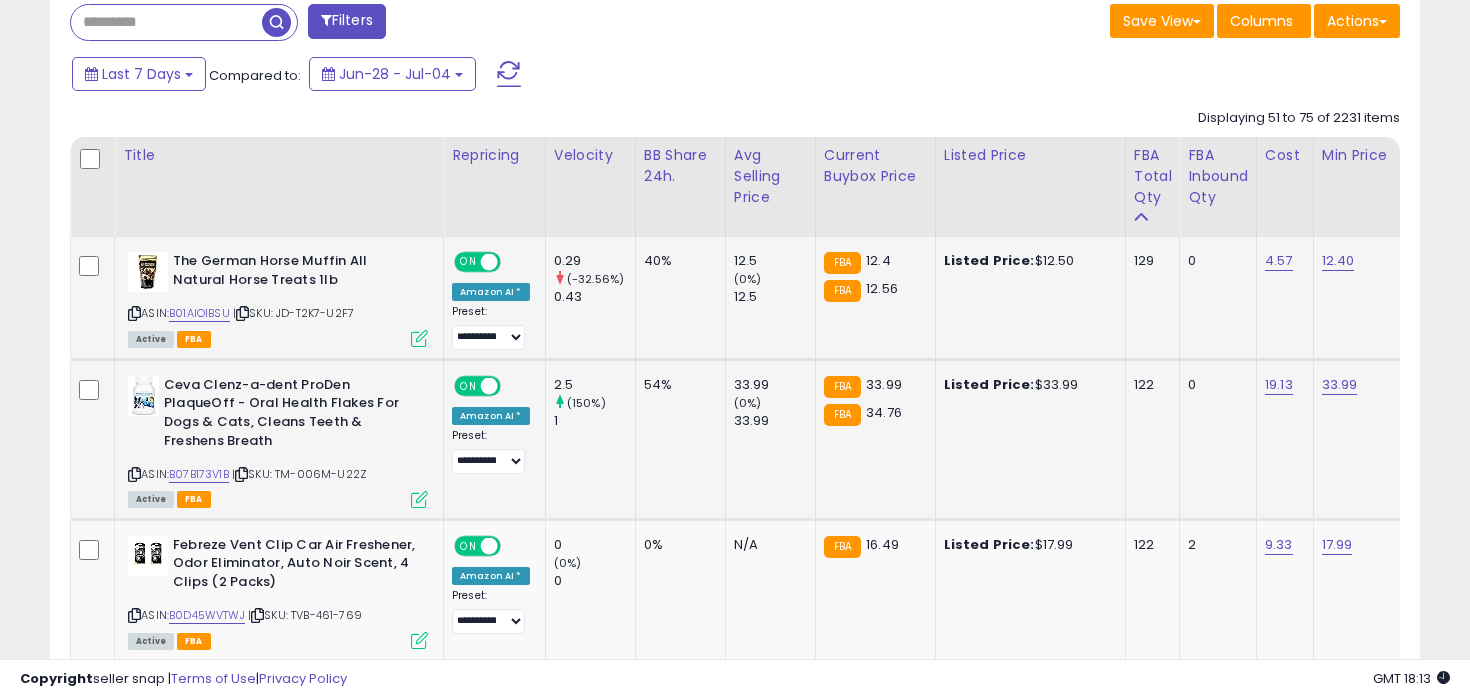 click on "ASIN:  B07B173V1B    |   SKU: TM-006M-U22Z Active FBA" at bounding box center (278, 441) 